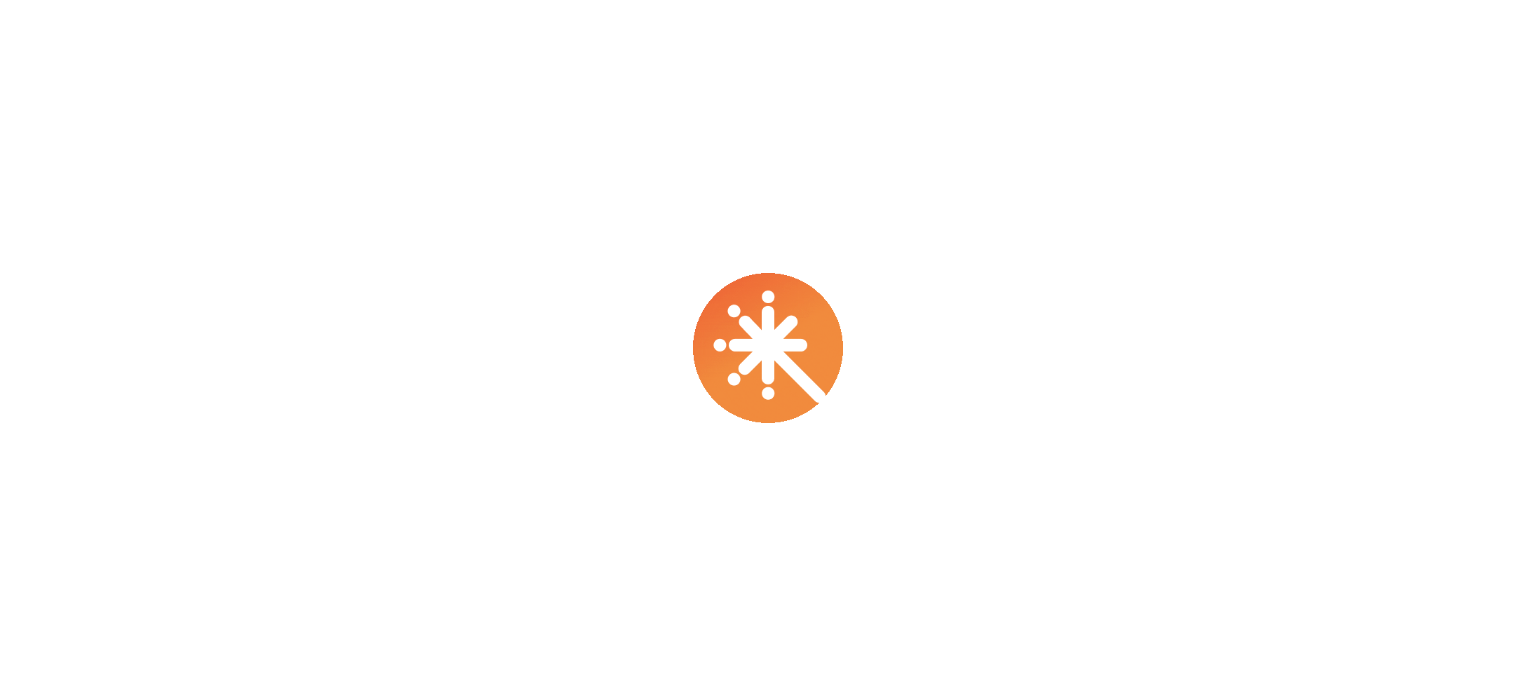 scroll, scrollTop: 0, scrollLeft: 0, axis: both 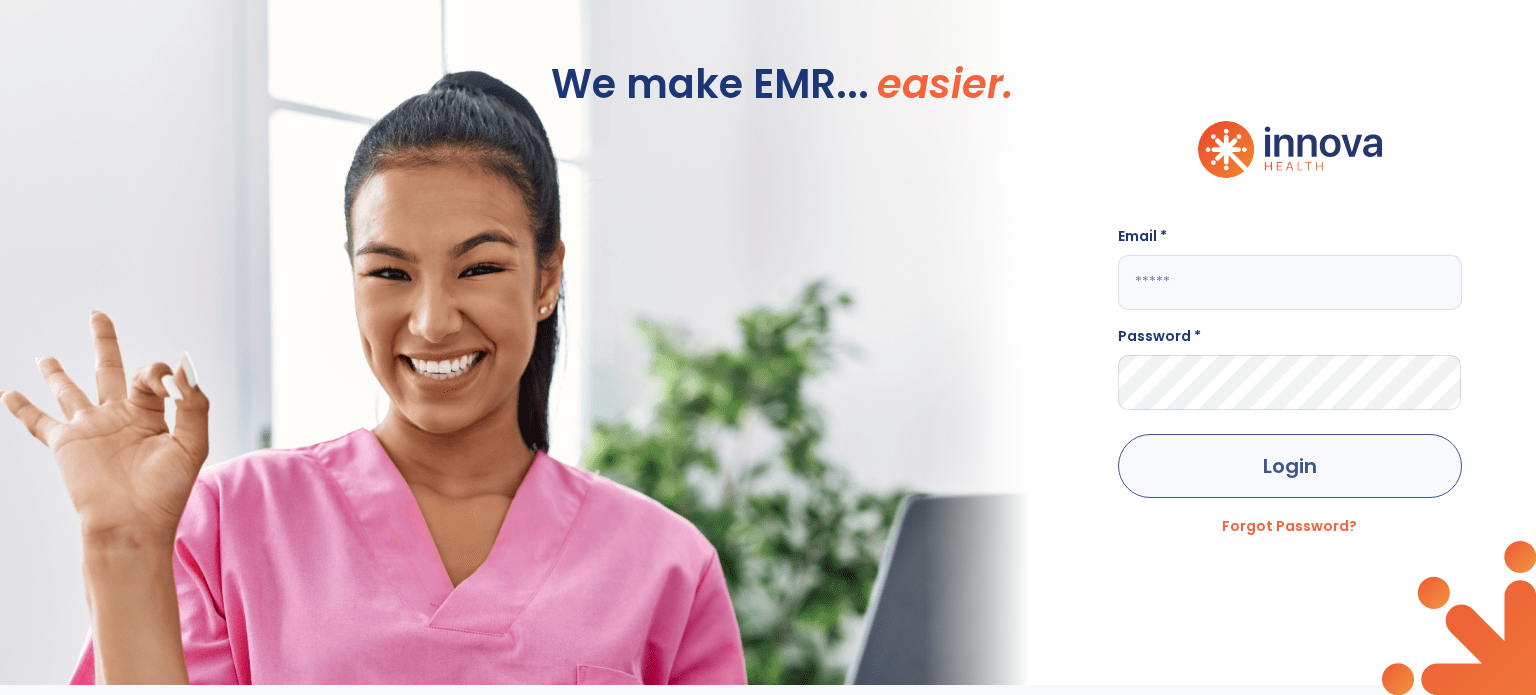 type on "**********" 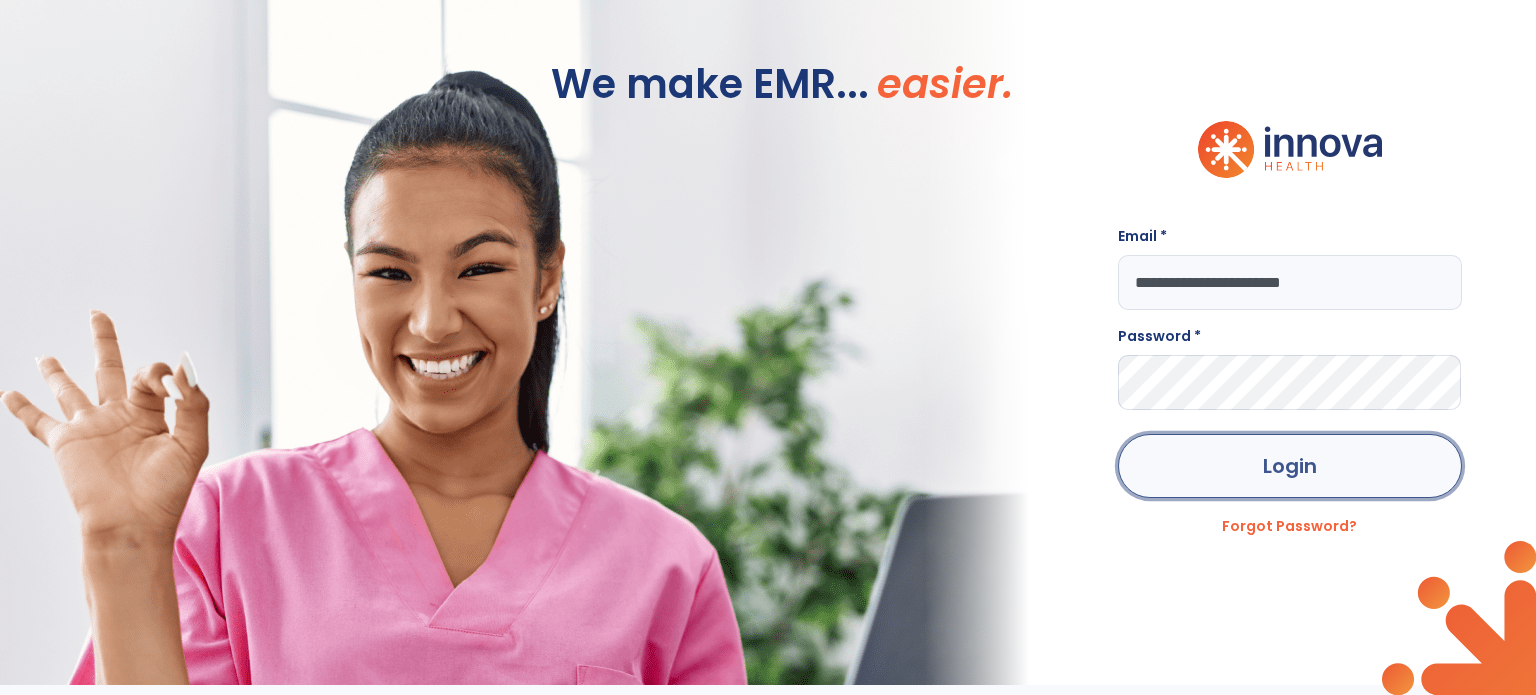 click on "Login" 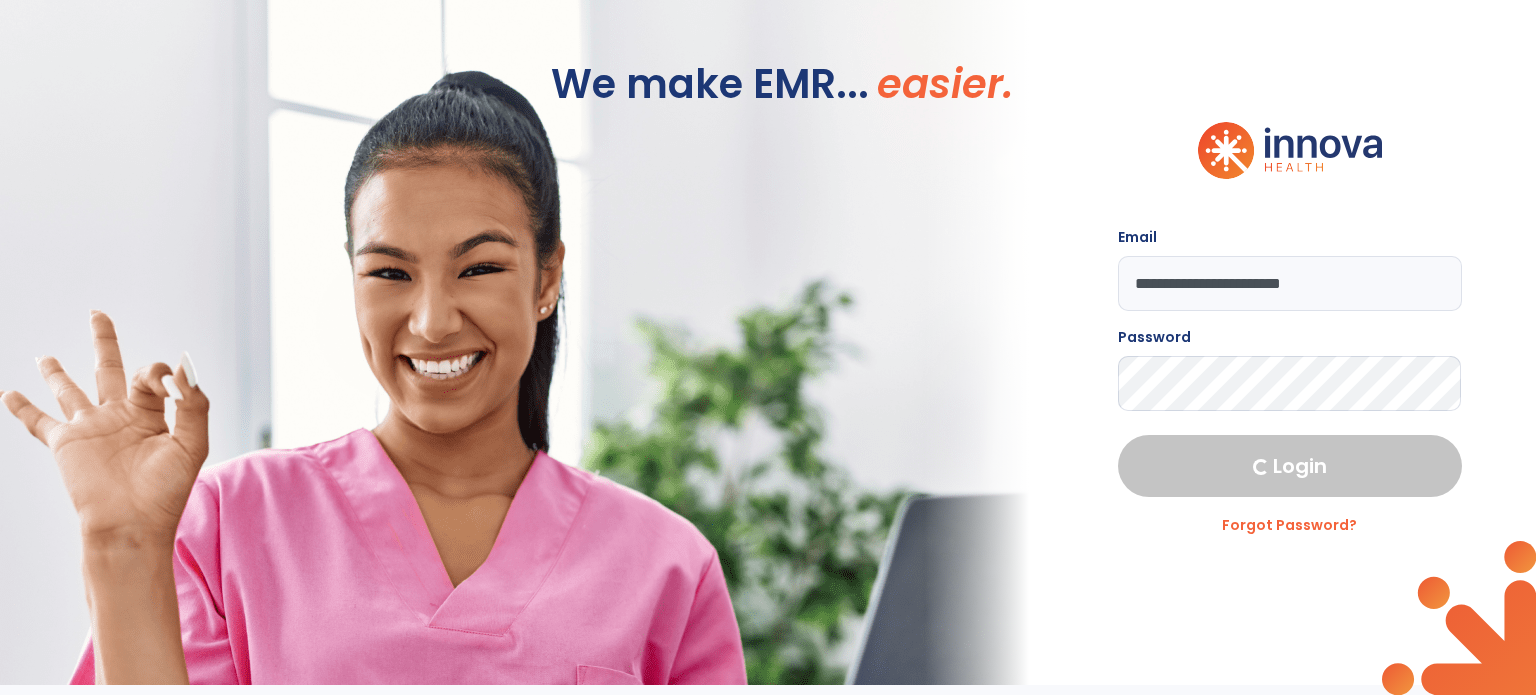 select on "****" 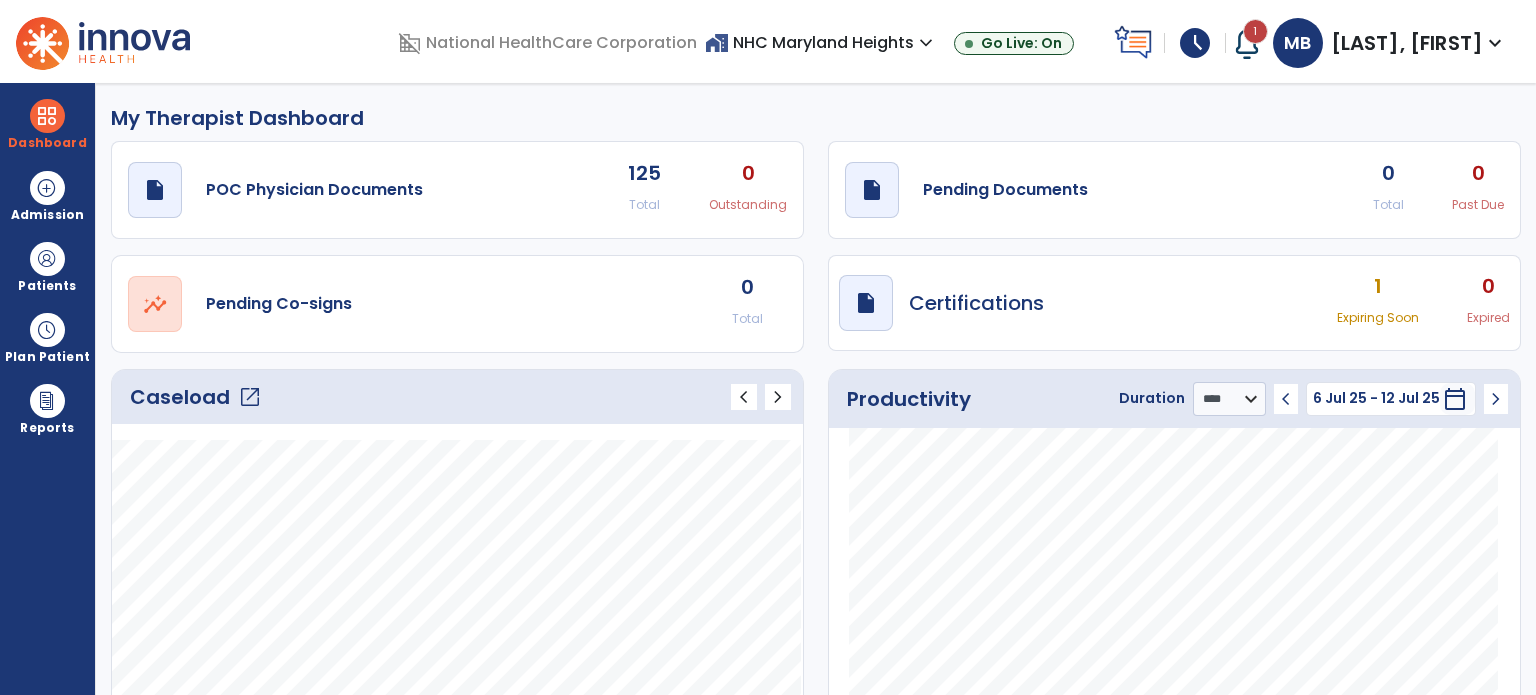 click on "schedule" at bounding box center [1195, 43] 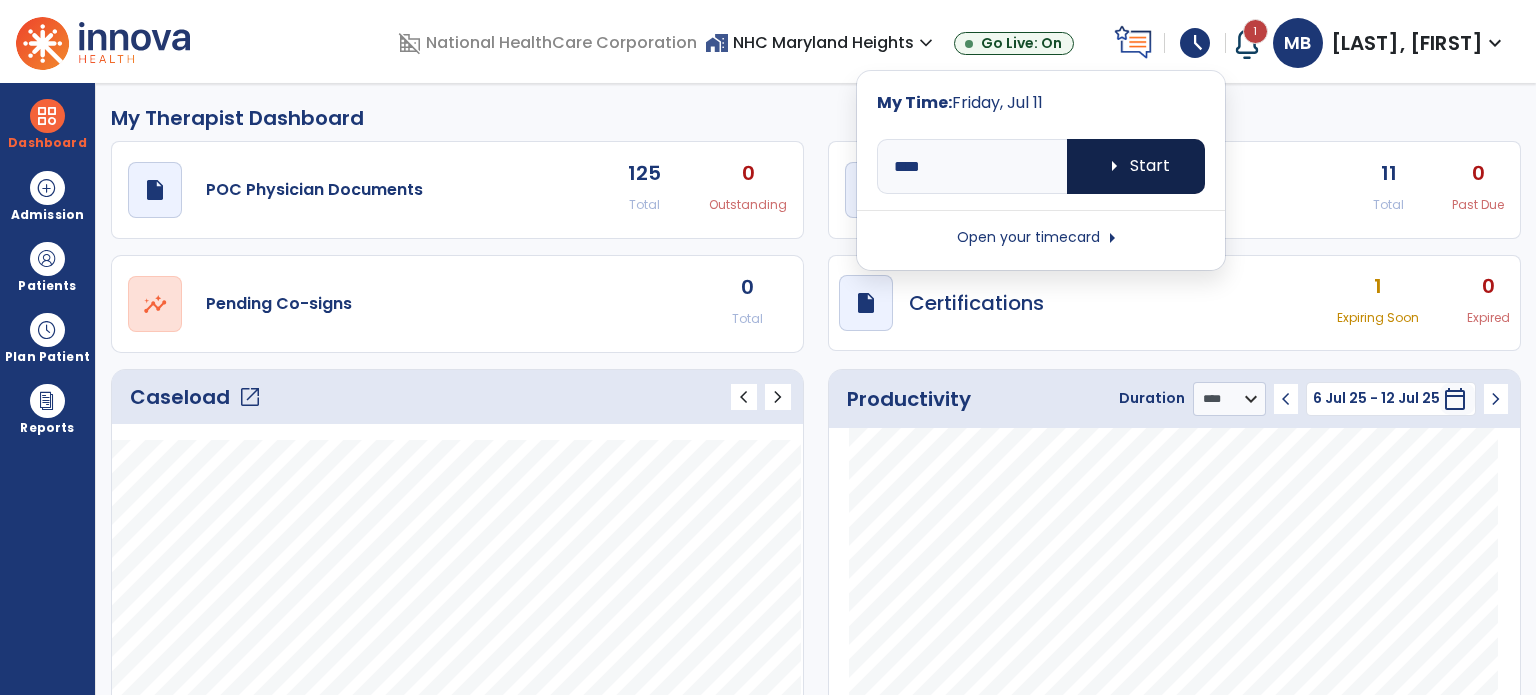 click on "arrow_right" at bounding box center (1114, 166) 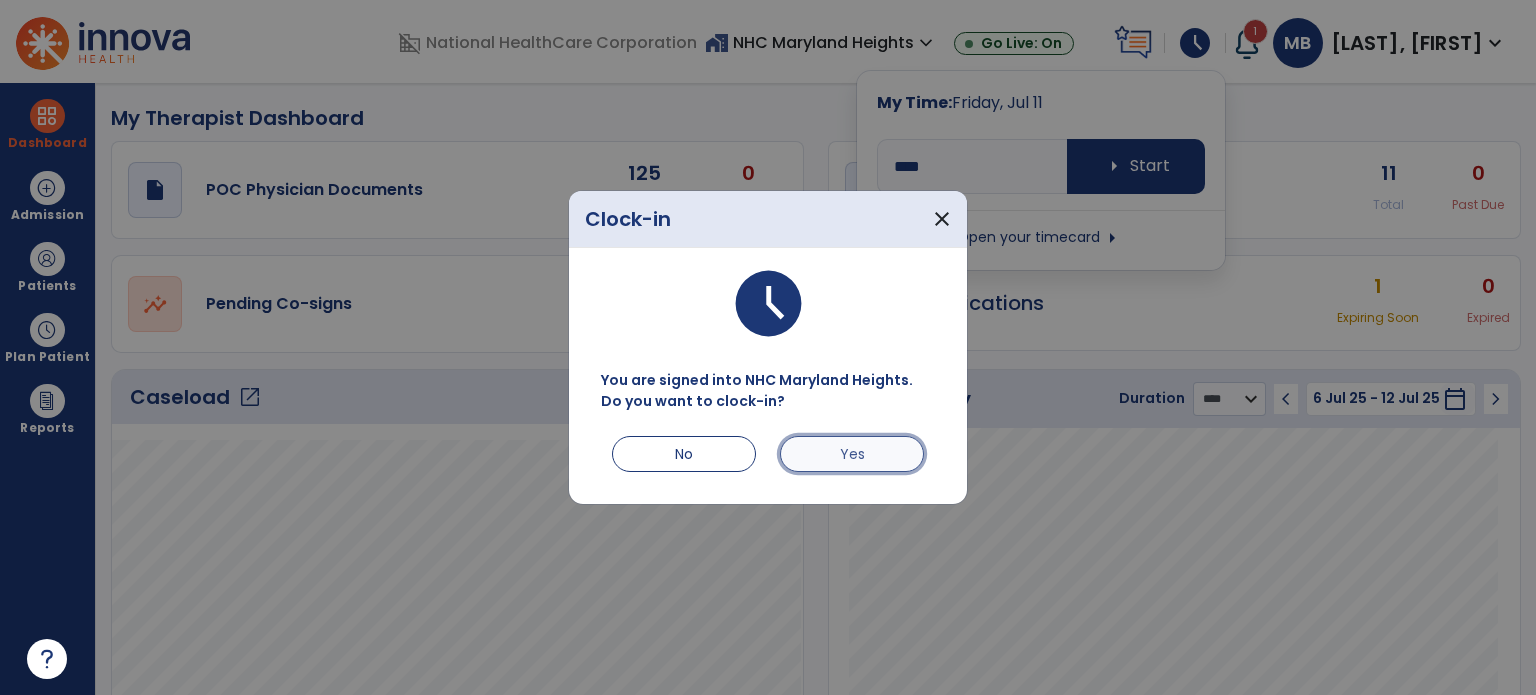 click on "Yes" at bounding box center [852, 454] 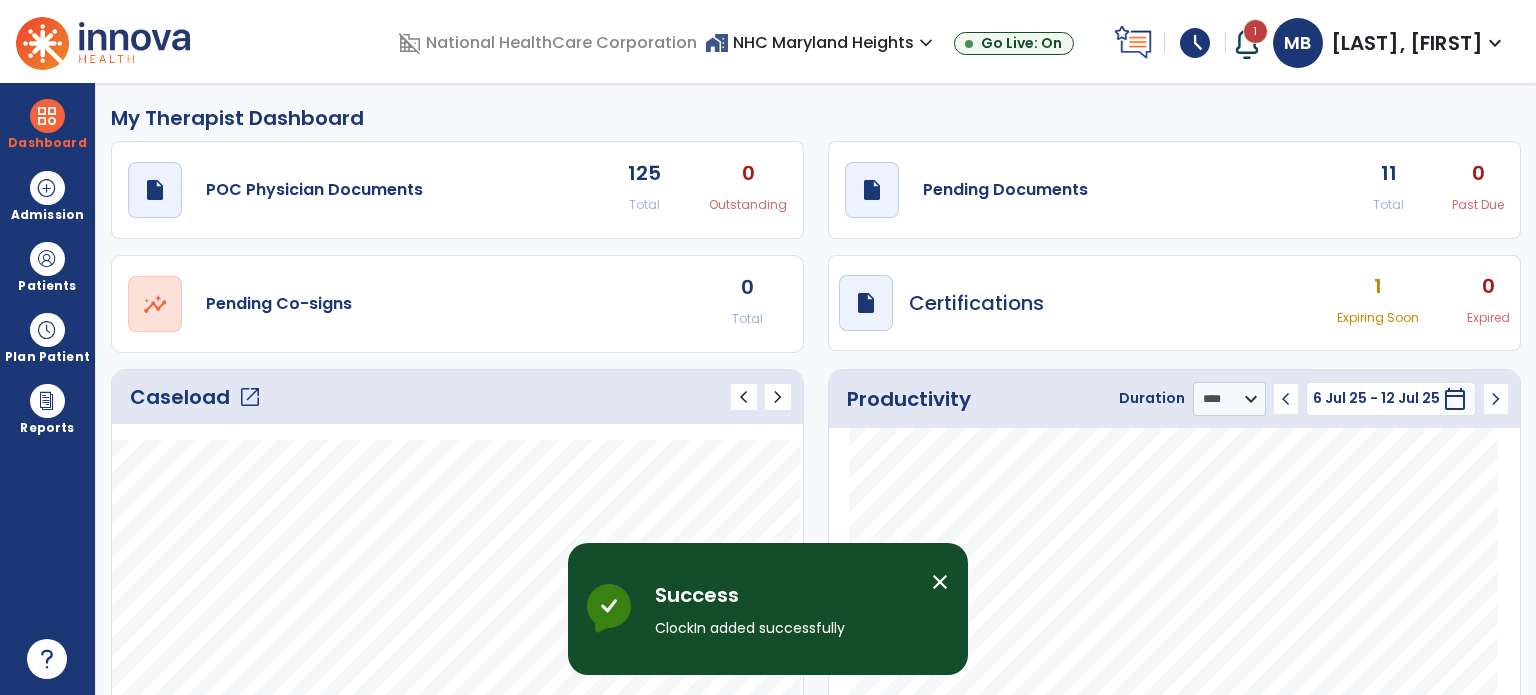 click at bounding box center [1247, 43] 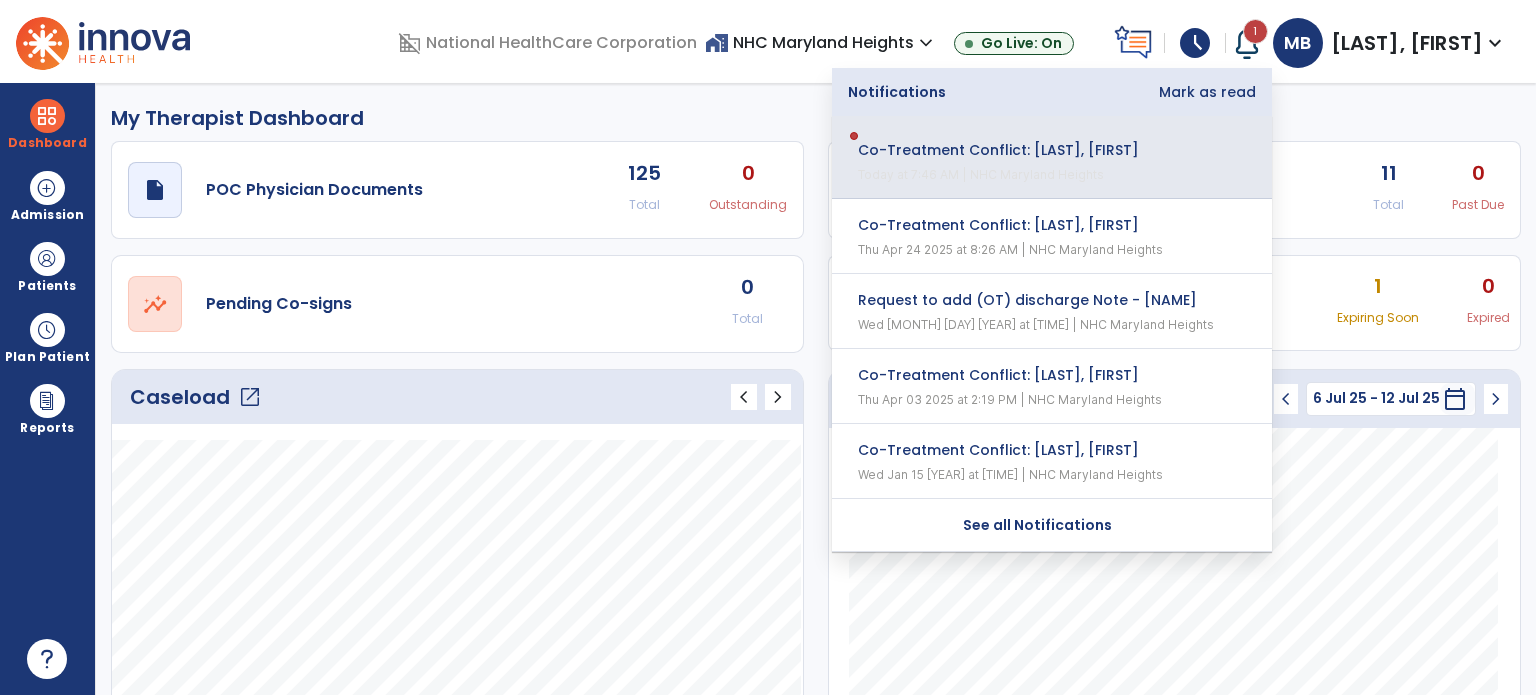 click on "Co-Treatment Conflict: [LAST], [FIRST] Today at 7:46 AM | NHC Maryland Heights" at bounding box center (1052, 157) 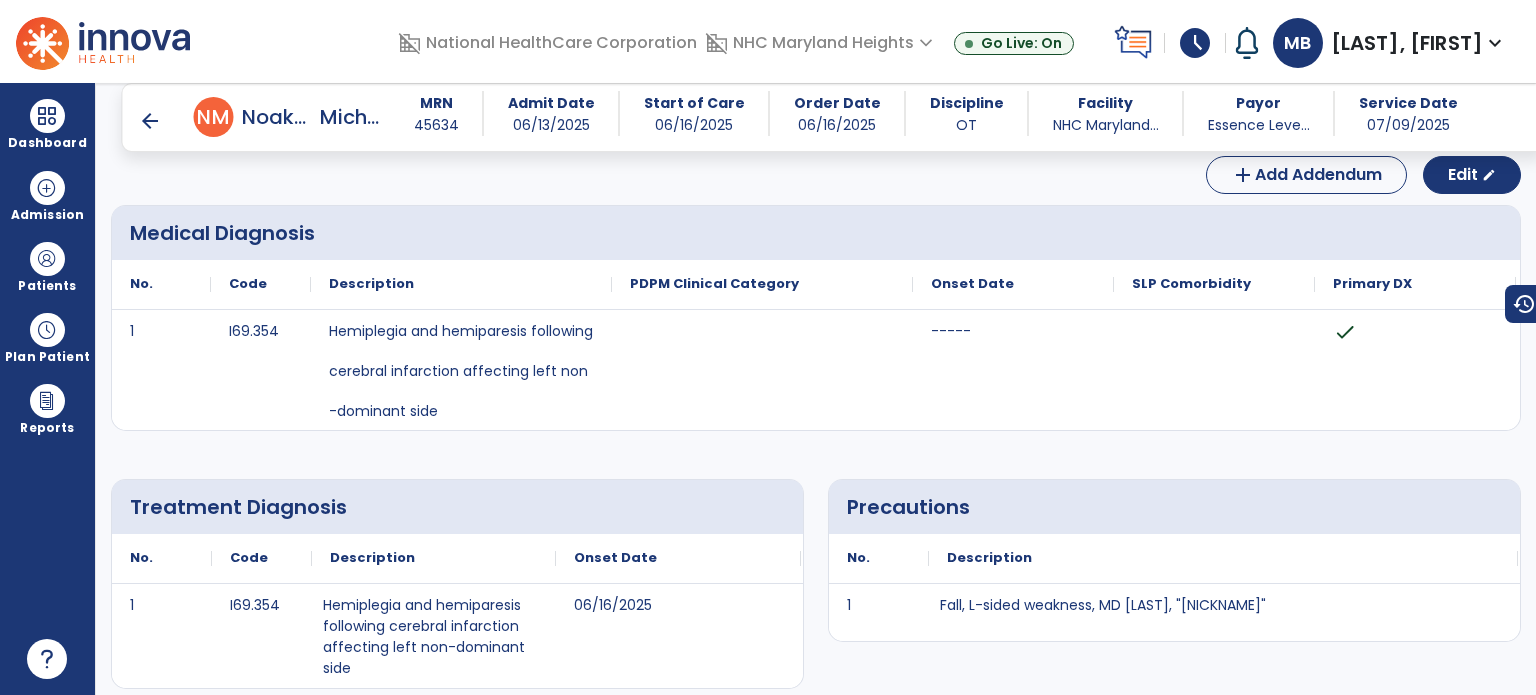scroll, scrollTop: 0, scrollLeft: 0, axis: both 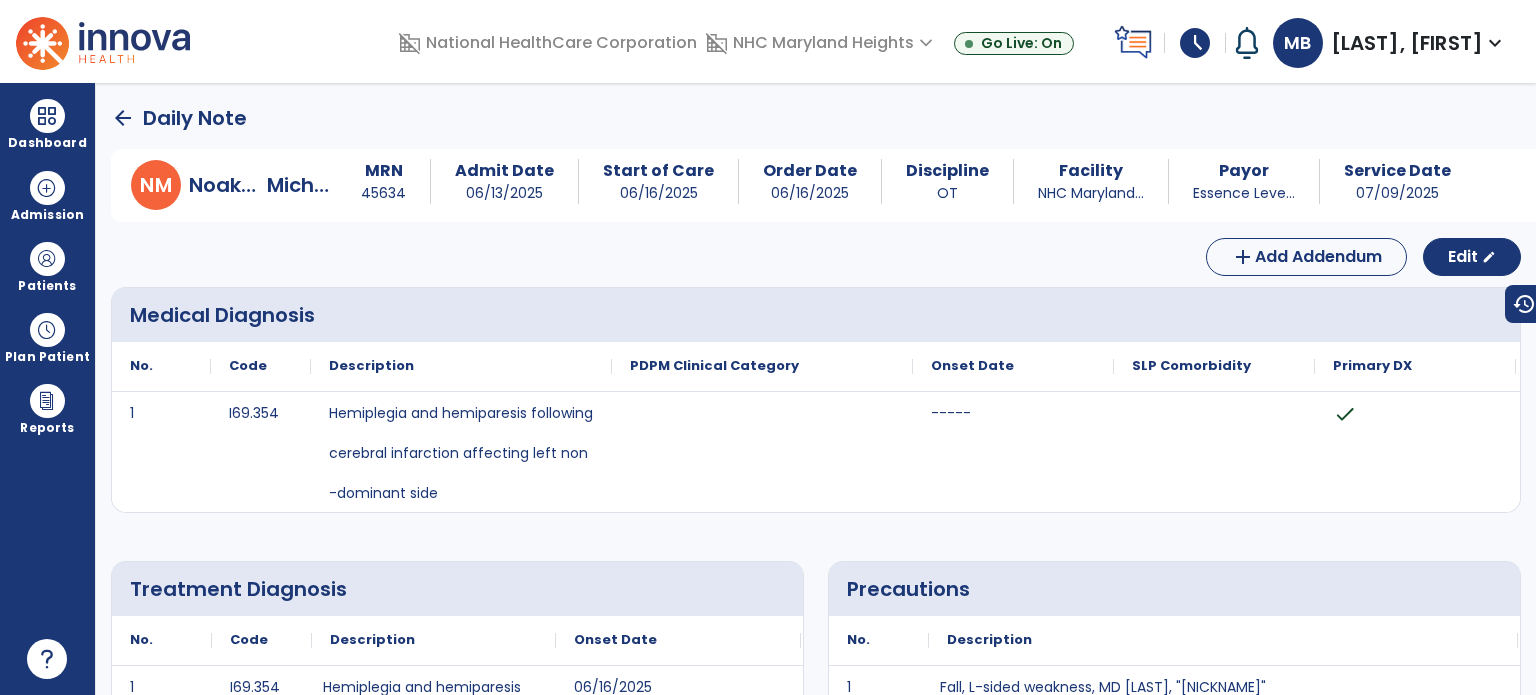 click on "schedule" at bounding box center (1195, 43) 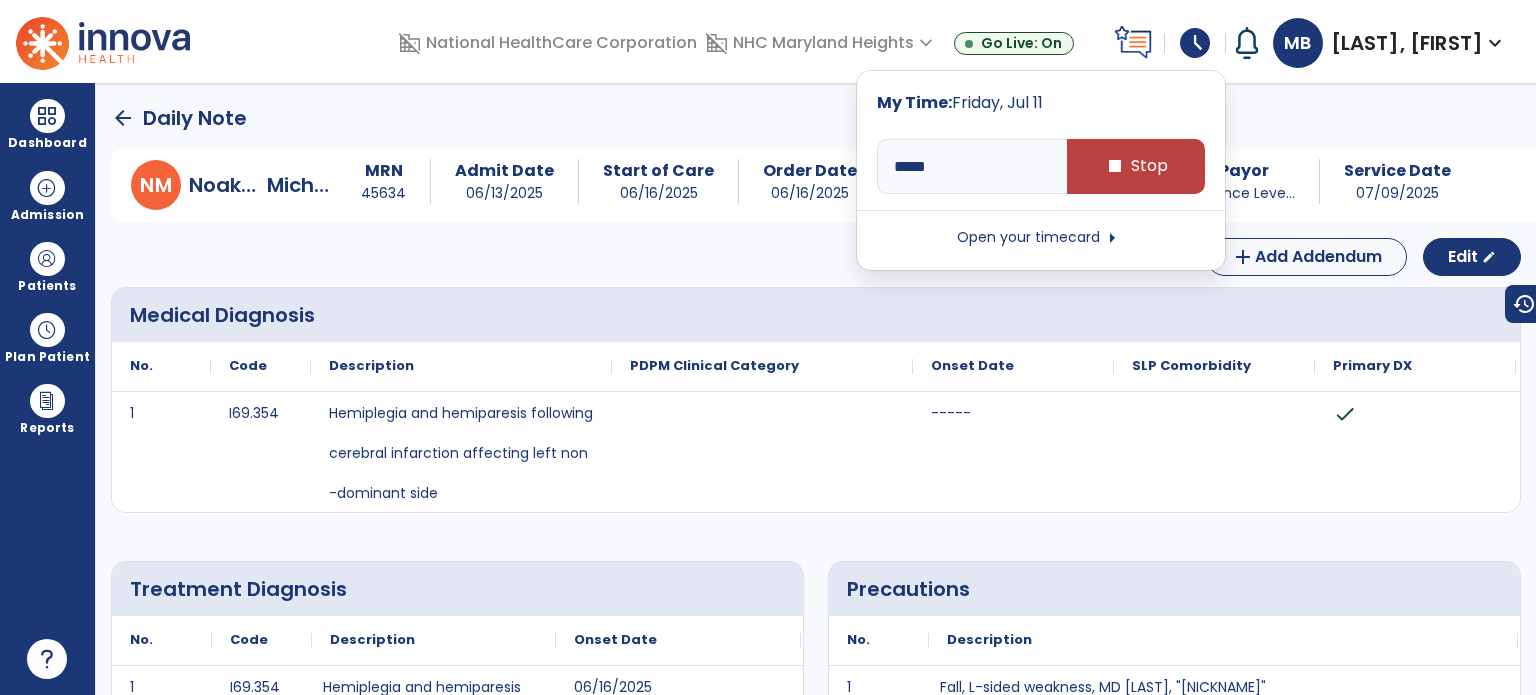 click 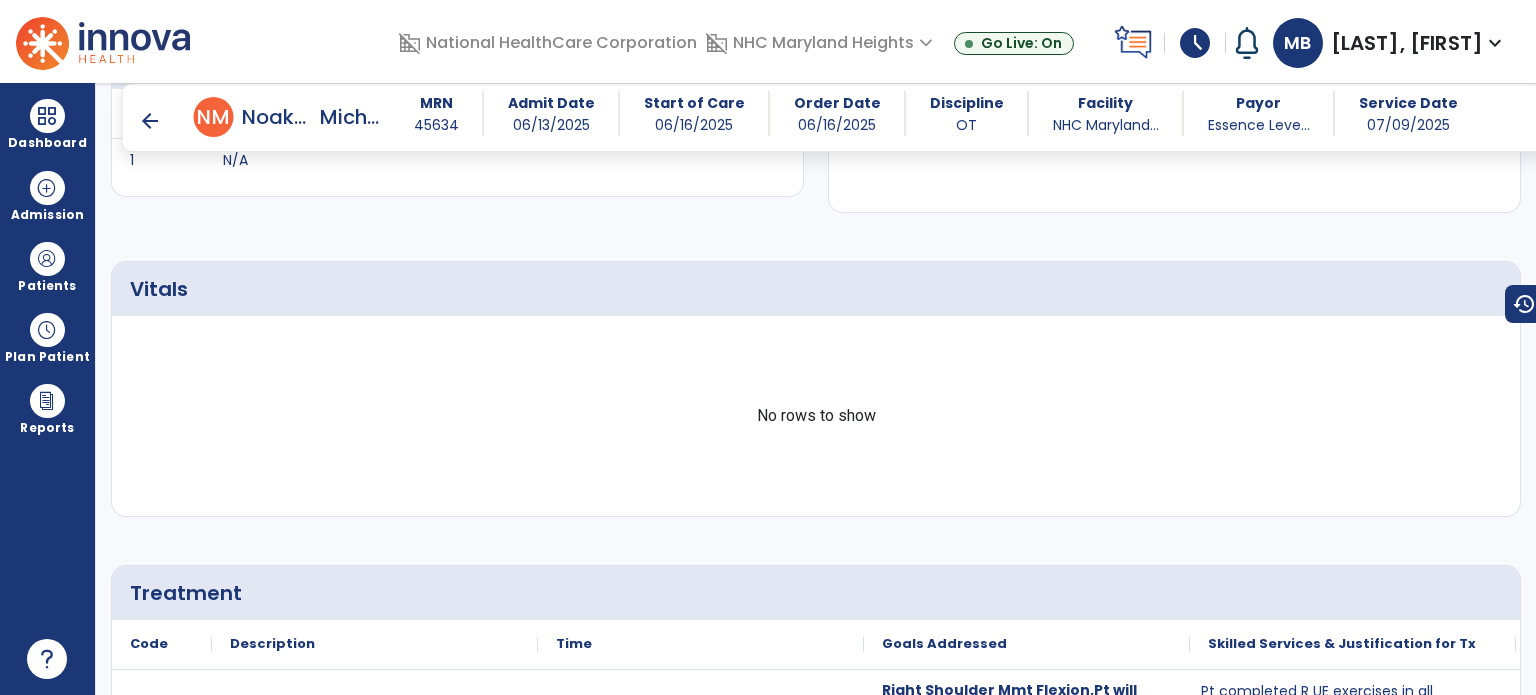 scroll, scrollTop: 783, scrollLeft: 0, axis: vertical 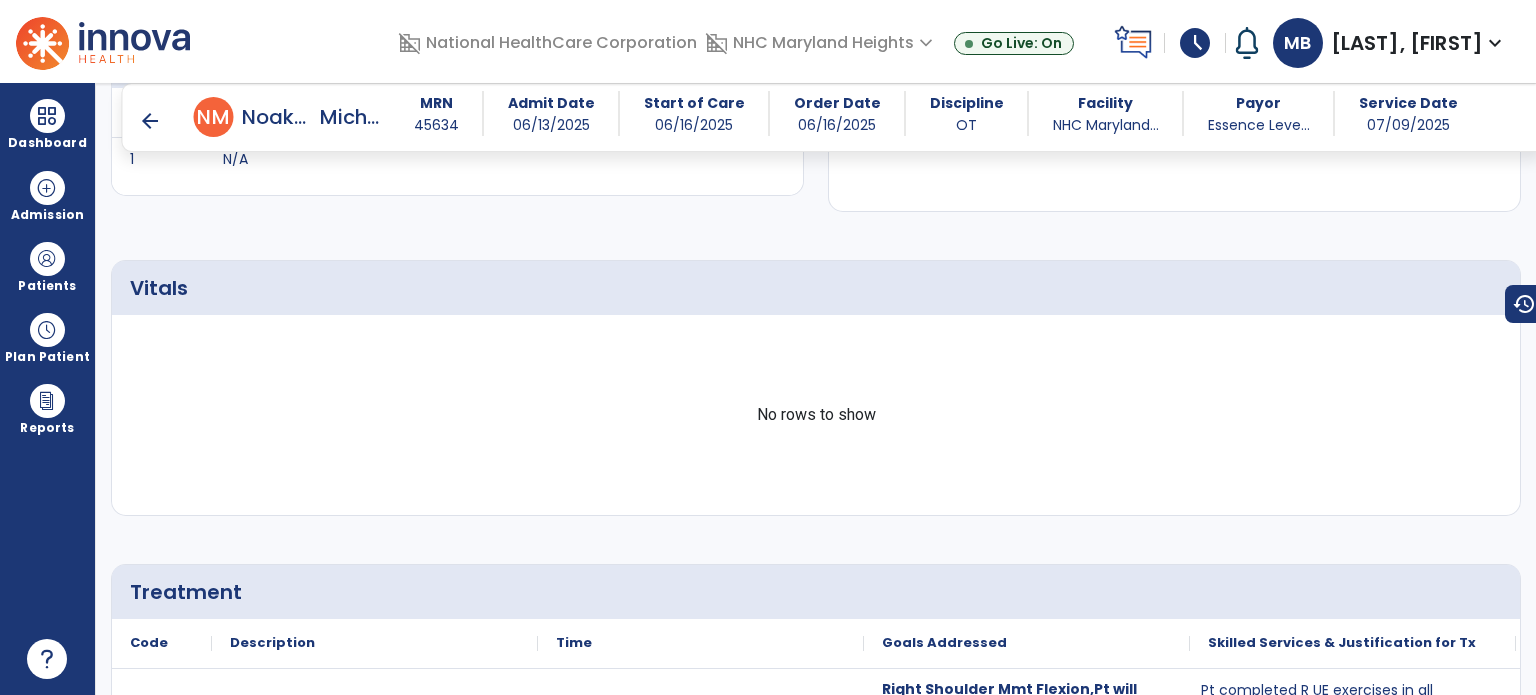 click at bounding box center [1247, 43] 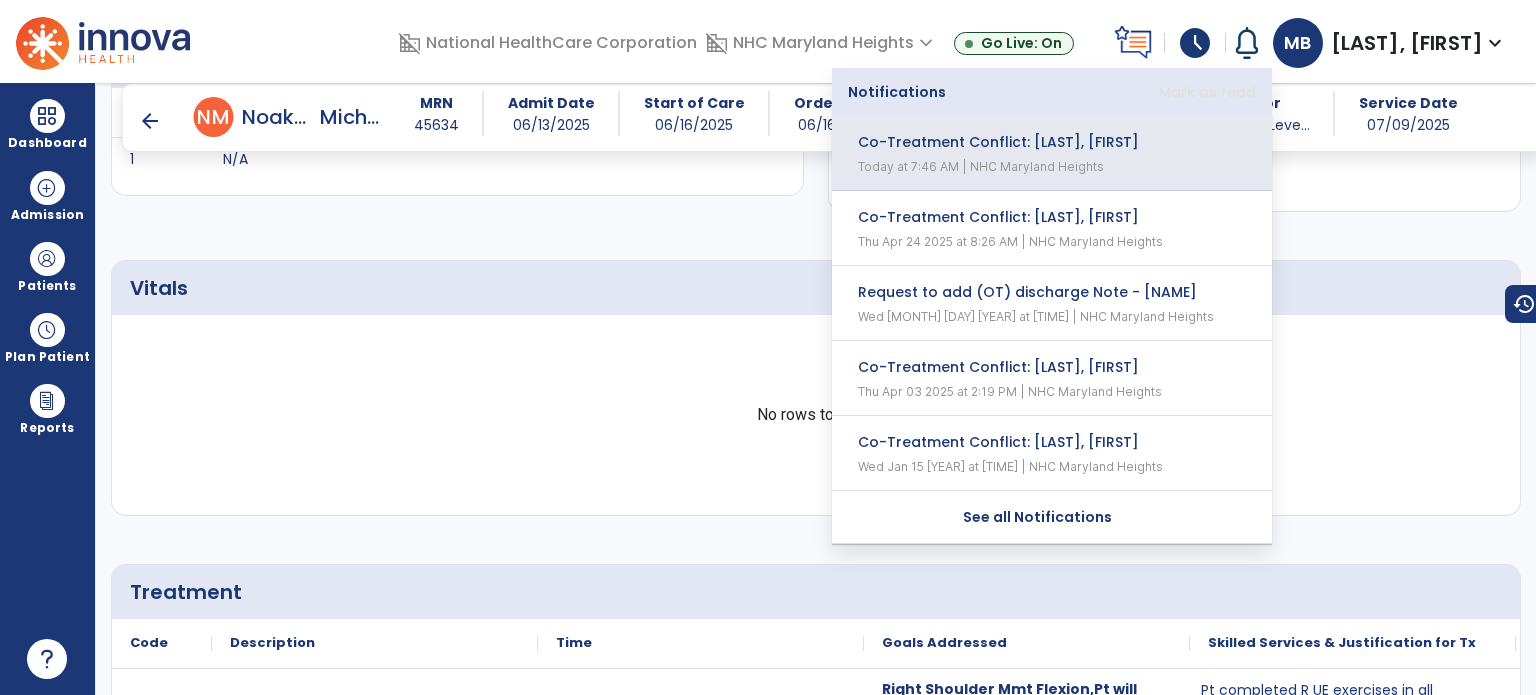 click on "Today at 7:46 AM | NHC Maryland Heights" at bounding box center [1057, 167] 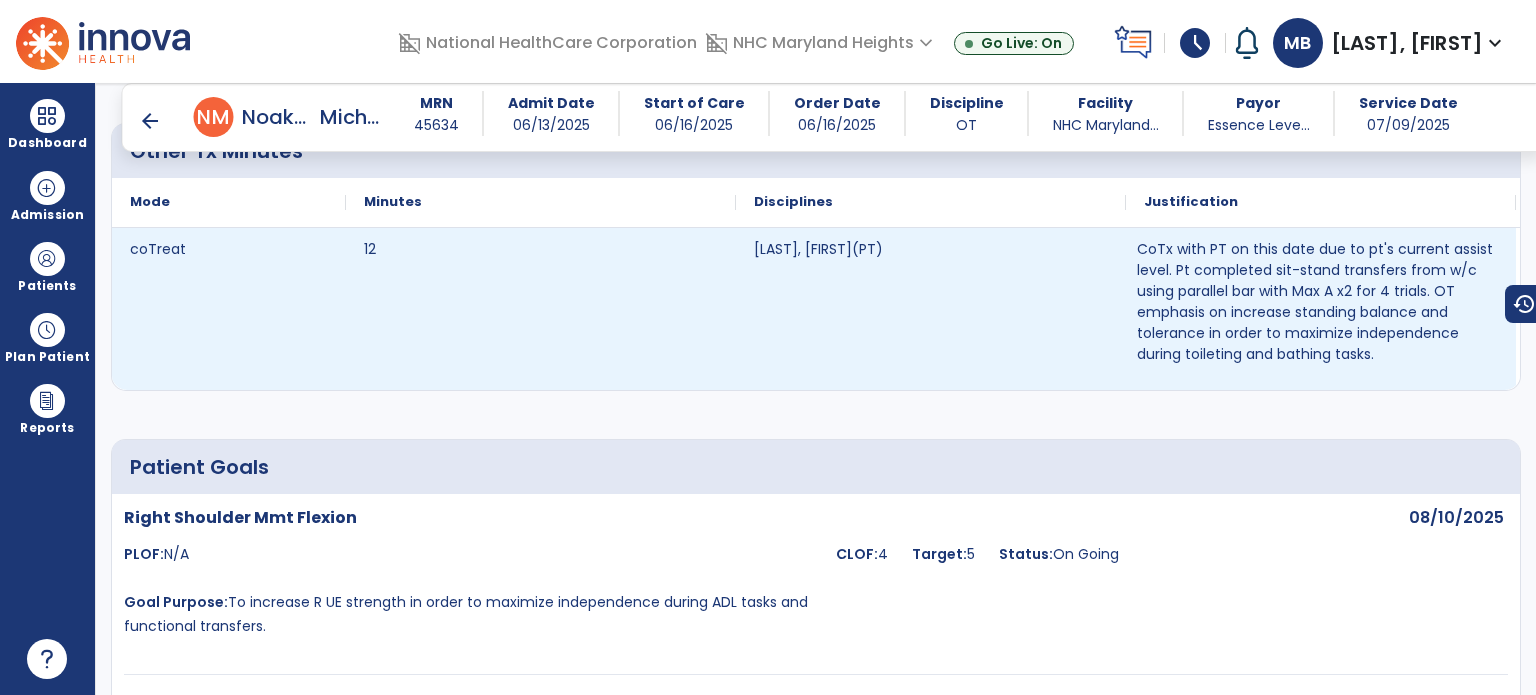 scroll, scrollTop: 1856, scrollLeft: 0, axis: vertical 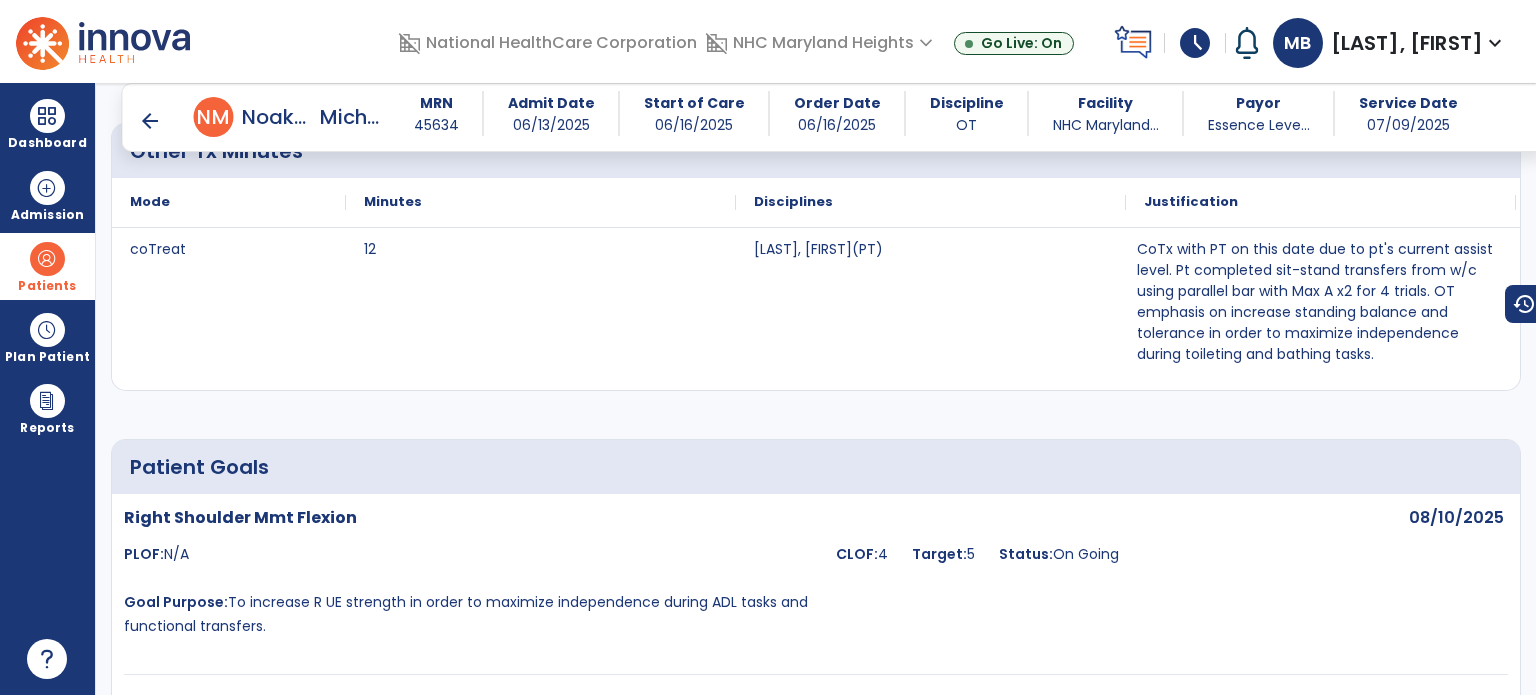 click on "Patients" at bounding box center [47, 266] 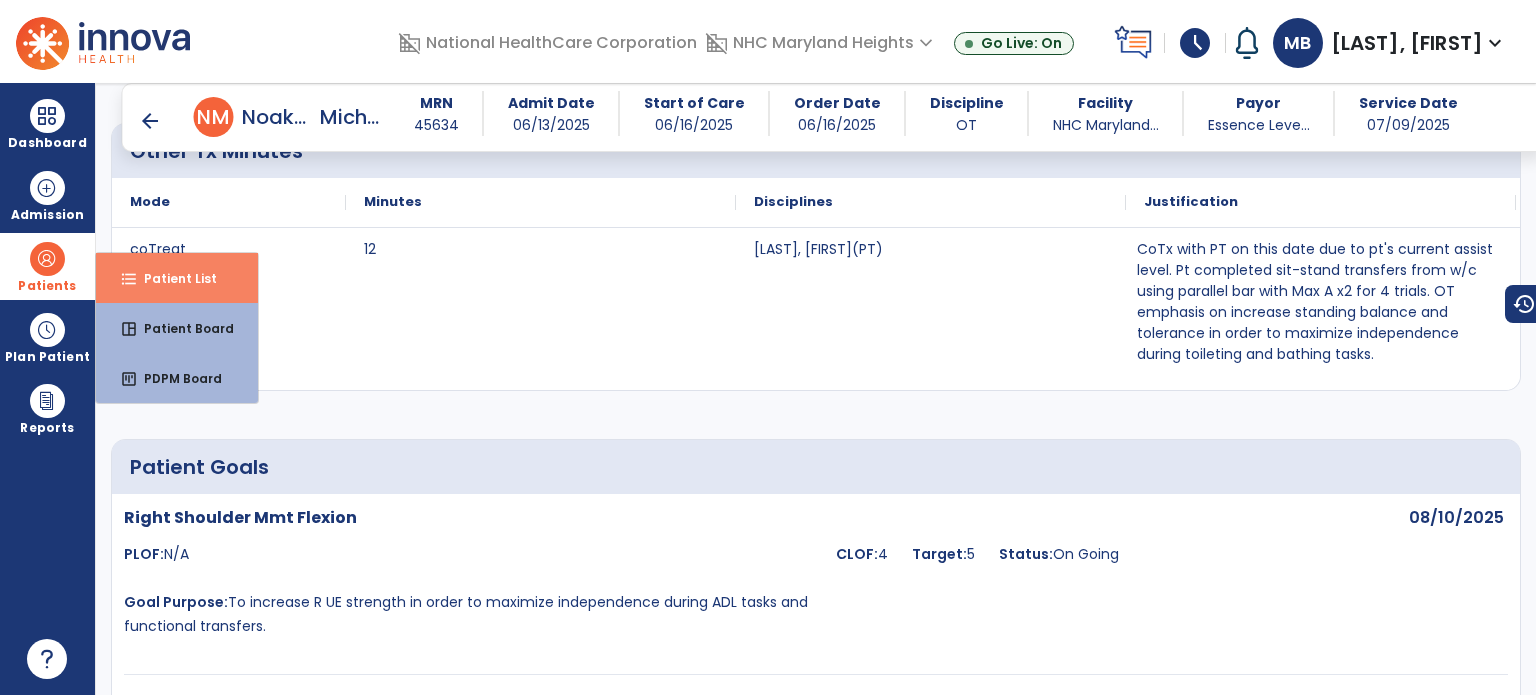 drag, startPoint x: 167, startPoint y: 279, endPoint x: 116, endPoint y: 281, distance: 51.0392 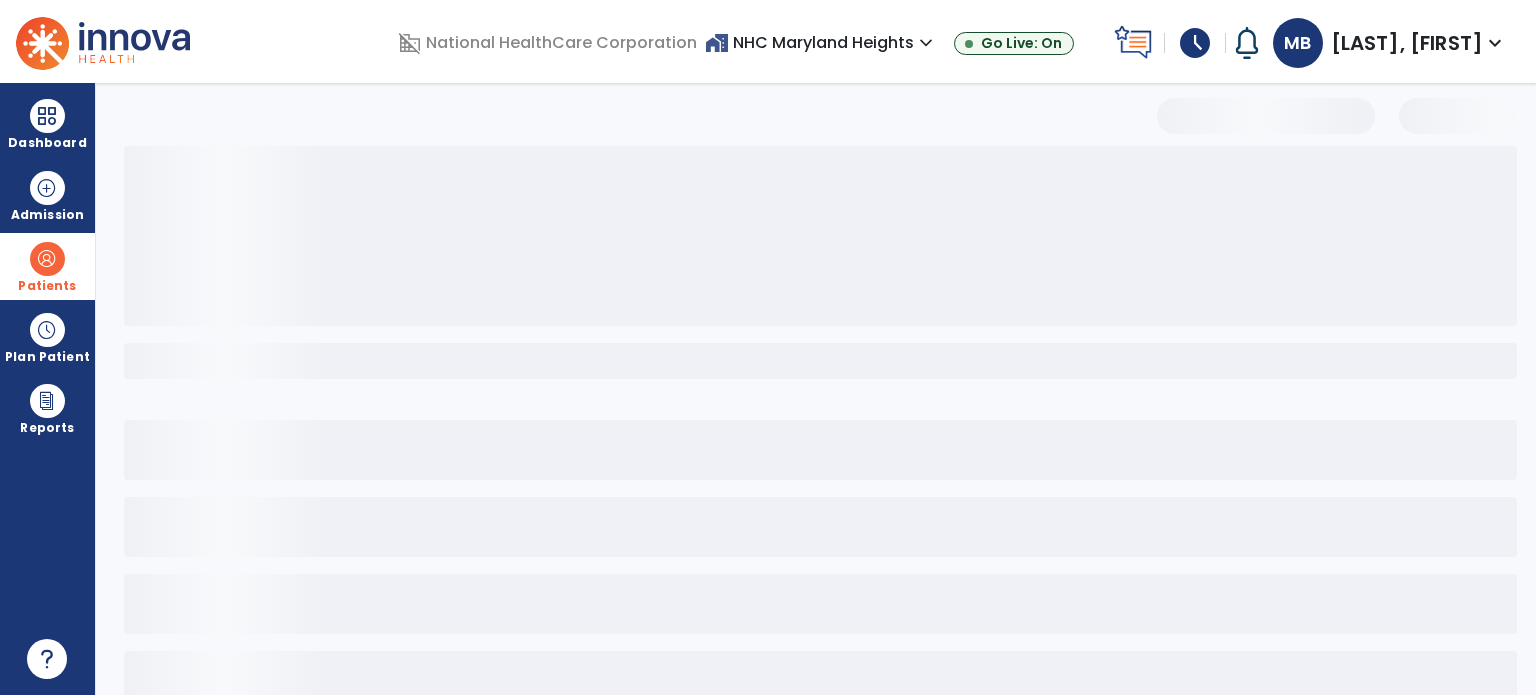 scroll, scrollTop: 46, scrollLeft: 0, axis: vertical 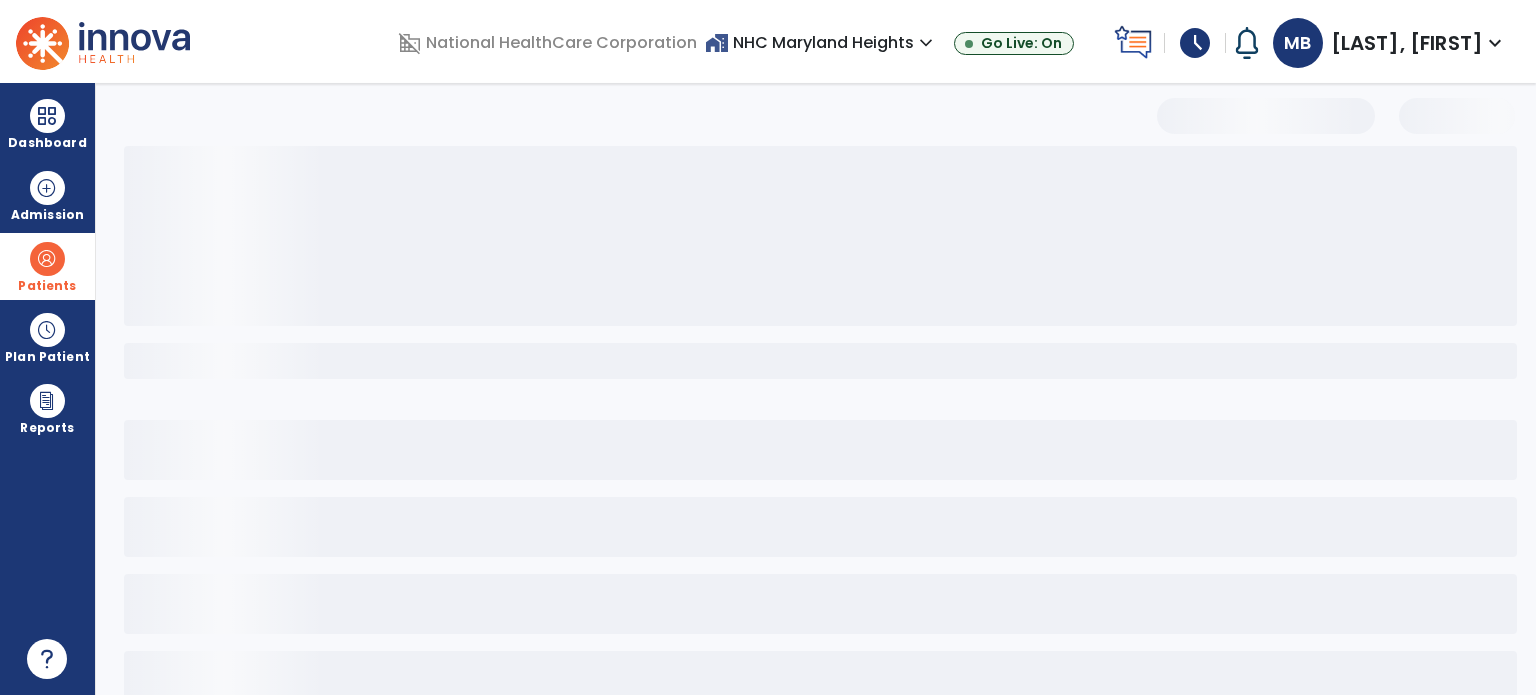 select on "***" 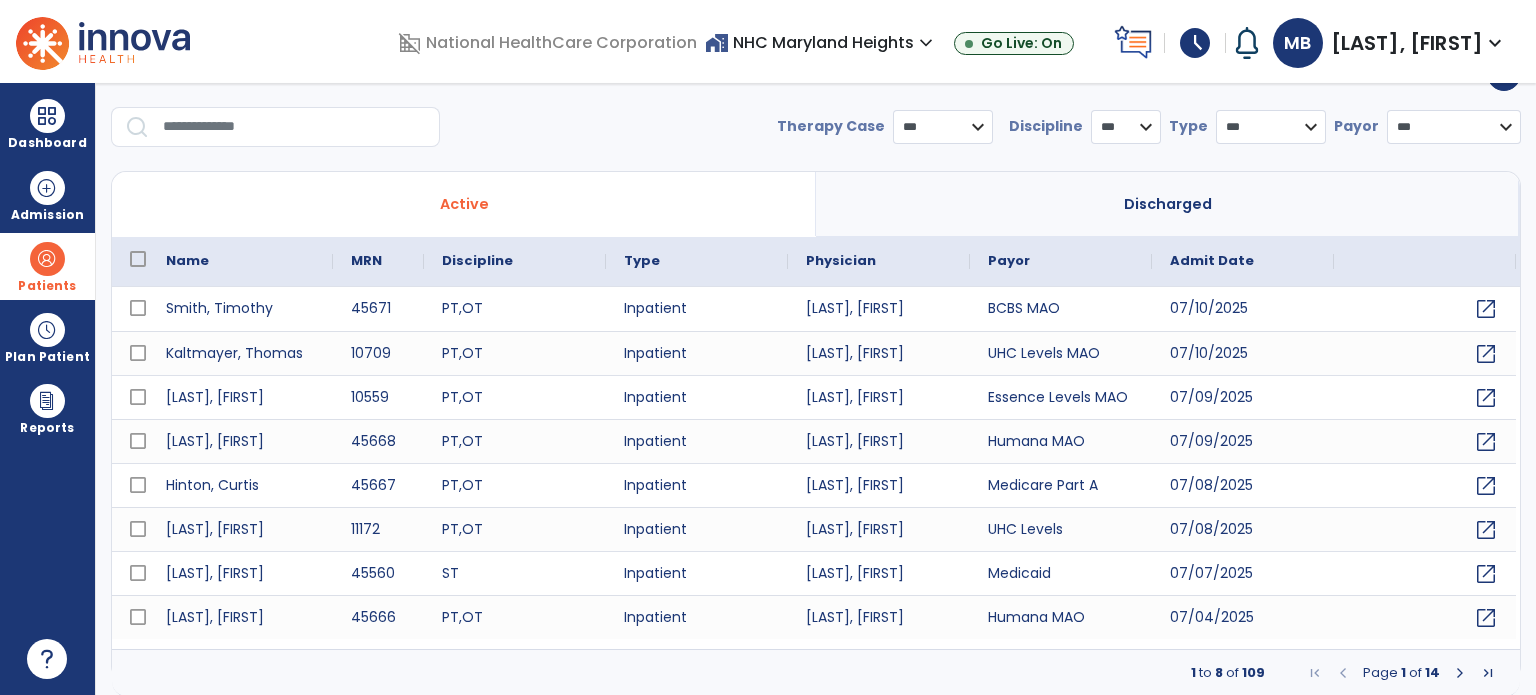click at bounding box center [294, 127] 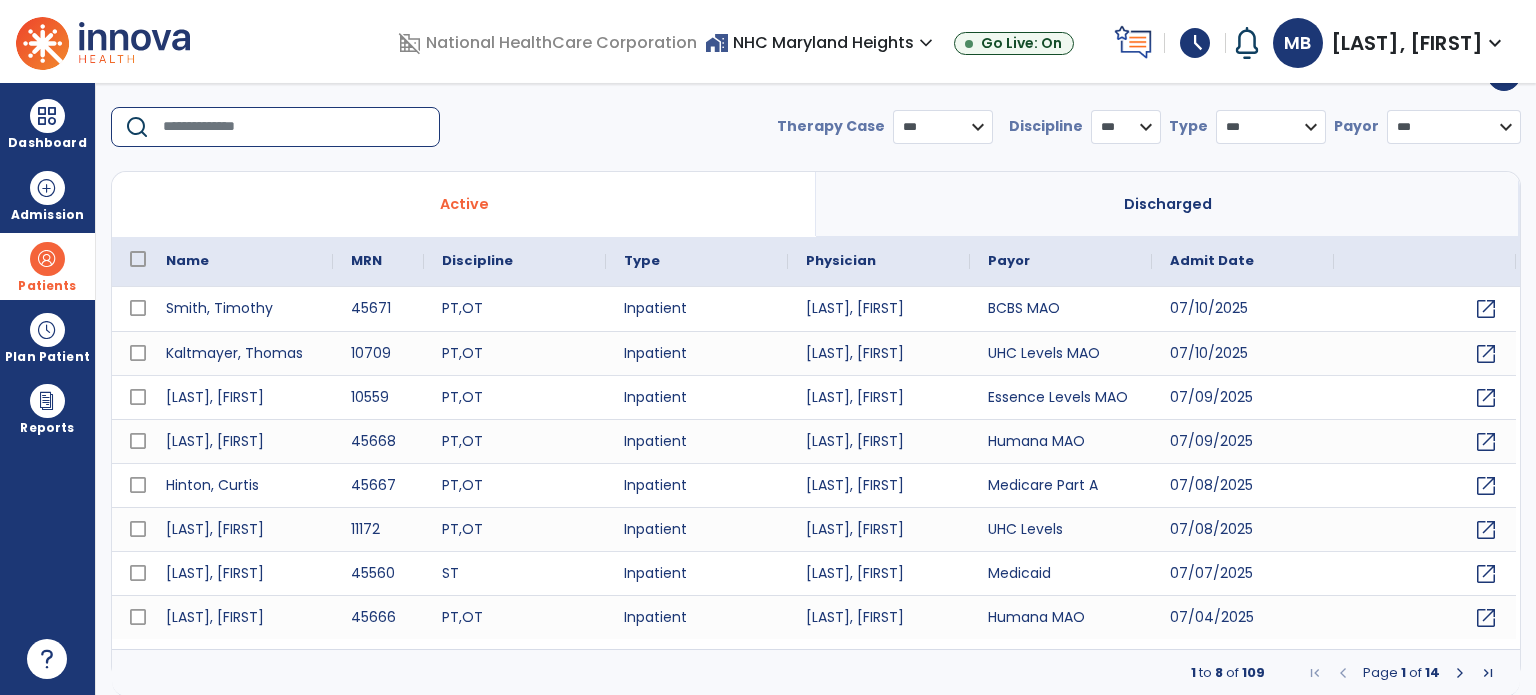 type on "*" 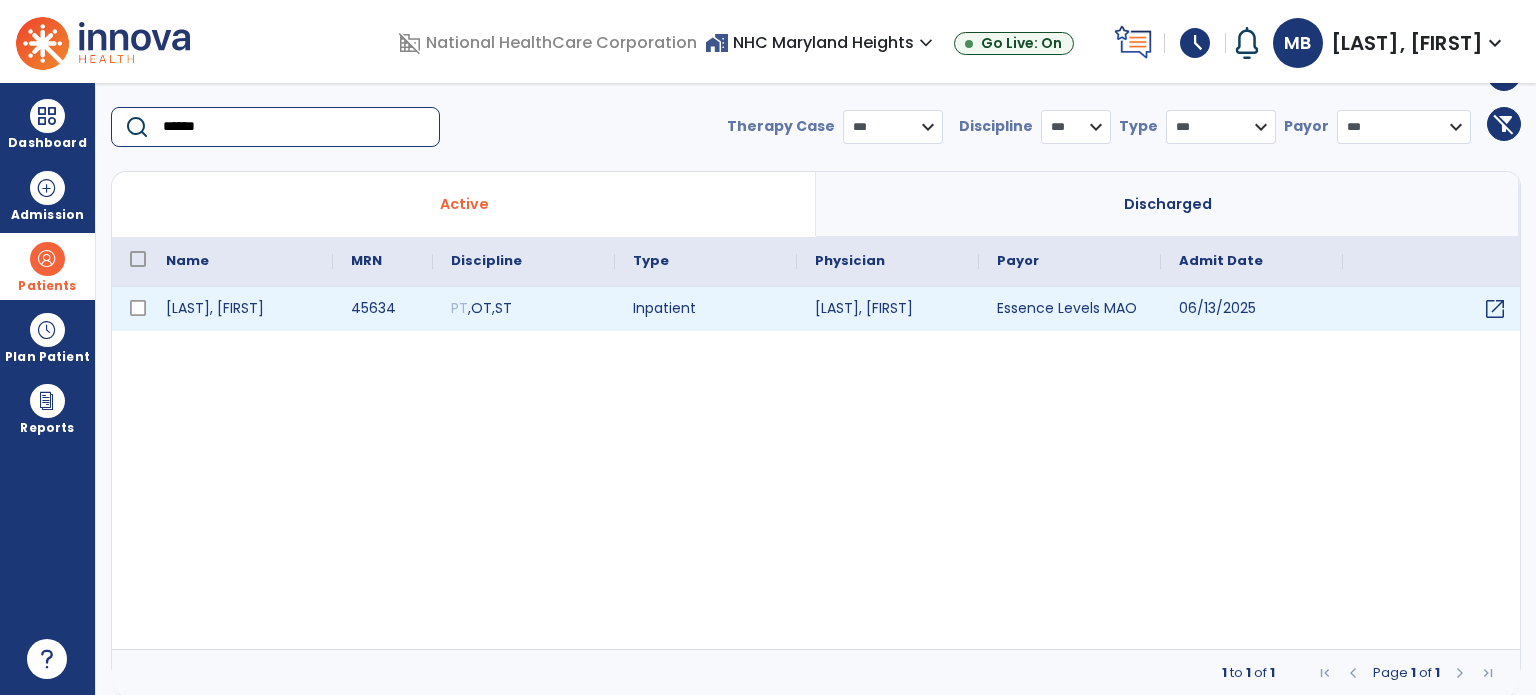 type on "******" 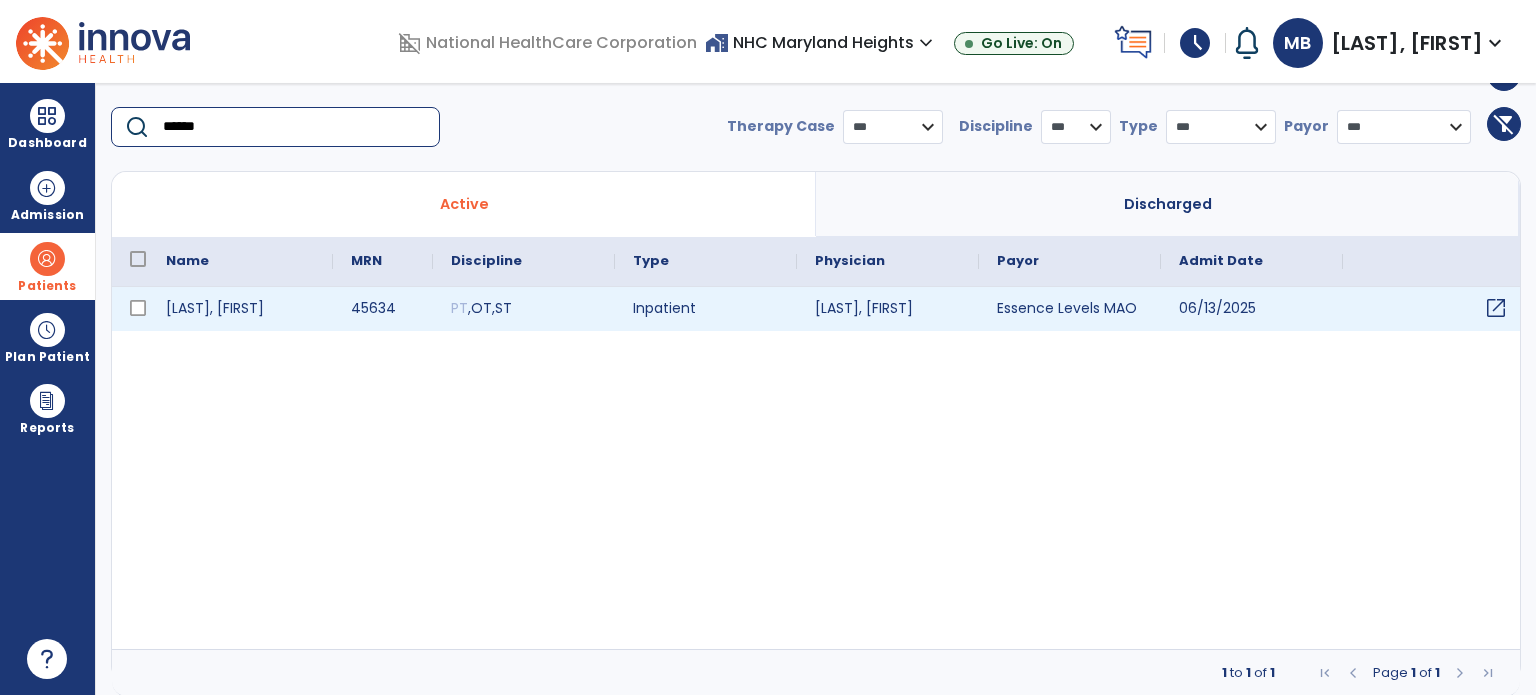 click on "open_in_new" at bounding box center (1496, 308) 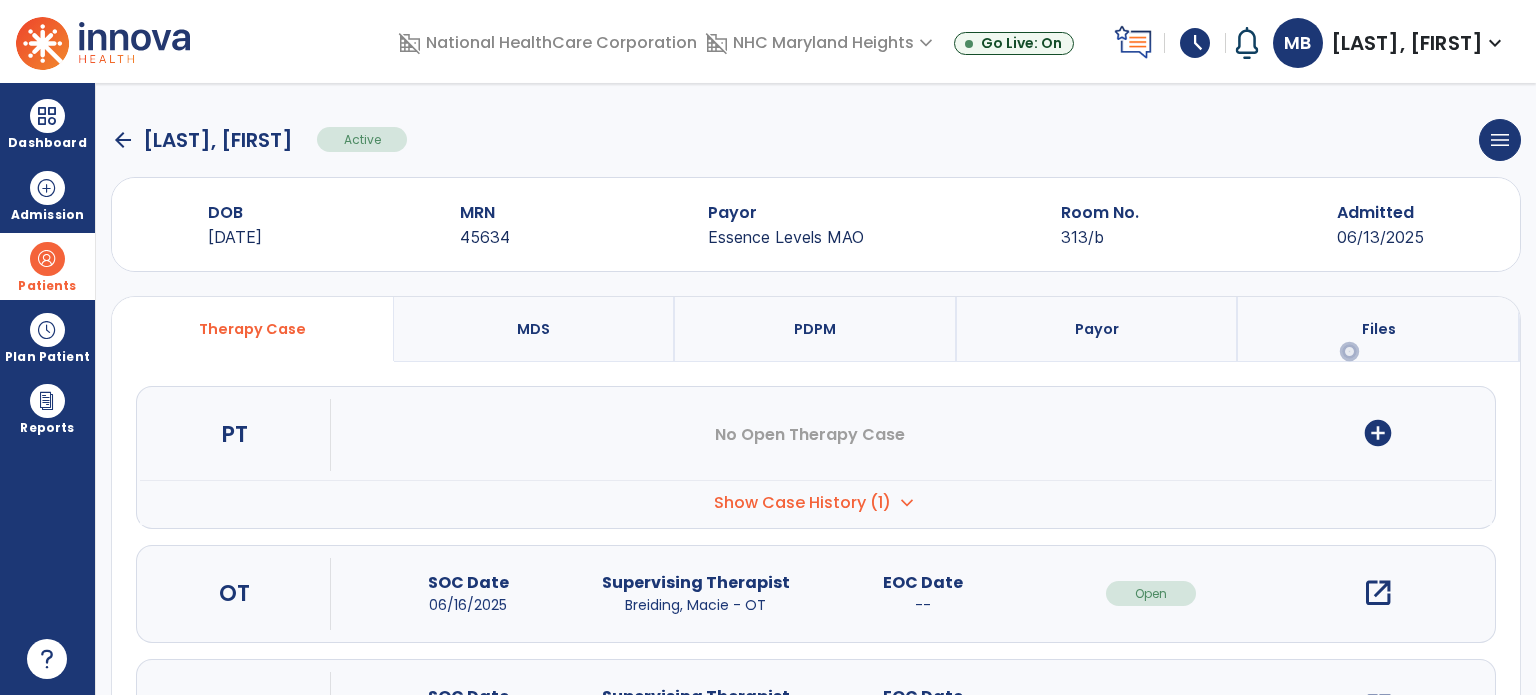 scroll, scrollTop: 82, scrollLeft: 0, axis: vertical 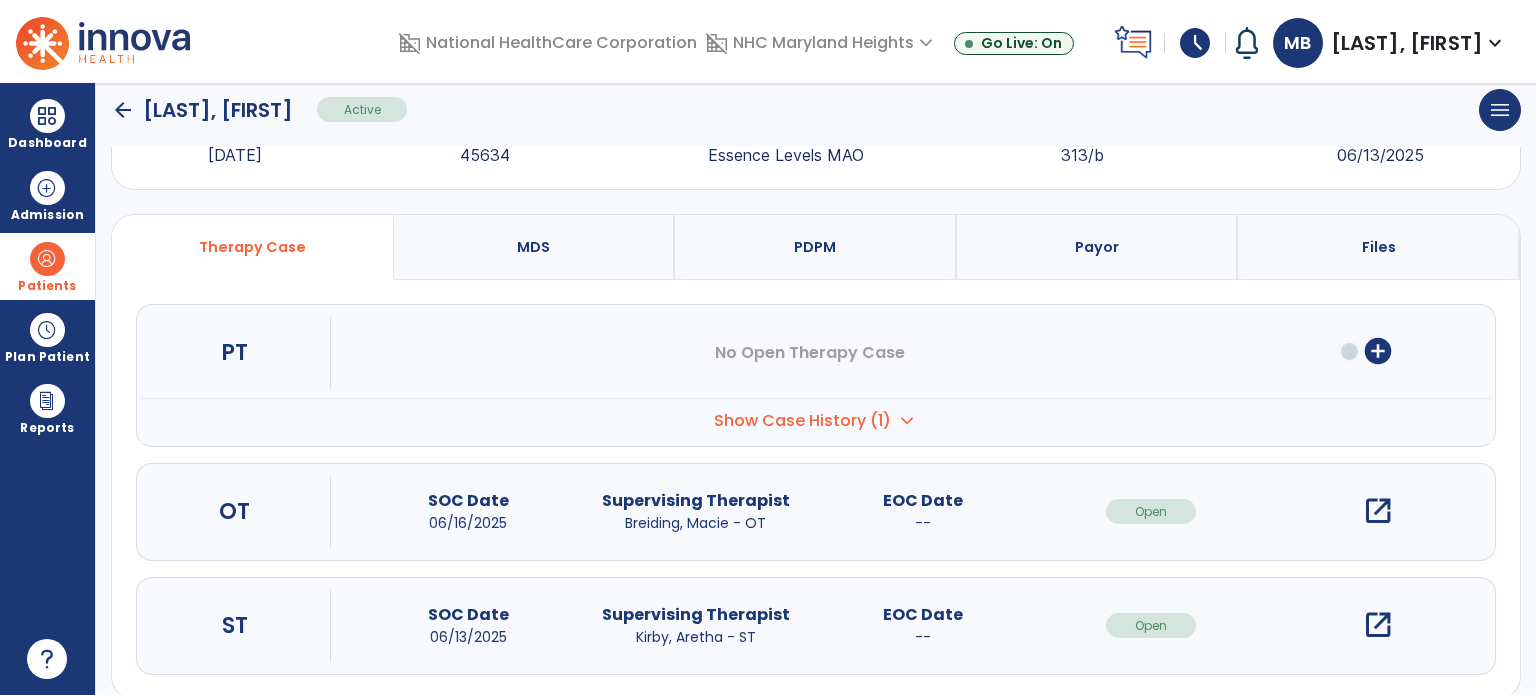 click on "Show Case History (1)     expand_more" at bounding box center (816, 420) 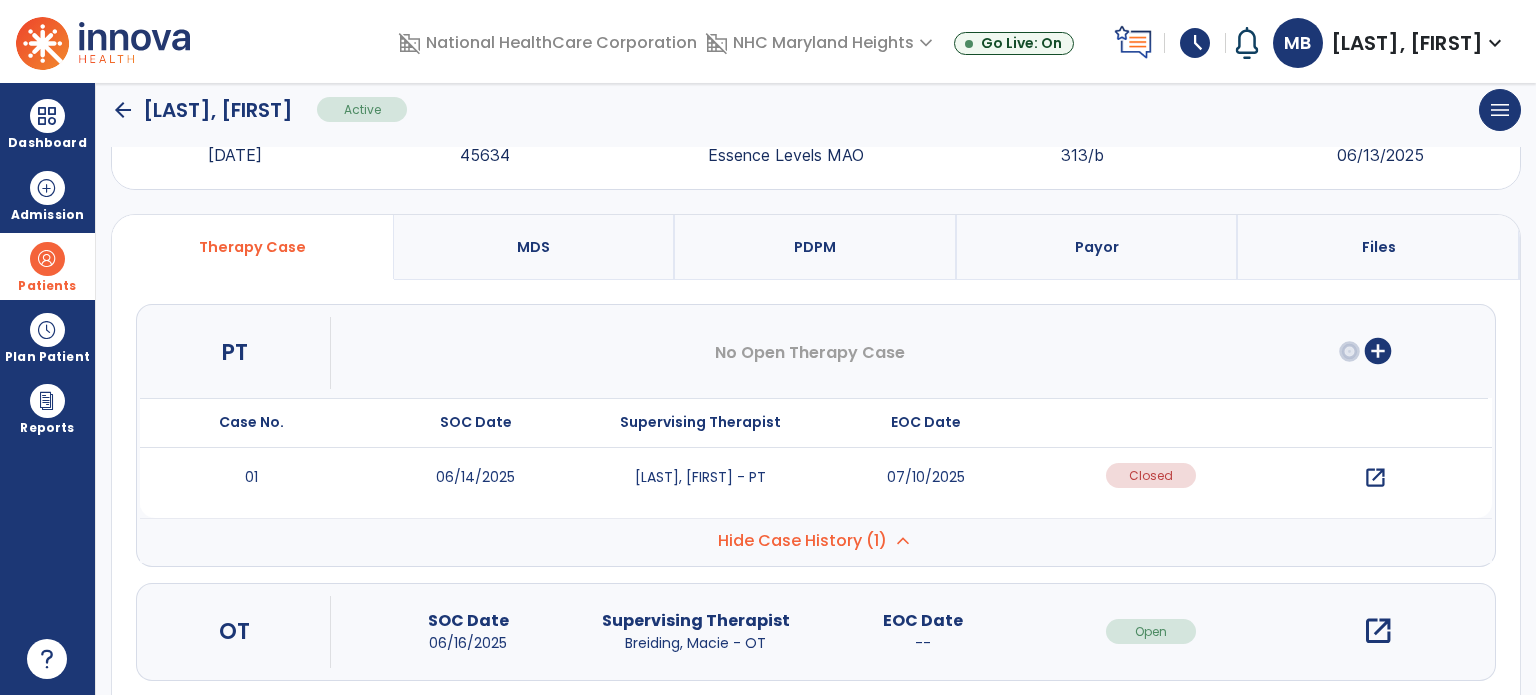 click on "open_in_new" at bounding box center (1375, 478) 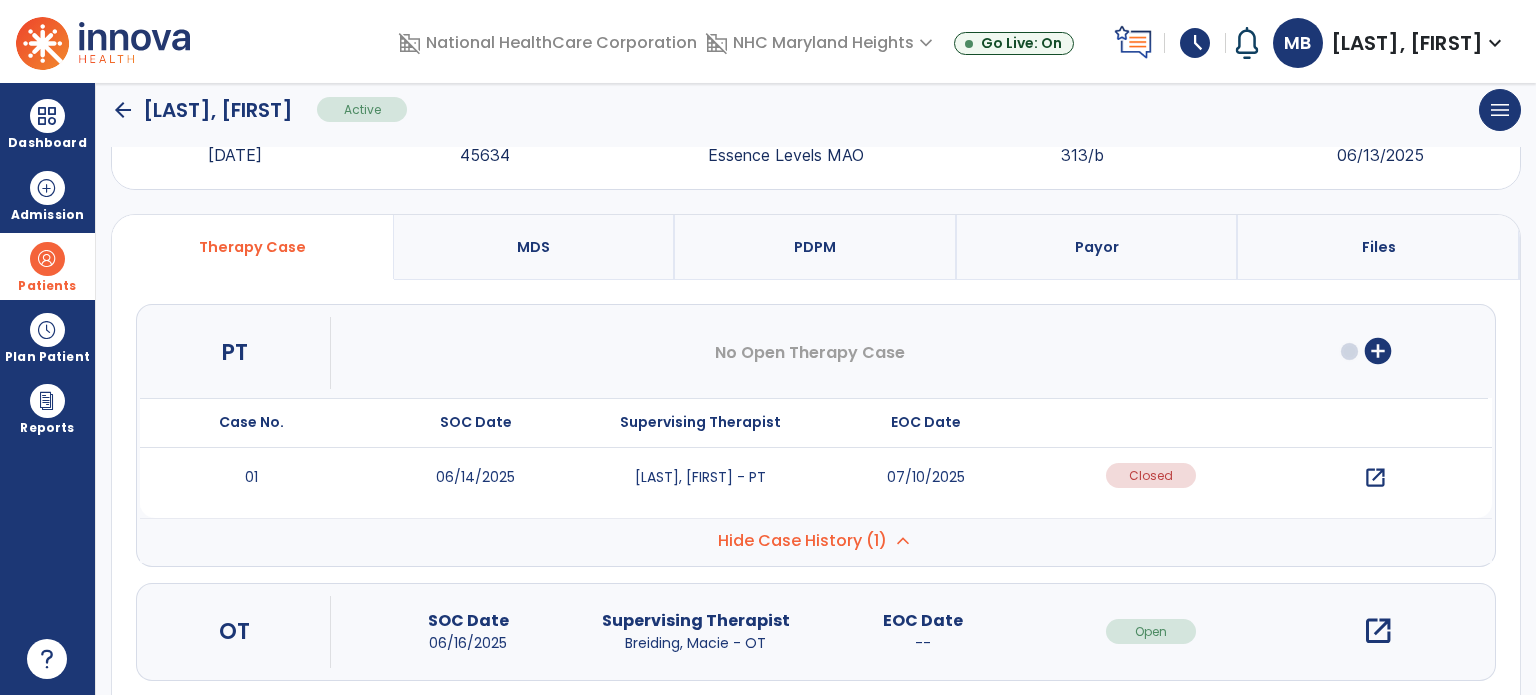 scroll, scrollTop: 0, scrollLeft: 0, axis: both 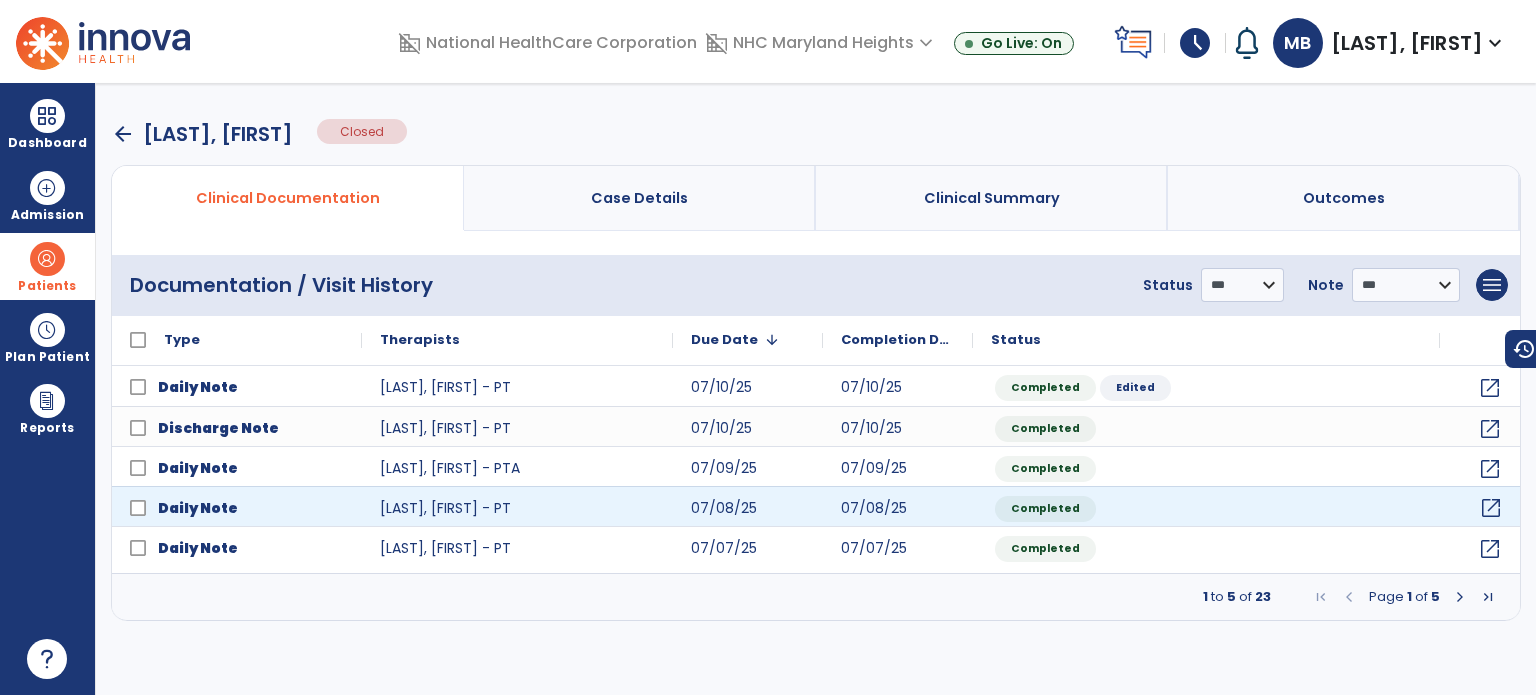 click on "open_in_new" 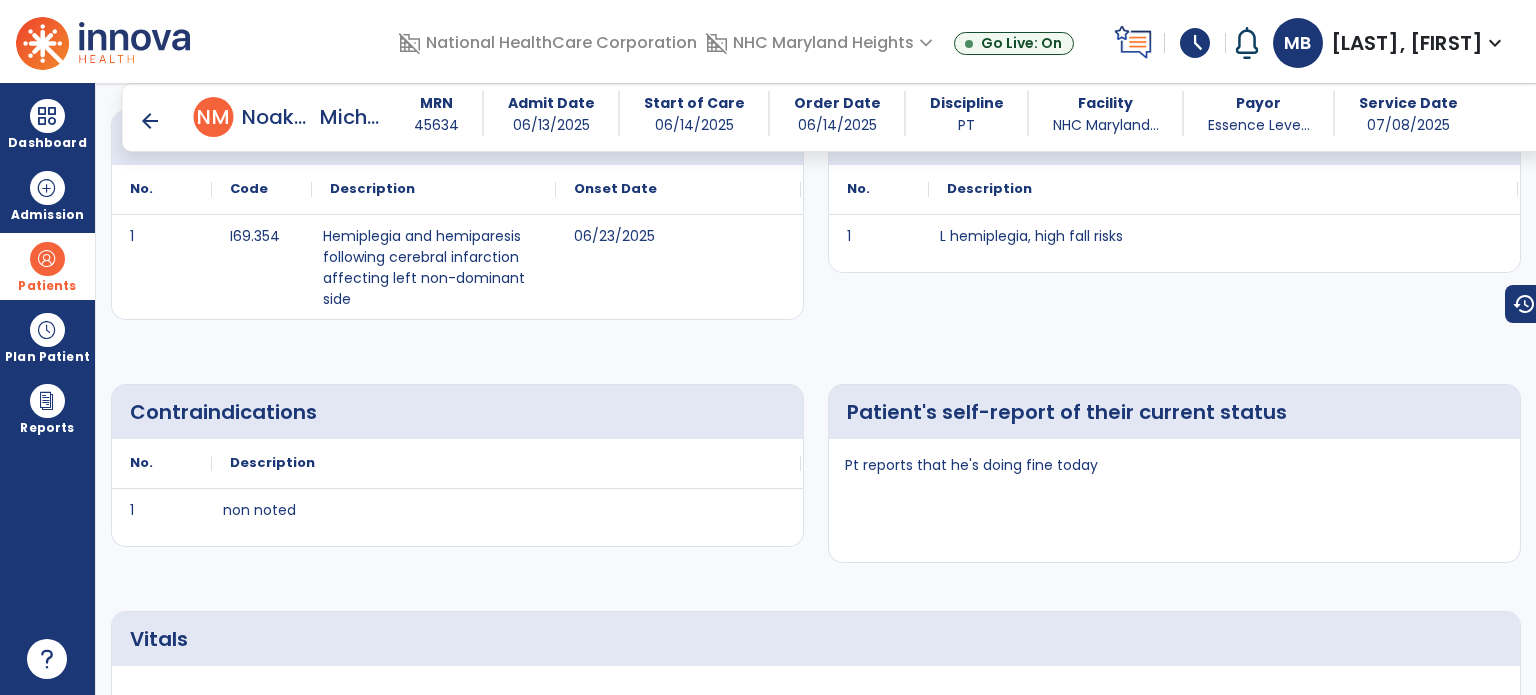 scroll, scrollTop: 0, scrollLeft: 0, axis: both 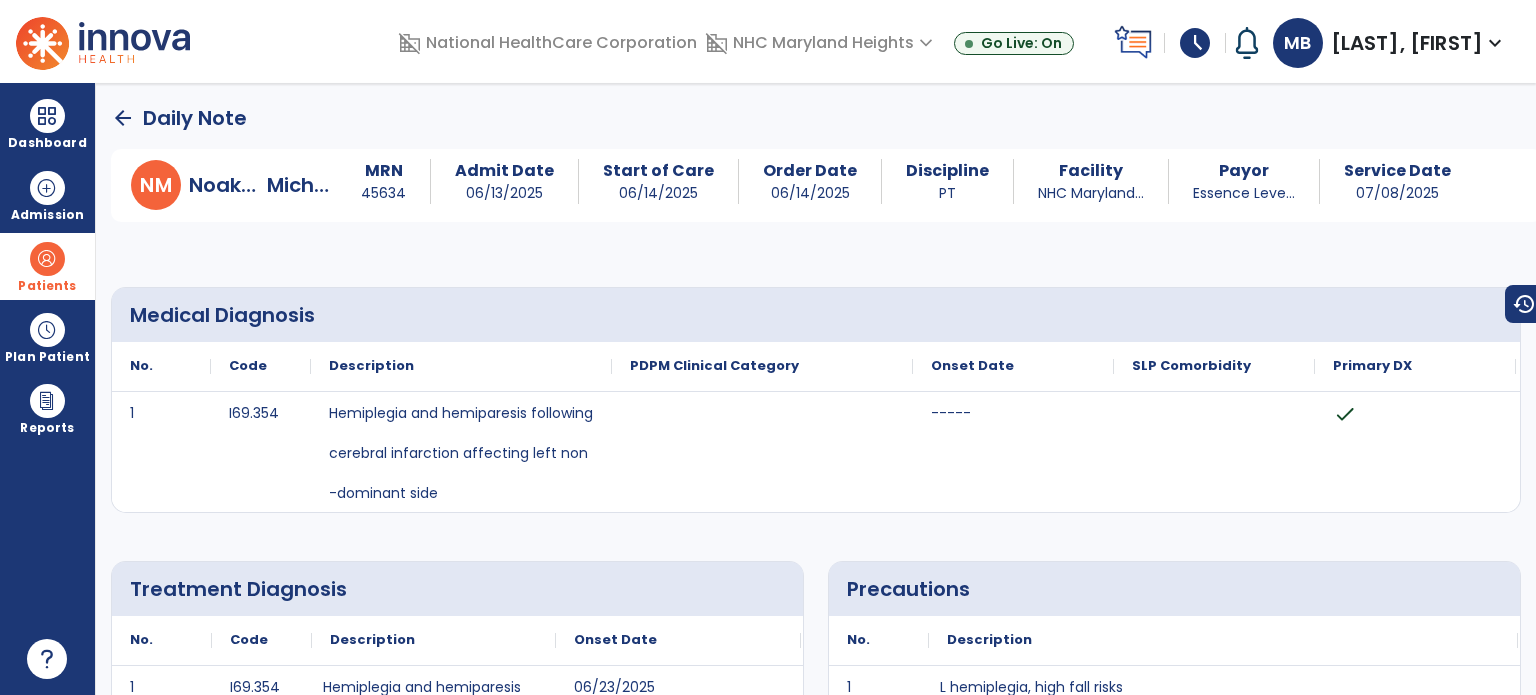 click at bounding box center (1247, 43) 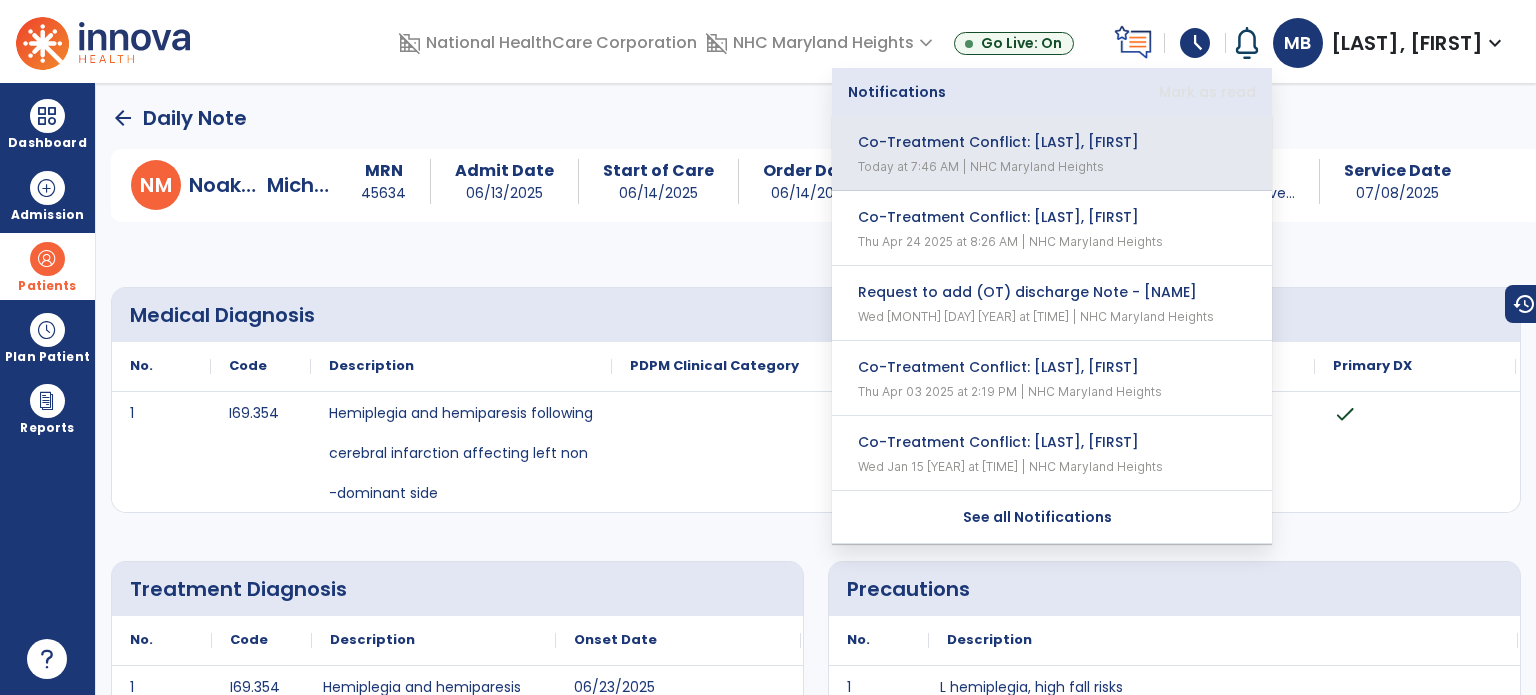 click on "Co-Treatment Conflict: [LAST], [FIRST] Today at 7:46 AM | NHC Maryland Heights" at bounding box center (1052, 153) 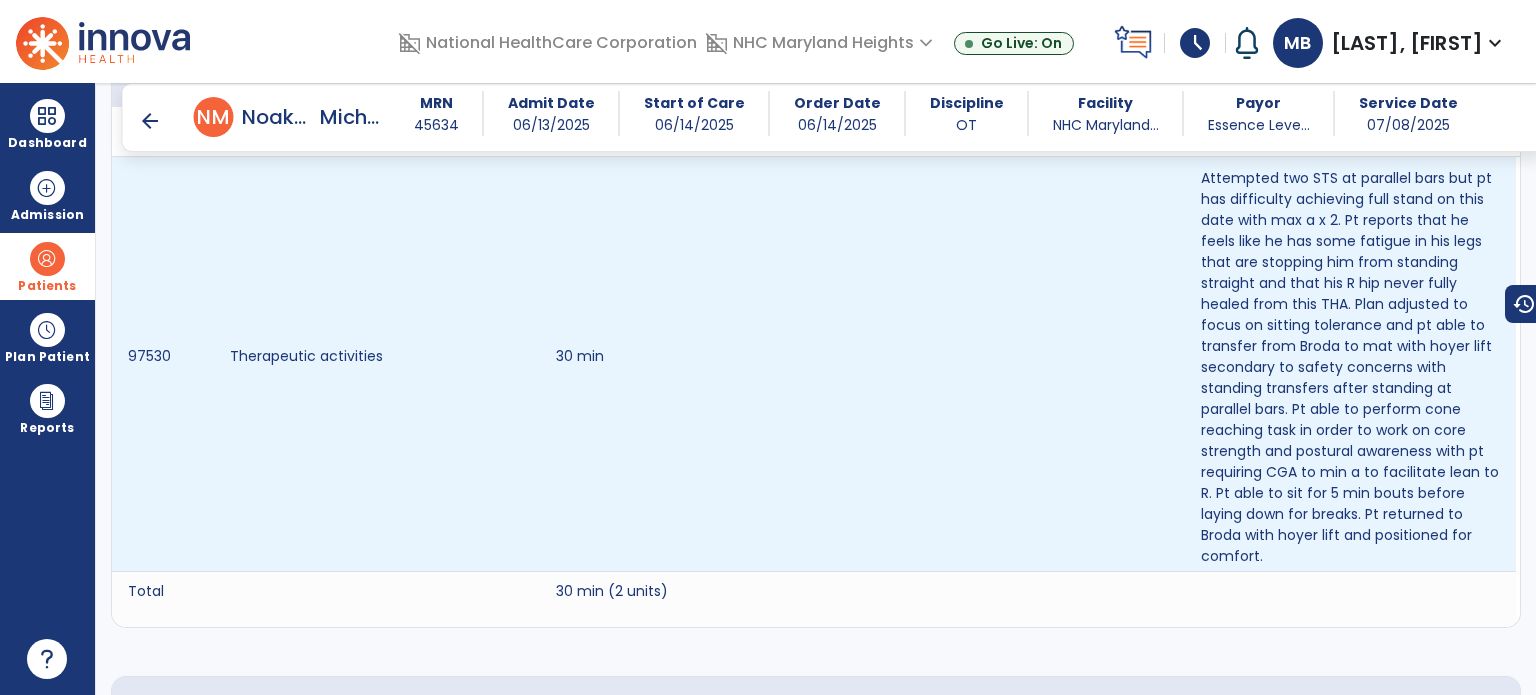 scroll, scrollTop: 0, scrollLeft: 0, axis: both 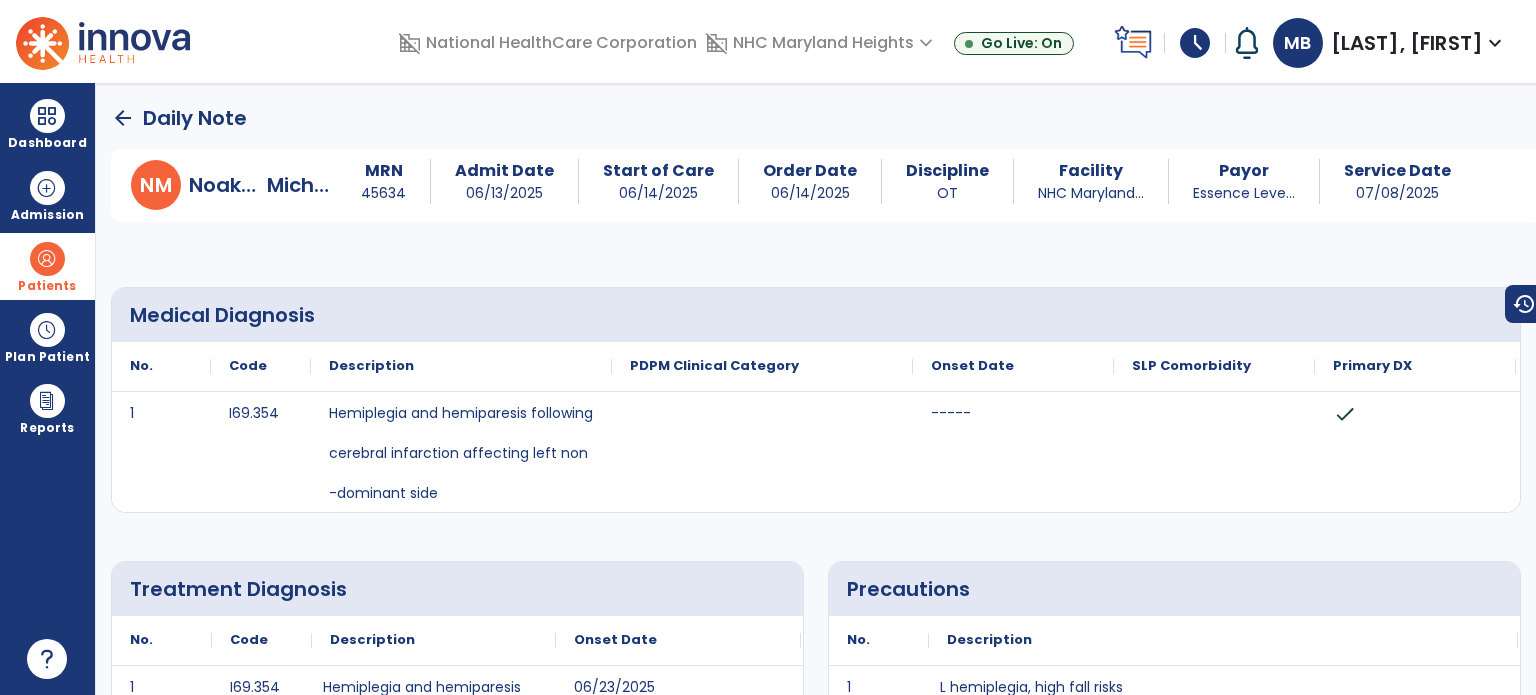 click at bounding box center [1247, 43] 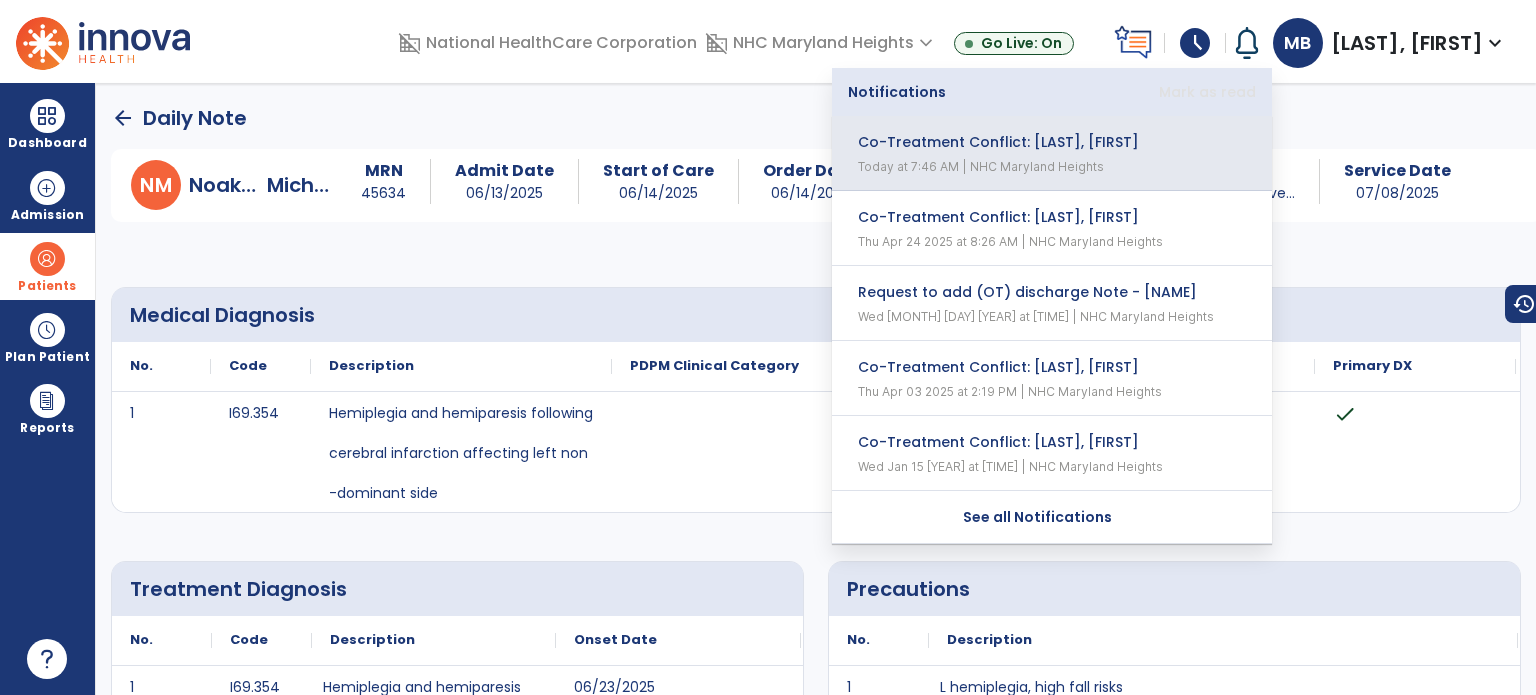 click on "Co-Treatment Conflict: [LAST], [FIRST] Today at 7:46 AM | NHC Maryland Heights" at bounding box center (1052, 153) 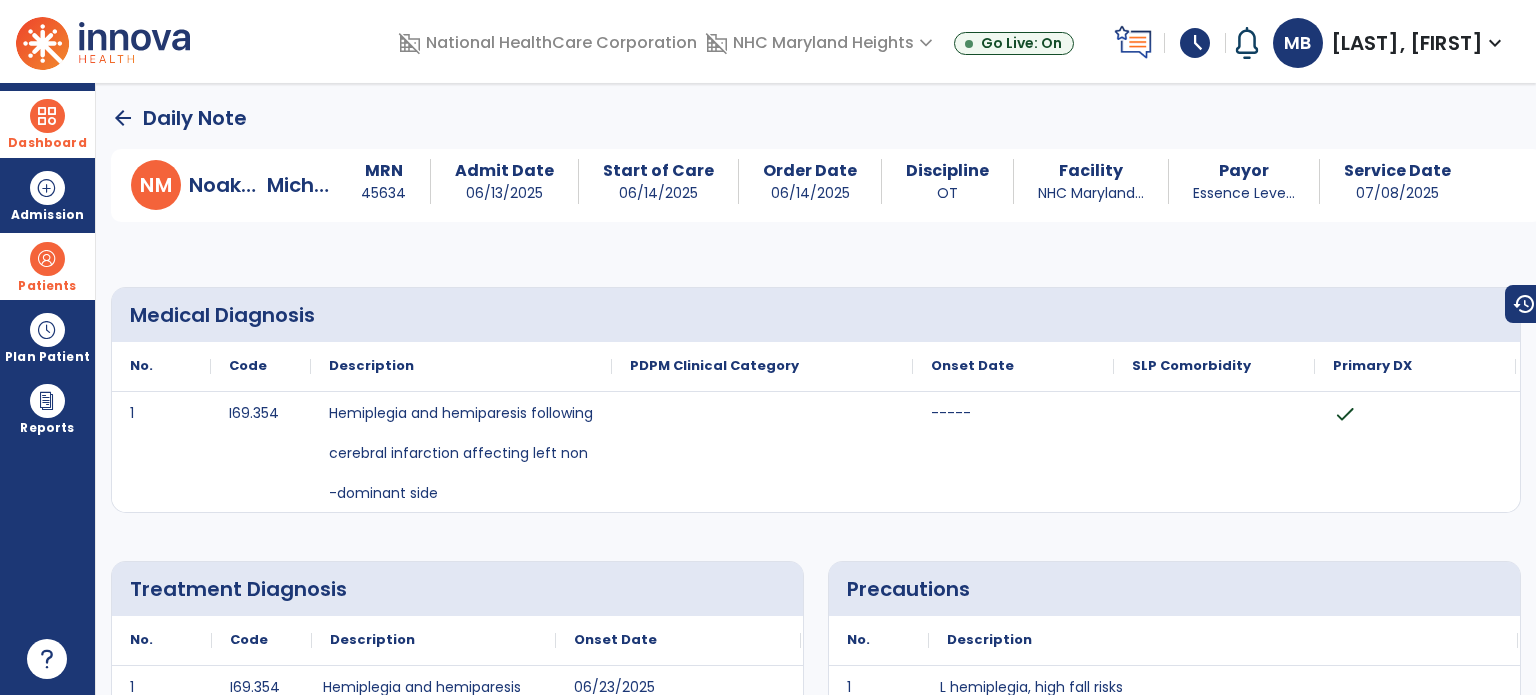click on "Dashboard" at bounding box center (47, 124) 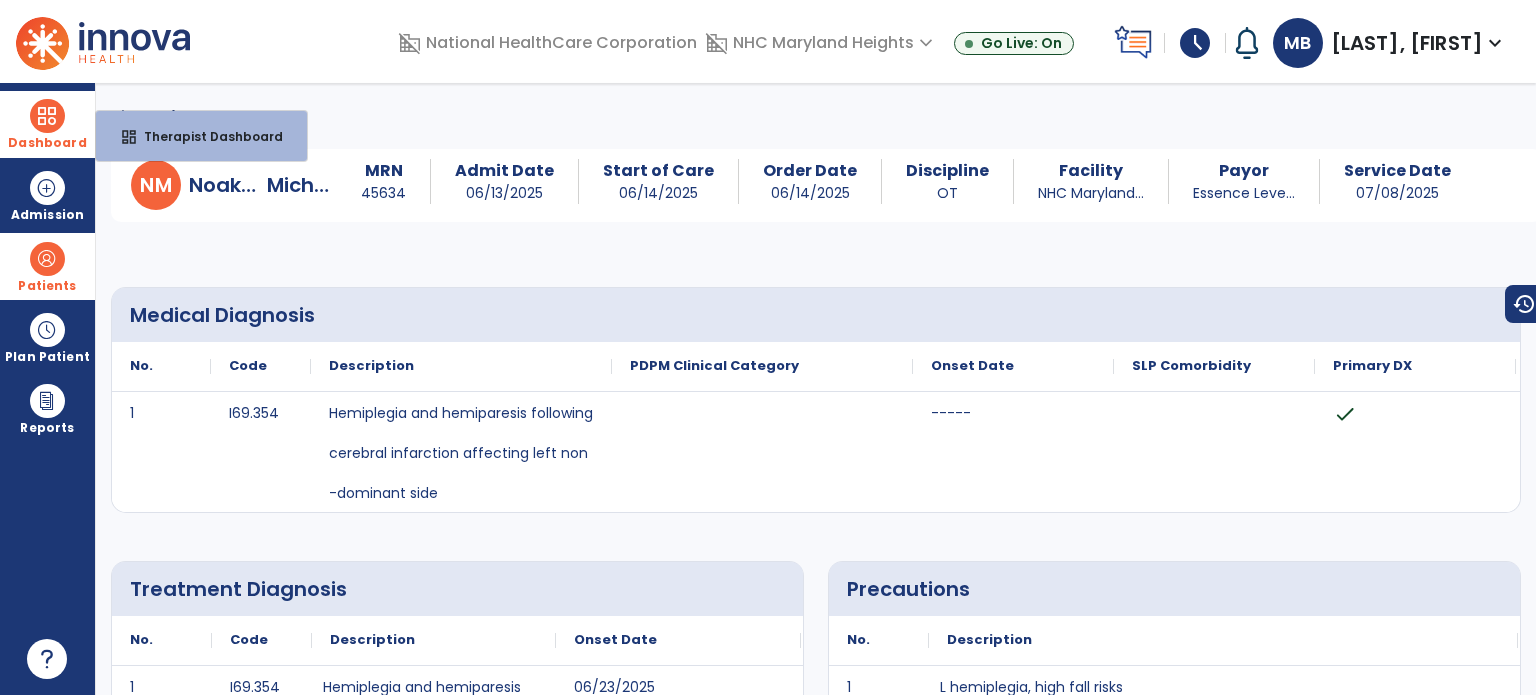 click at bounding box center [47, 116] 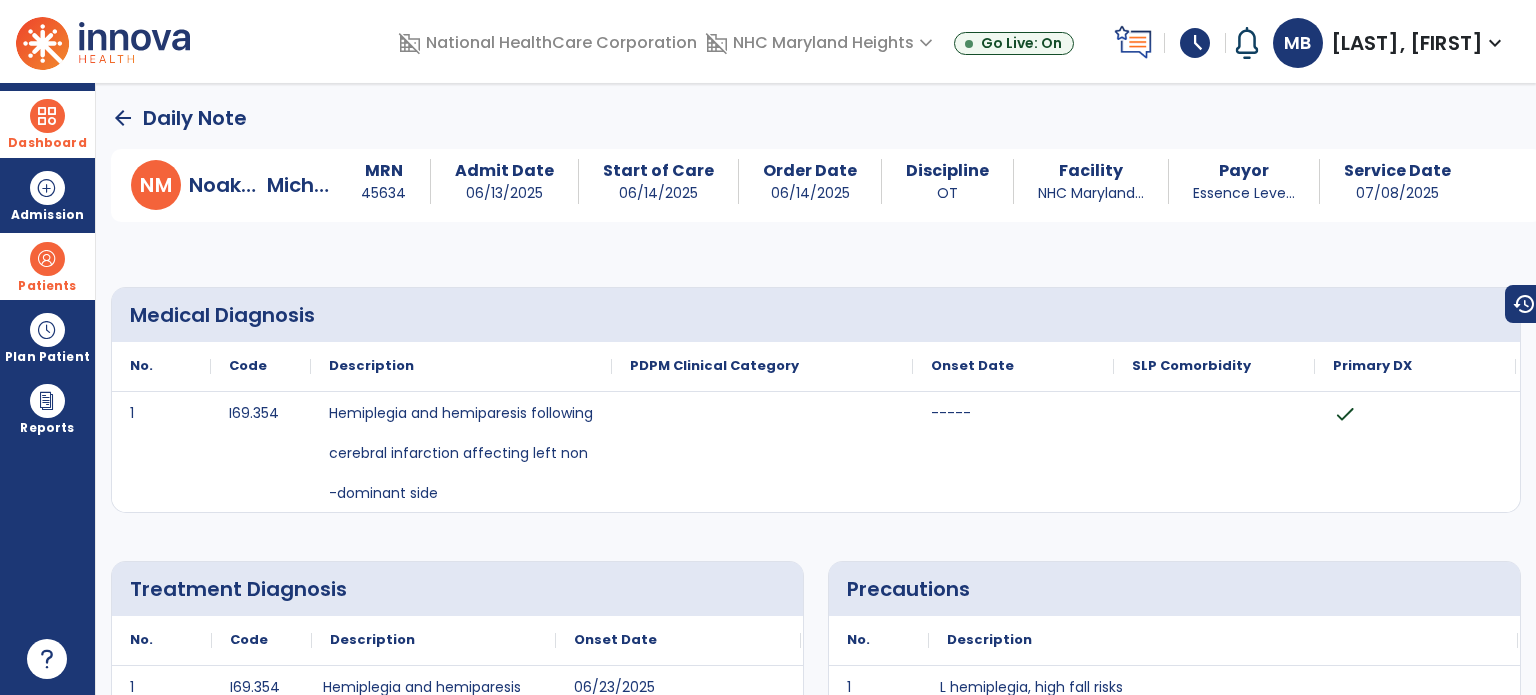 click at bounding box center [47, 116] 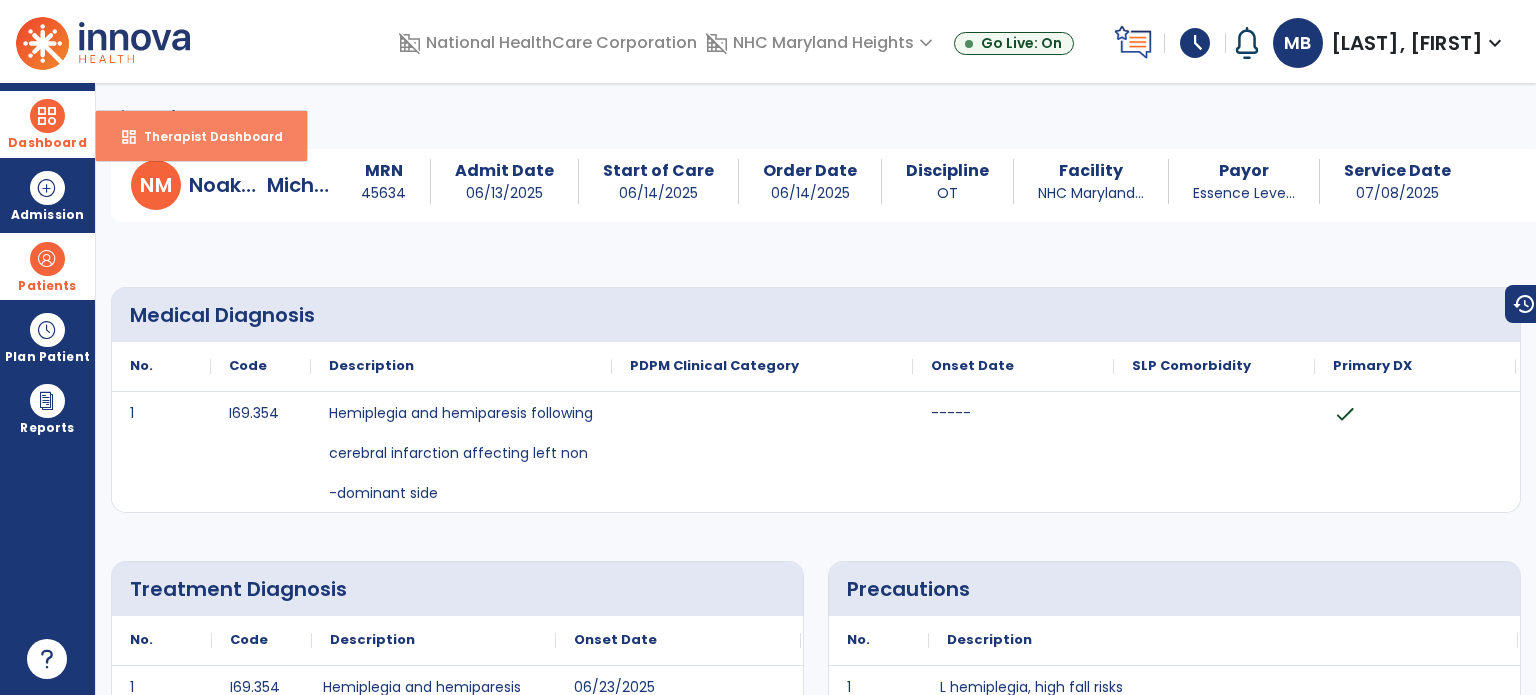 click on "dashboard" at bounding box center (129, 137) 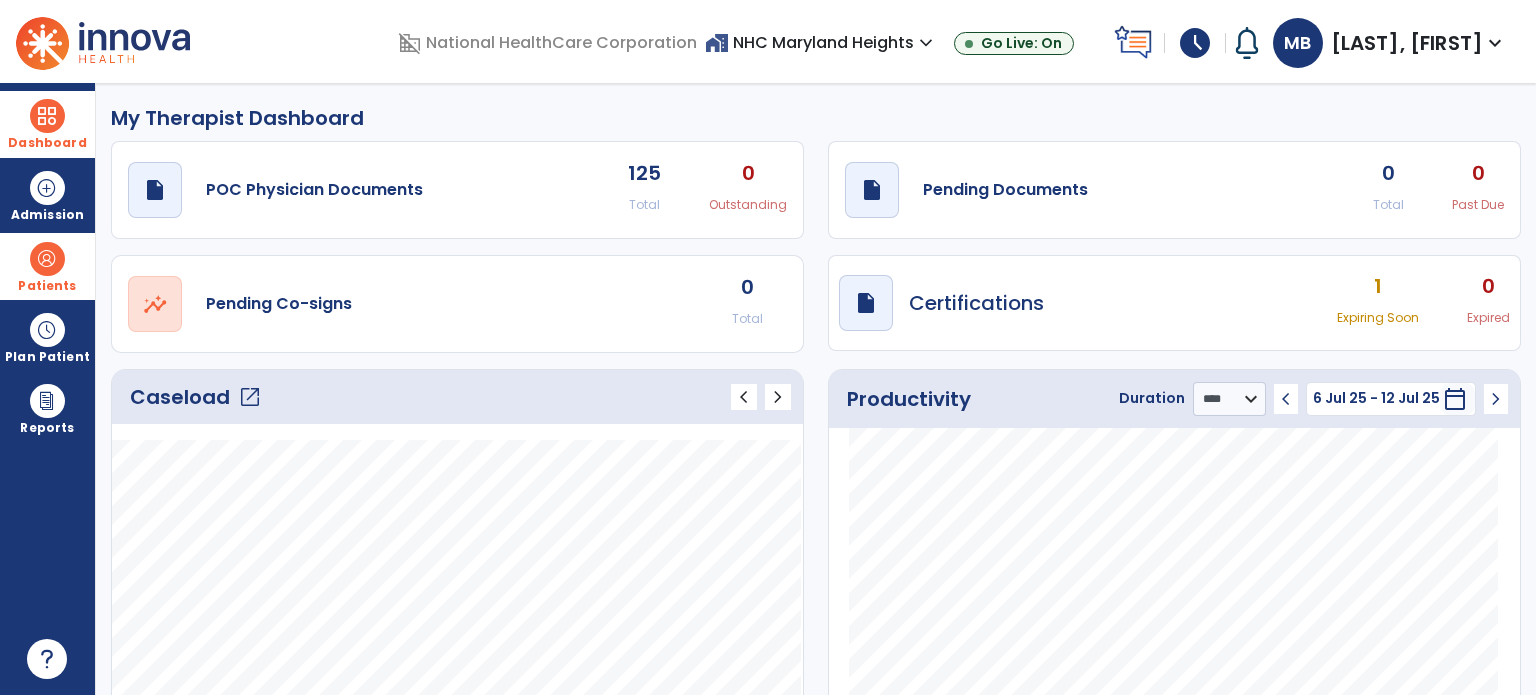 click at bounding box center [1247, 43] 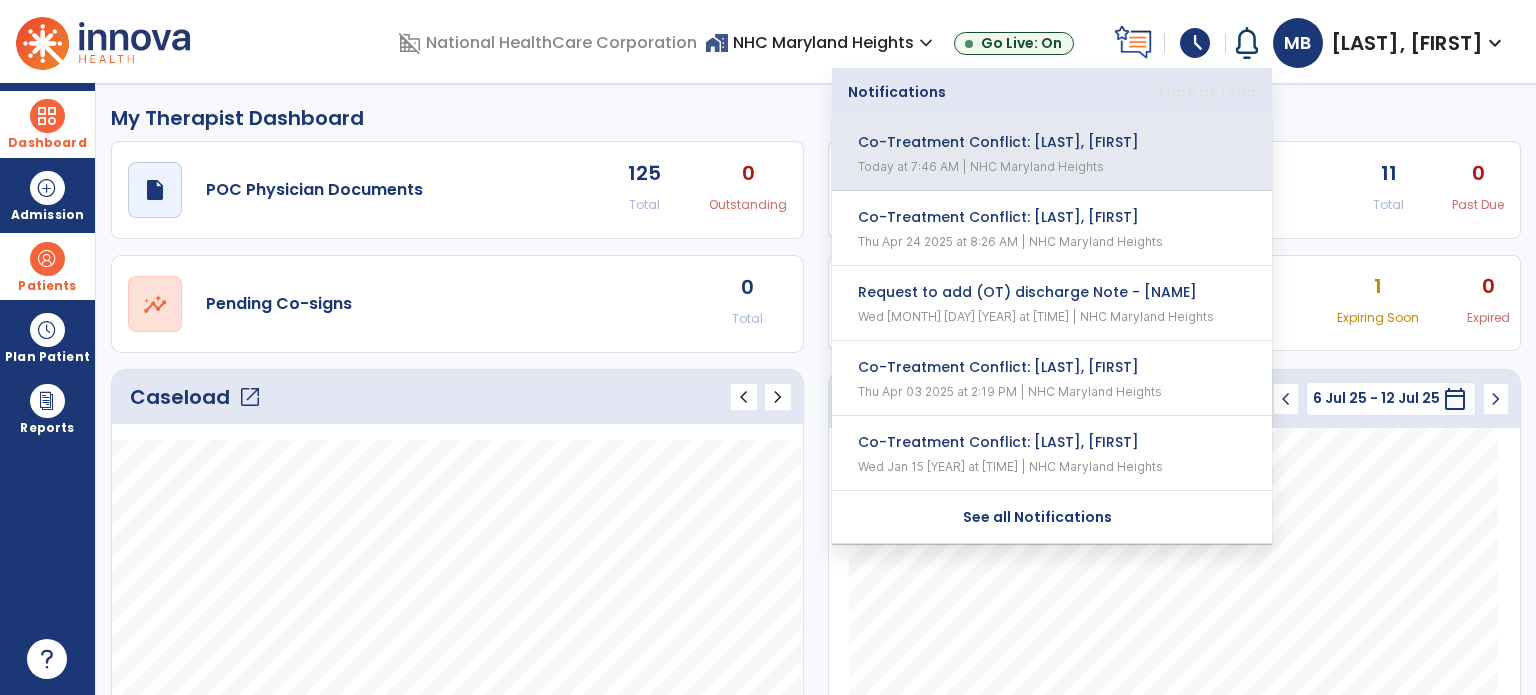 click on "Co-Treatment Conflict: [LAST], [FIRST] Today at 7:46 AM | NHC Maryland Heights" at bounding box center (1052, 153) 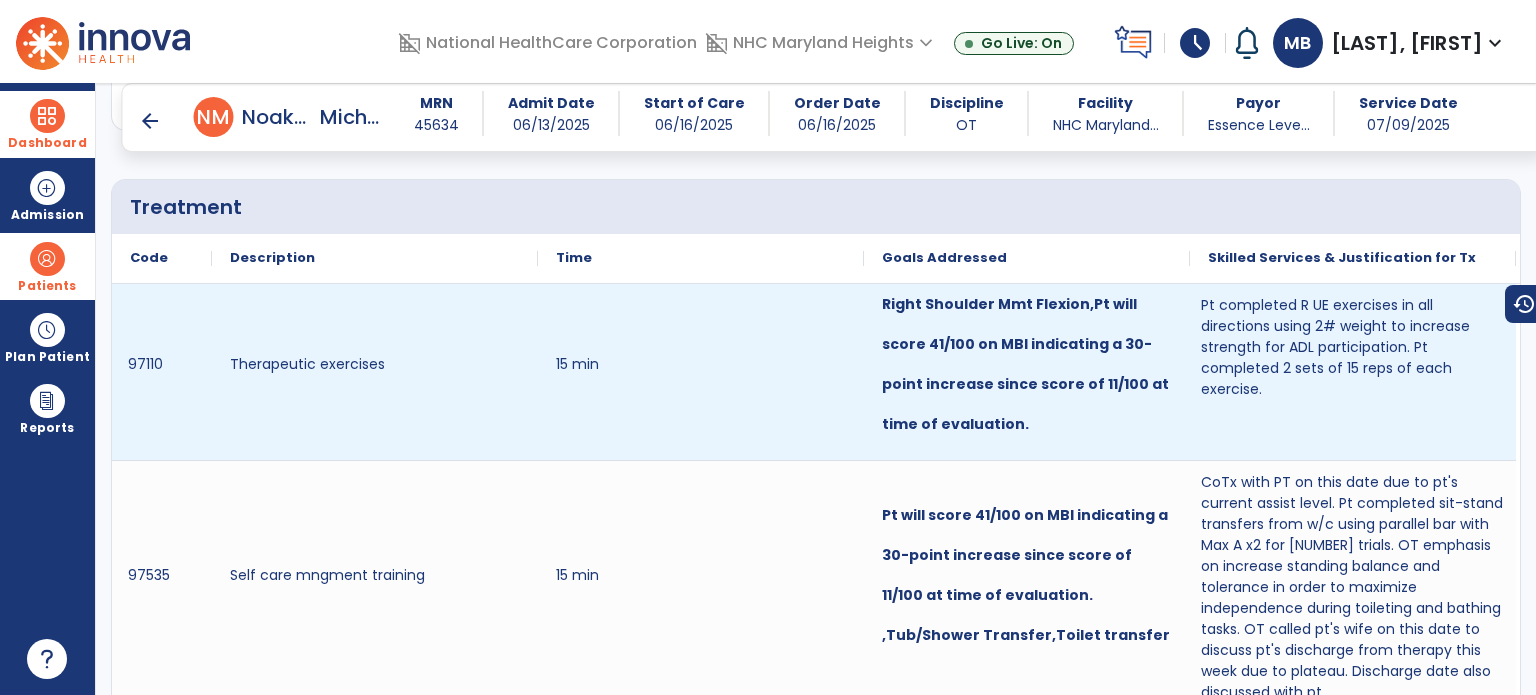 scroll, scrollTop: 1278, scrollLeft: 0, axis: vertical 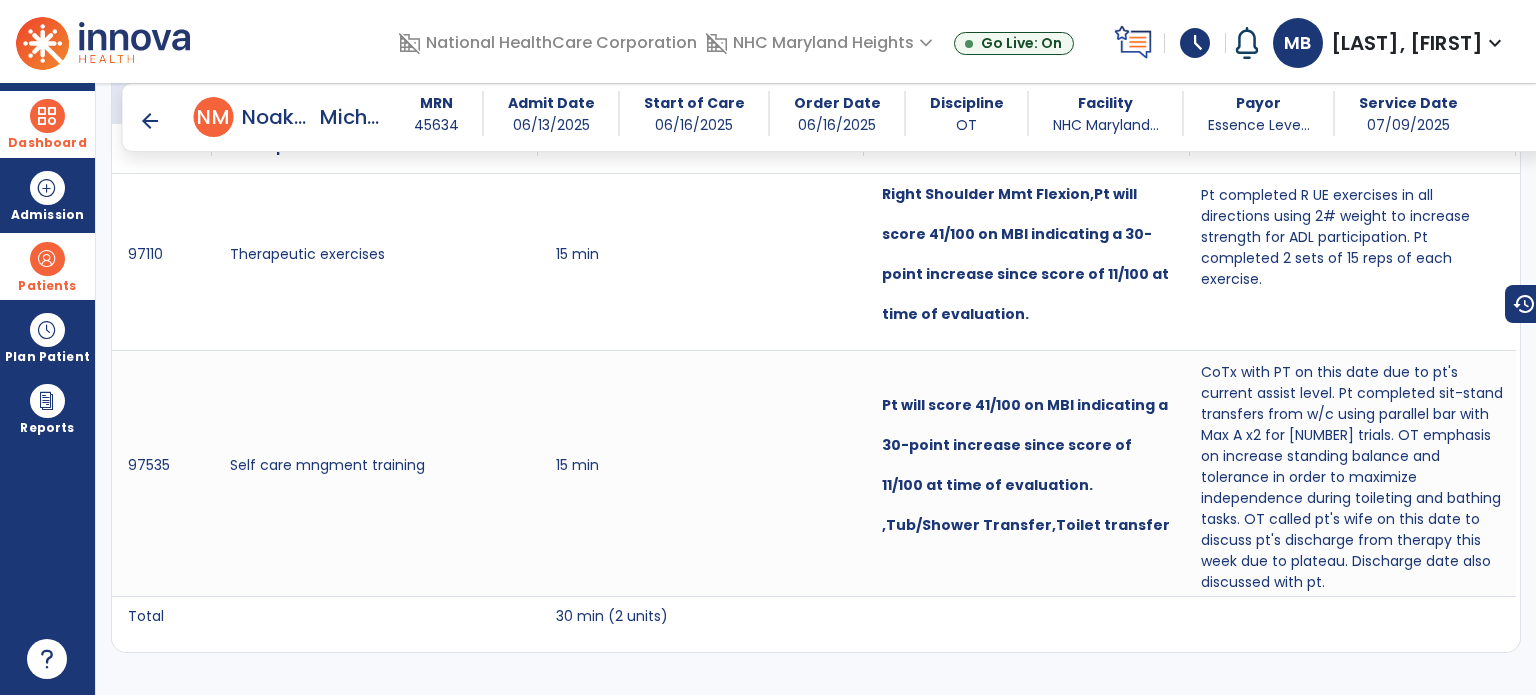 click on "Patients" at bounding box center (47, 286) 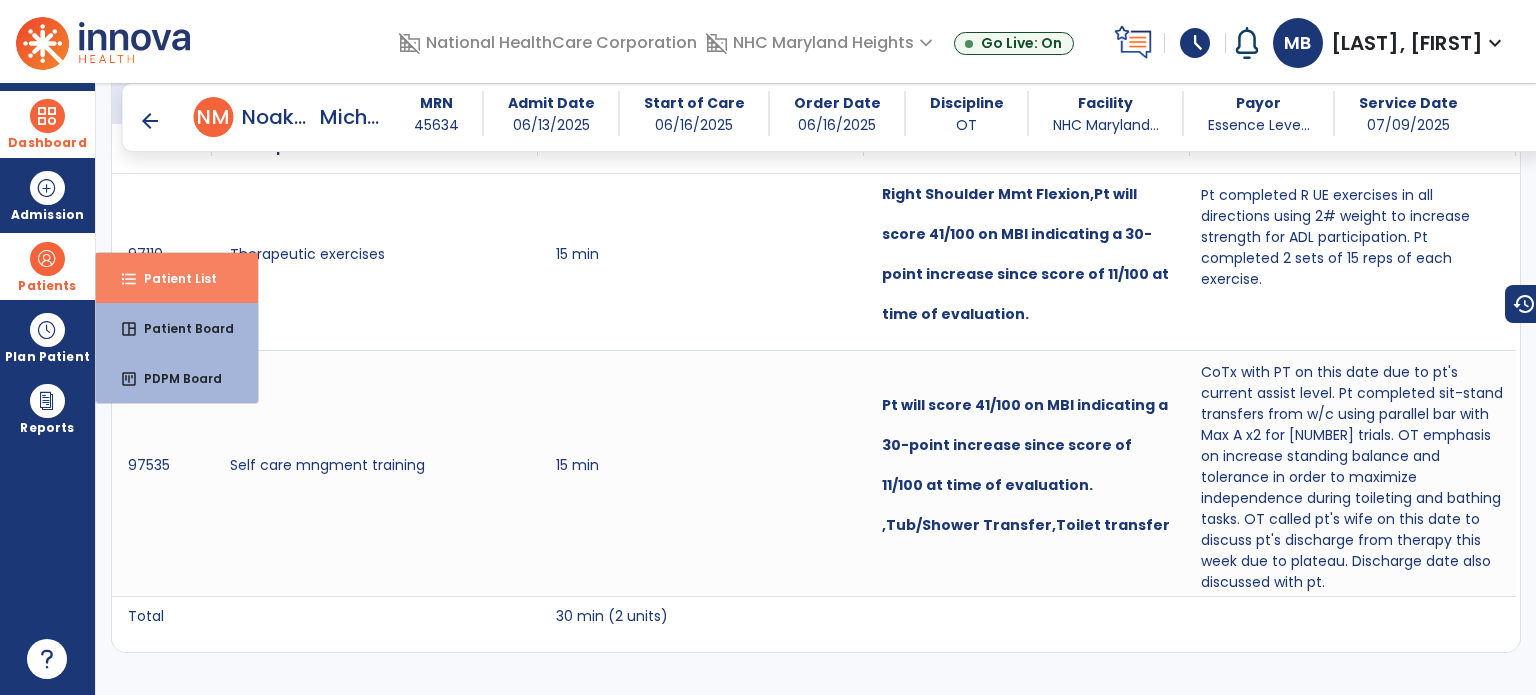 click on "format_list_bulleted  Patient List" at bounding box center [177, 278] 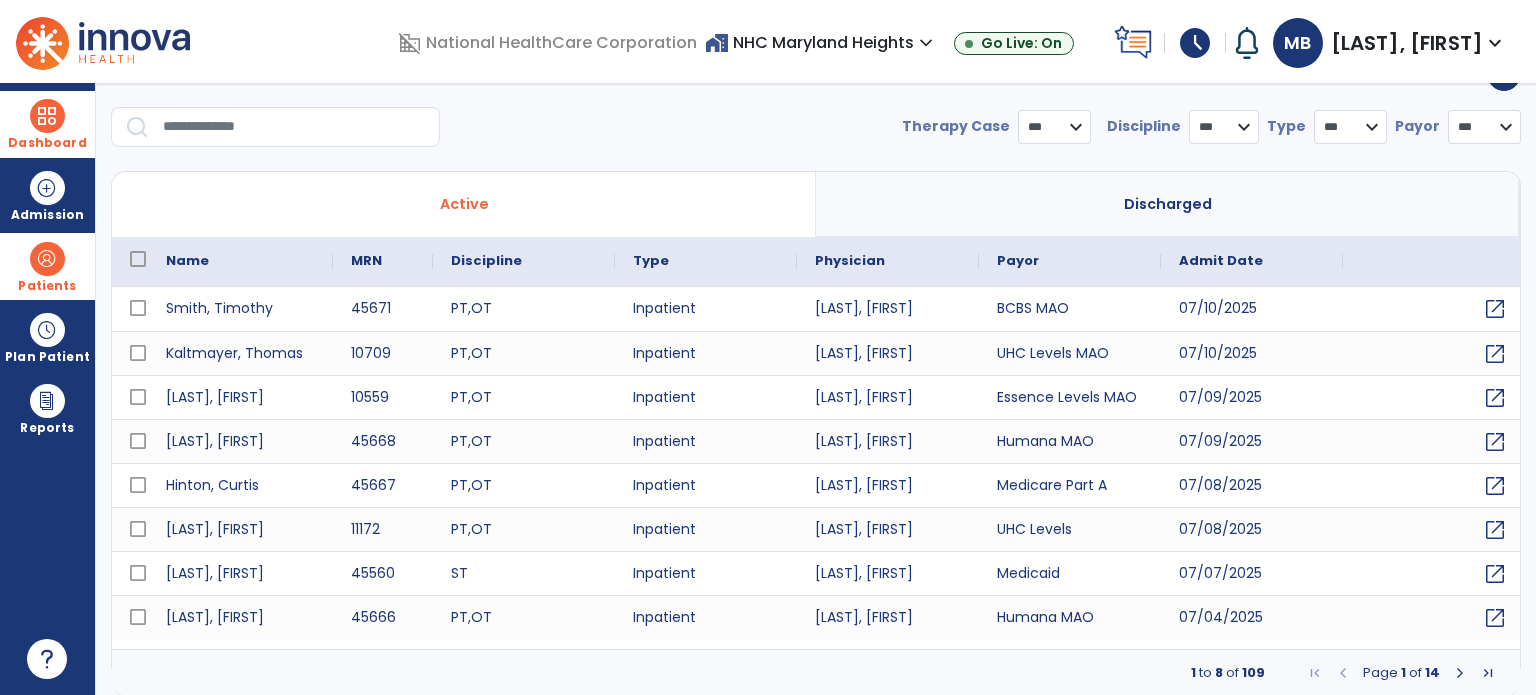 select on "***" 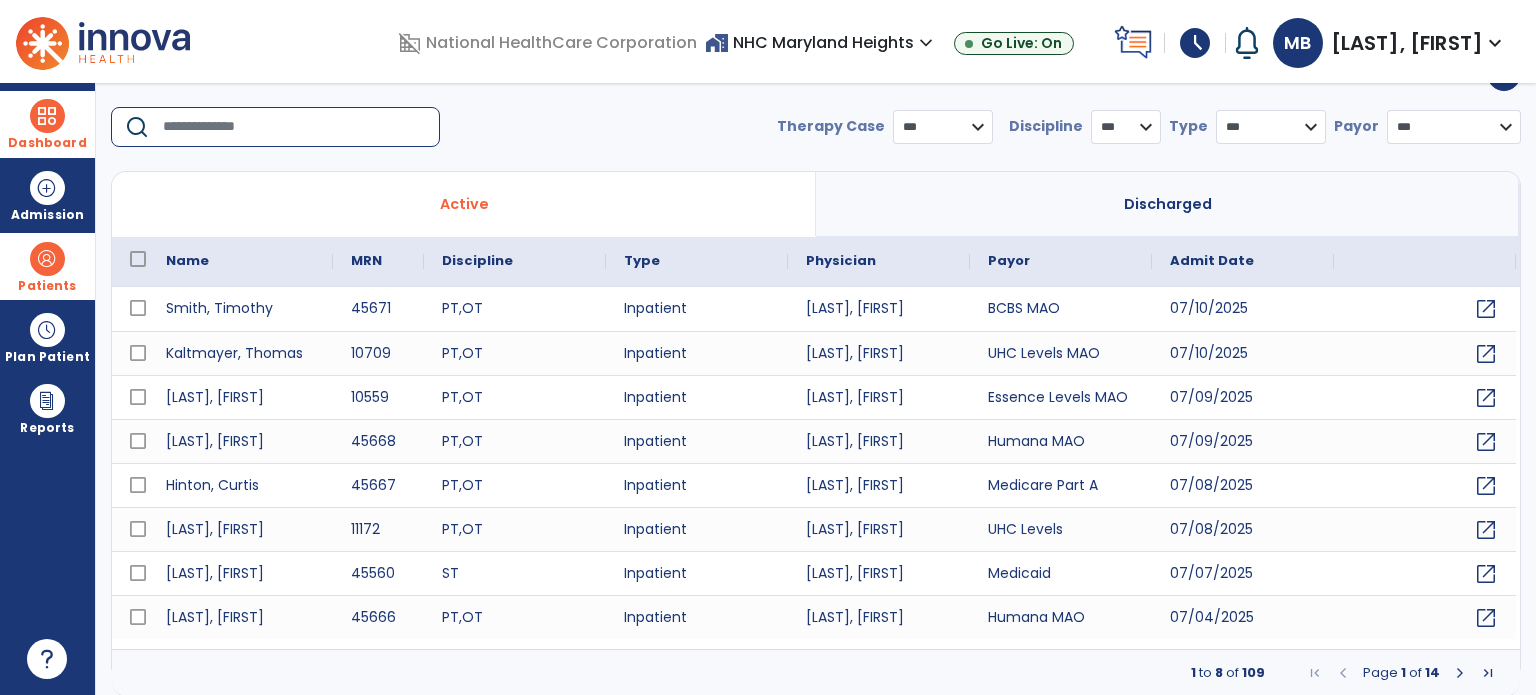 click at bounding box center (294, 127) 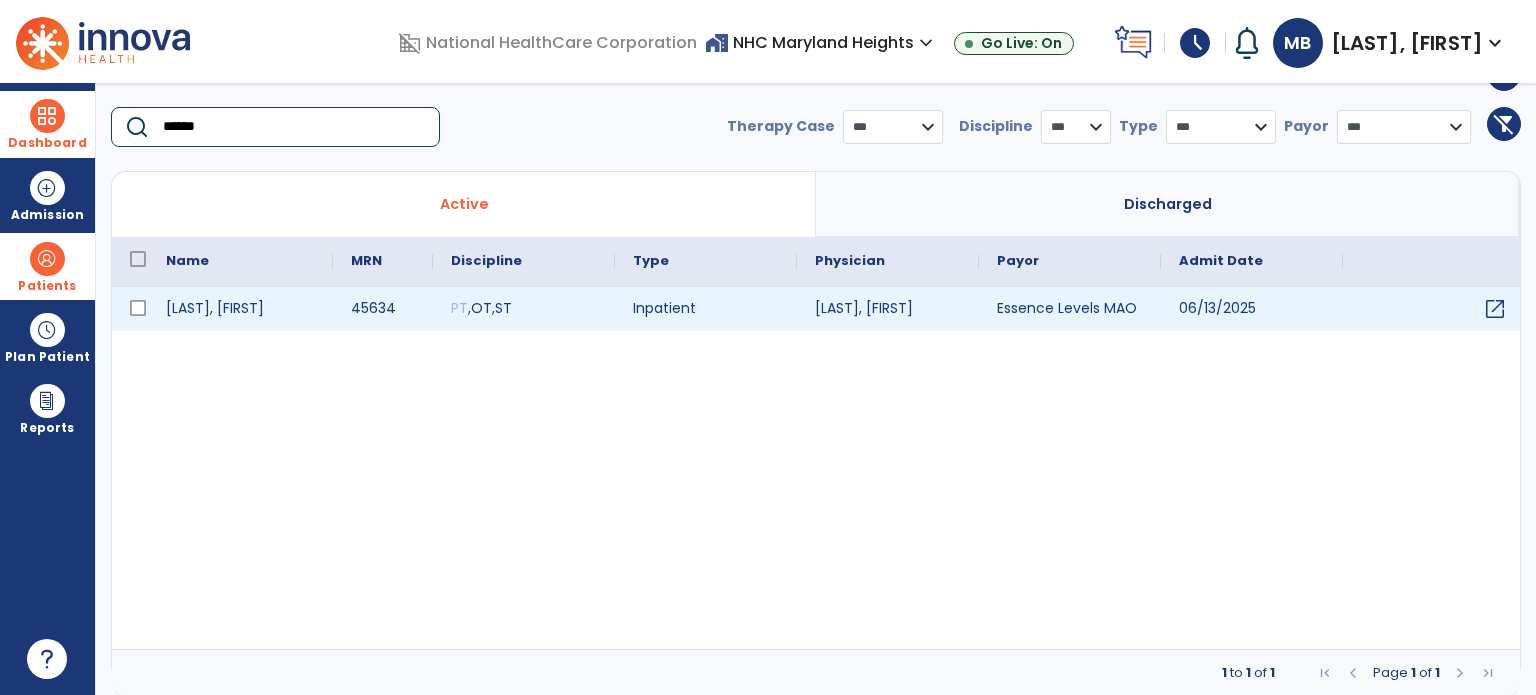type on "******" 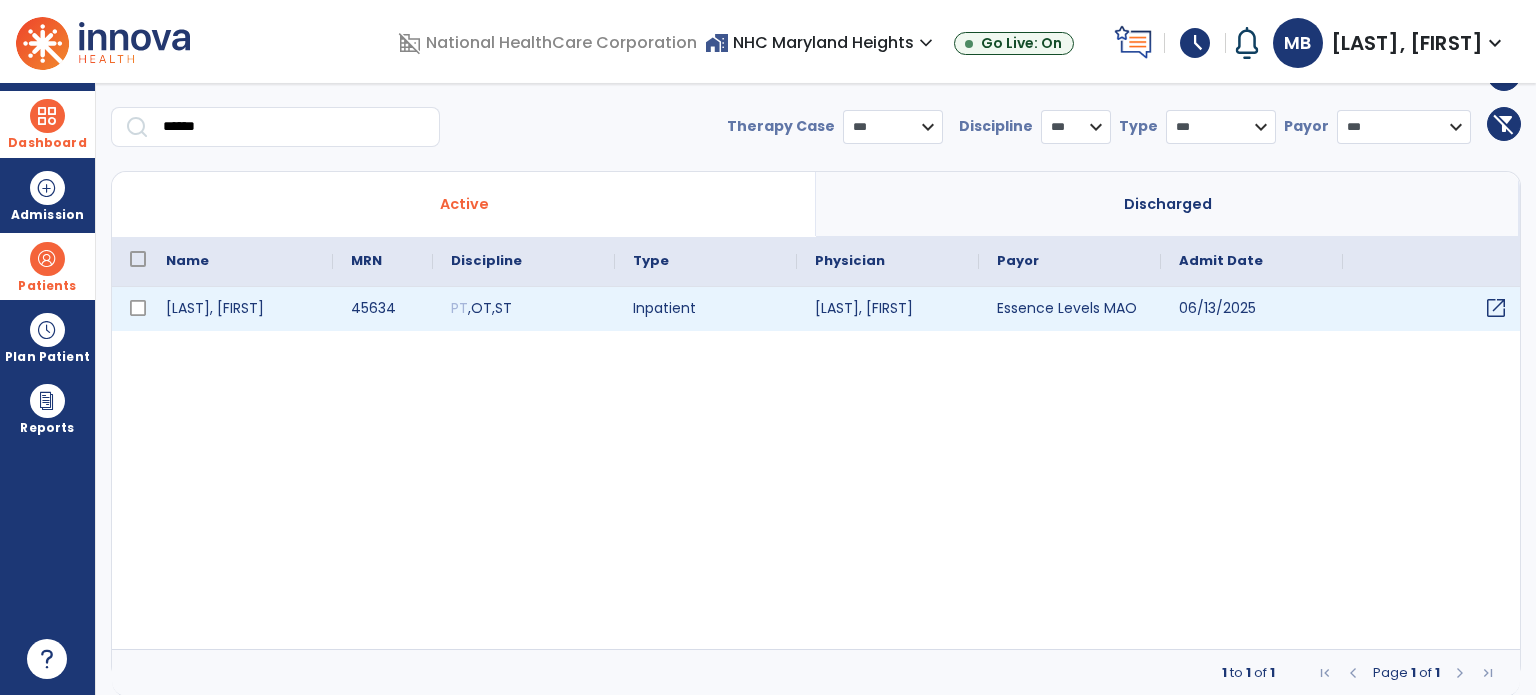 click on "open_in_new" at bounding box center (1496, 308) 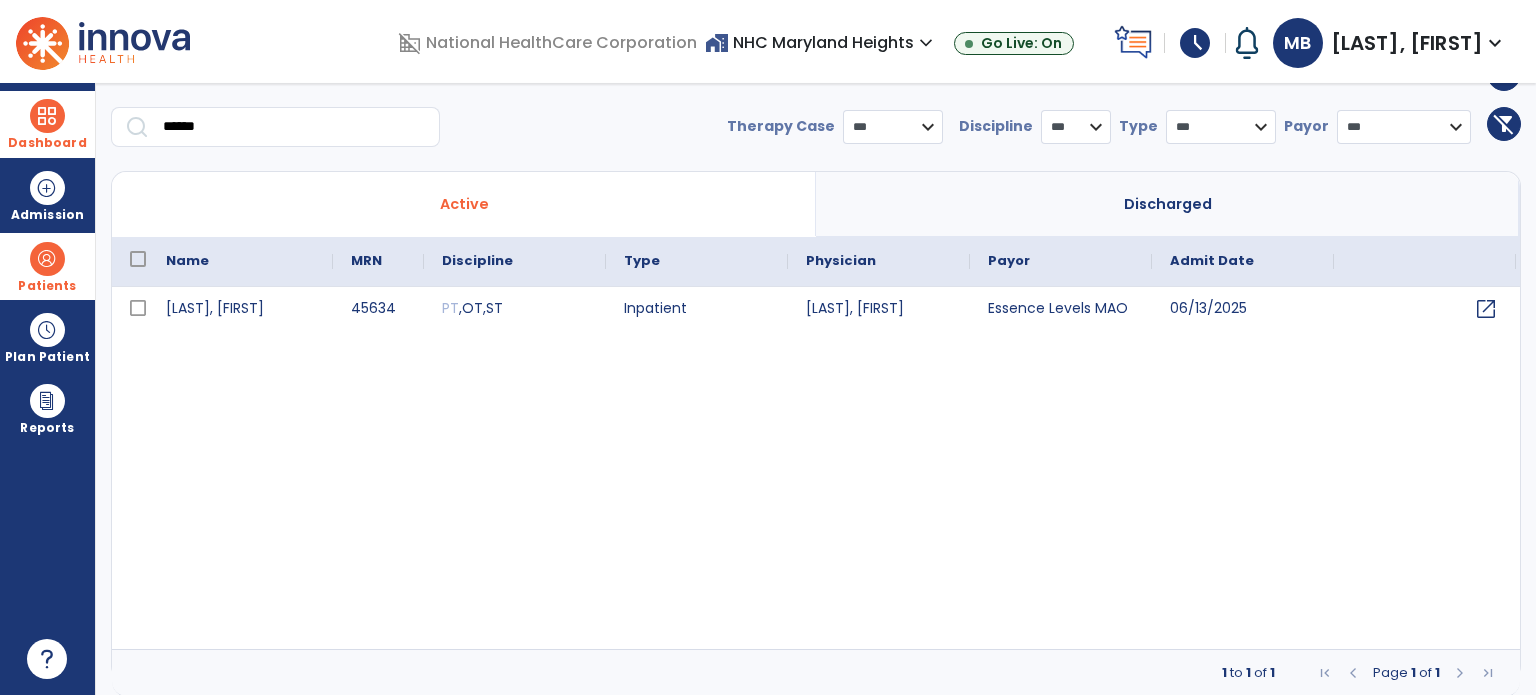scroll, scrollTop: 0, scrollLeft: 0, axis: both 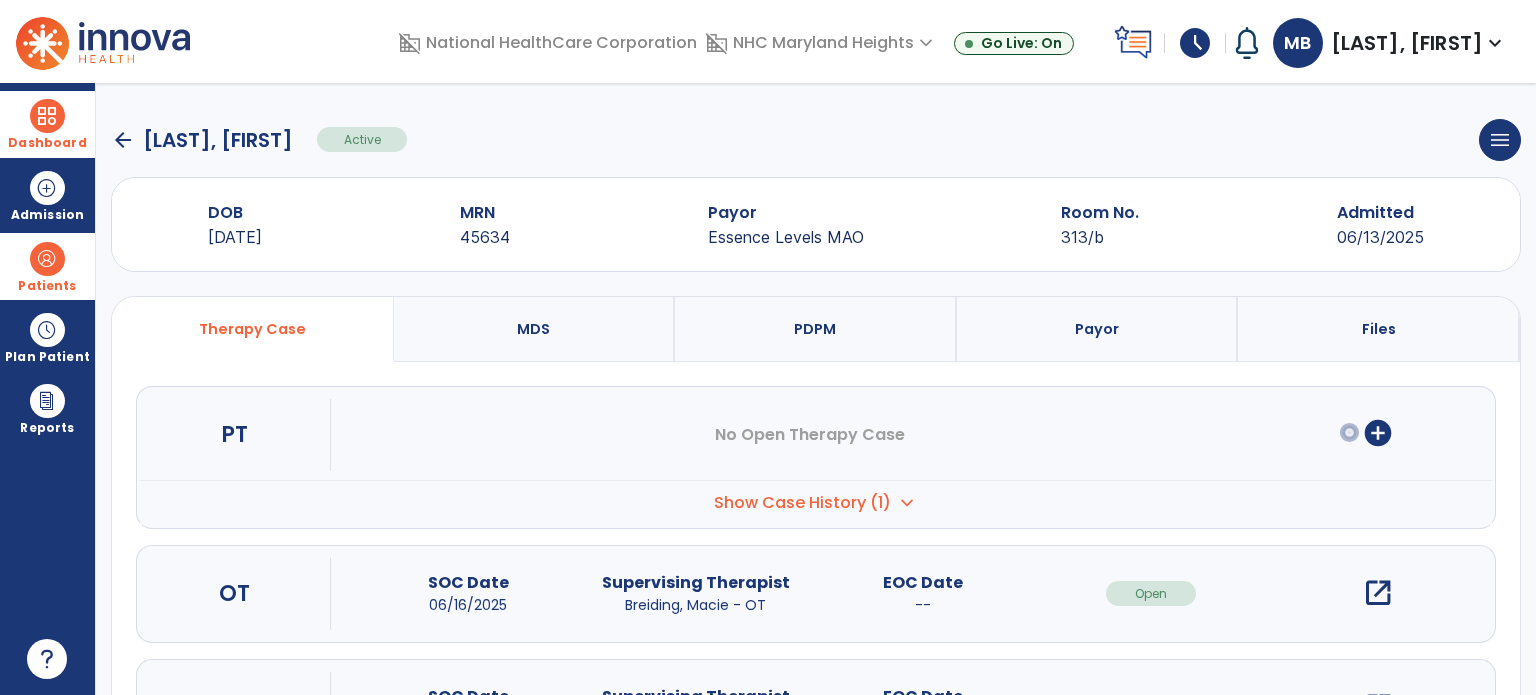 click on "Show Case History (1)" at bounding box center (802, 503) 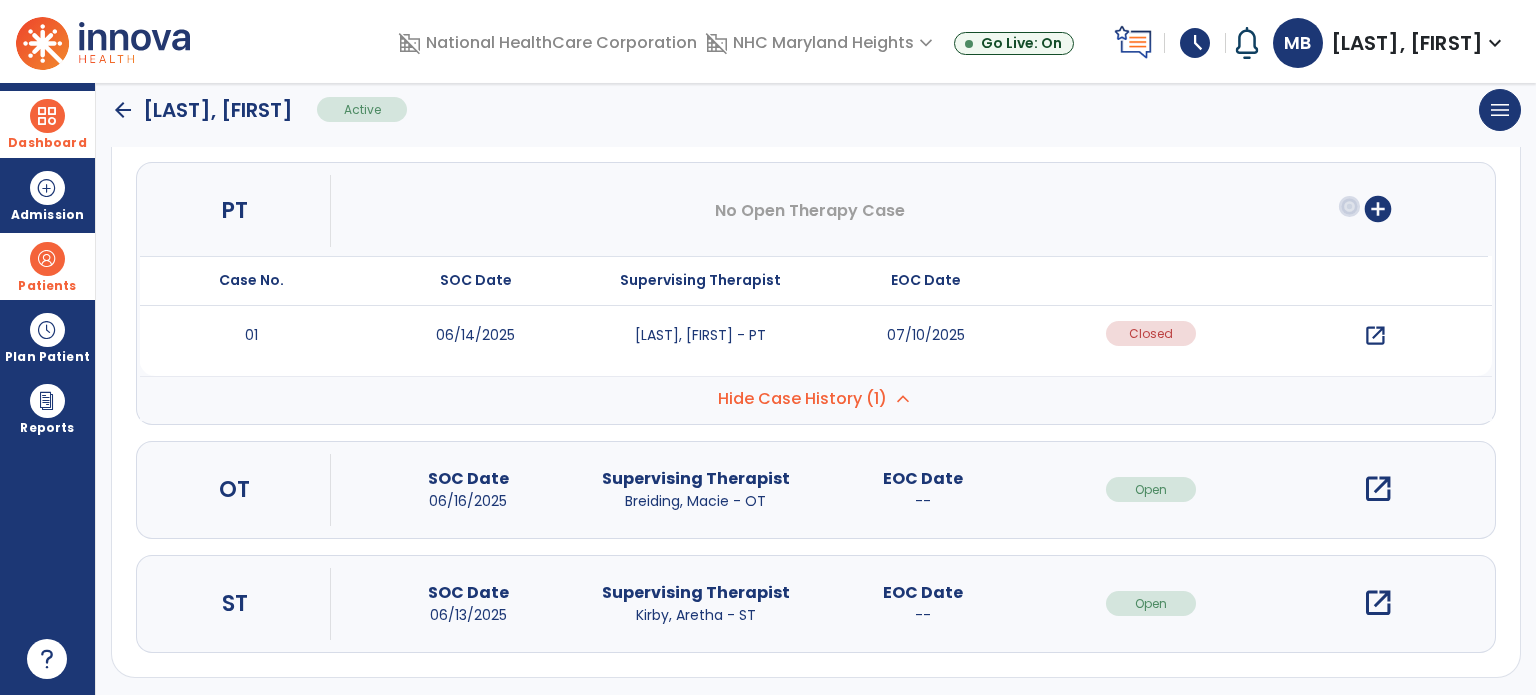 scroll, scrollTop: 227, scrollLeft: 0, axis: vertical 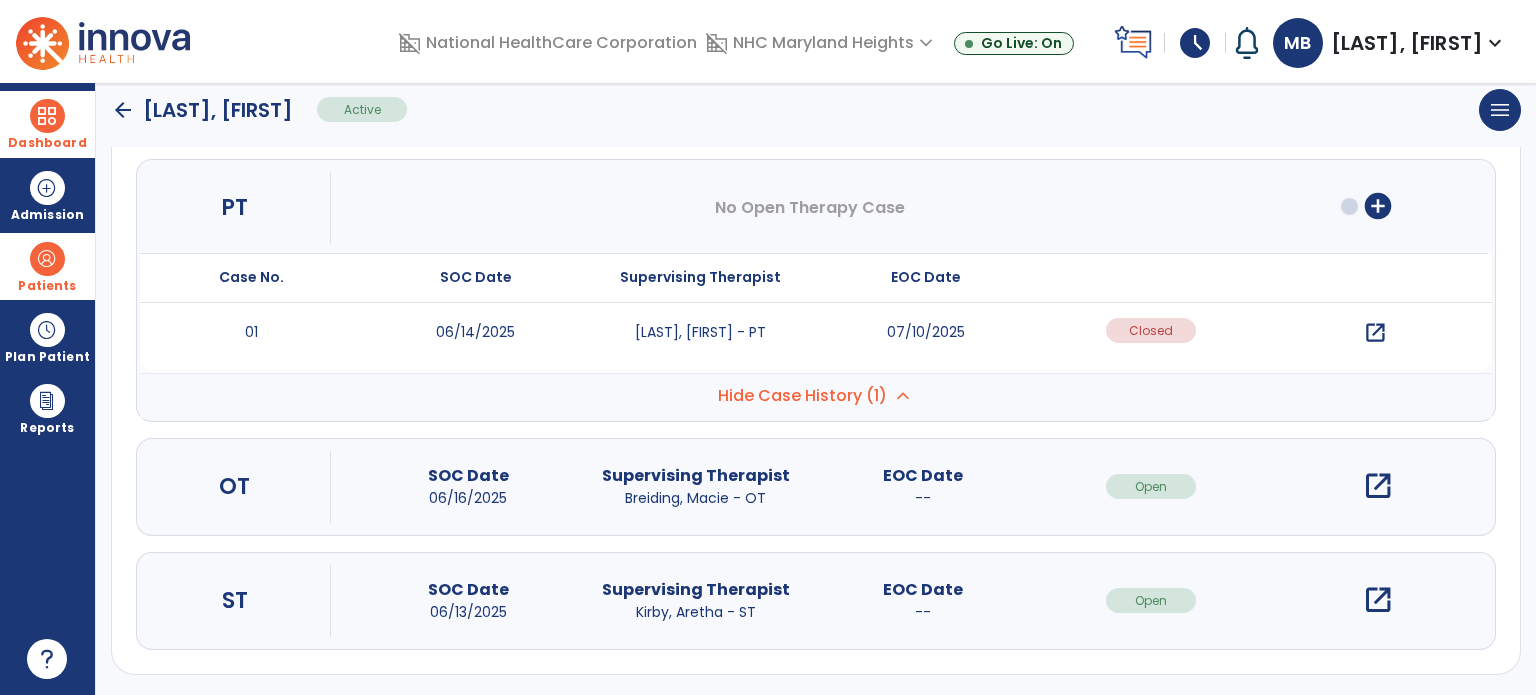 click on "open_in_new" at bounding box center [1375, 333] 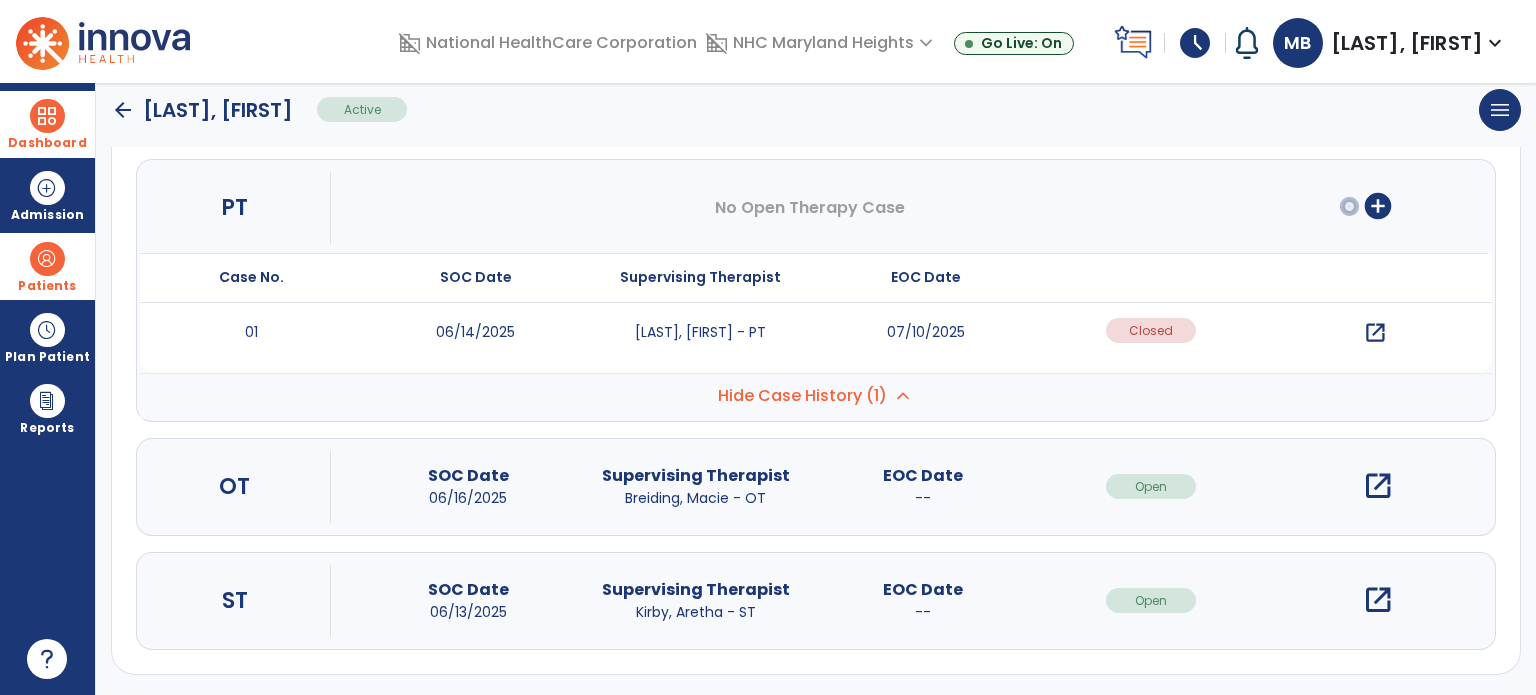 scroll, scrollTop: 0, scrollLeft: 0, axis: both 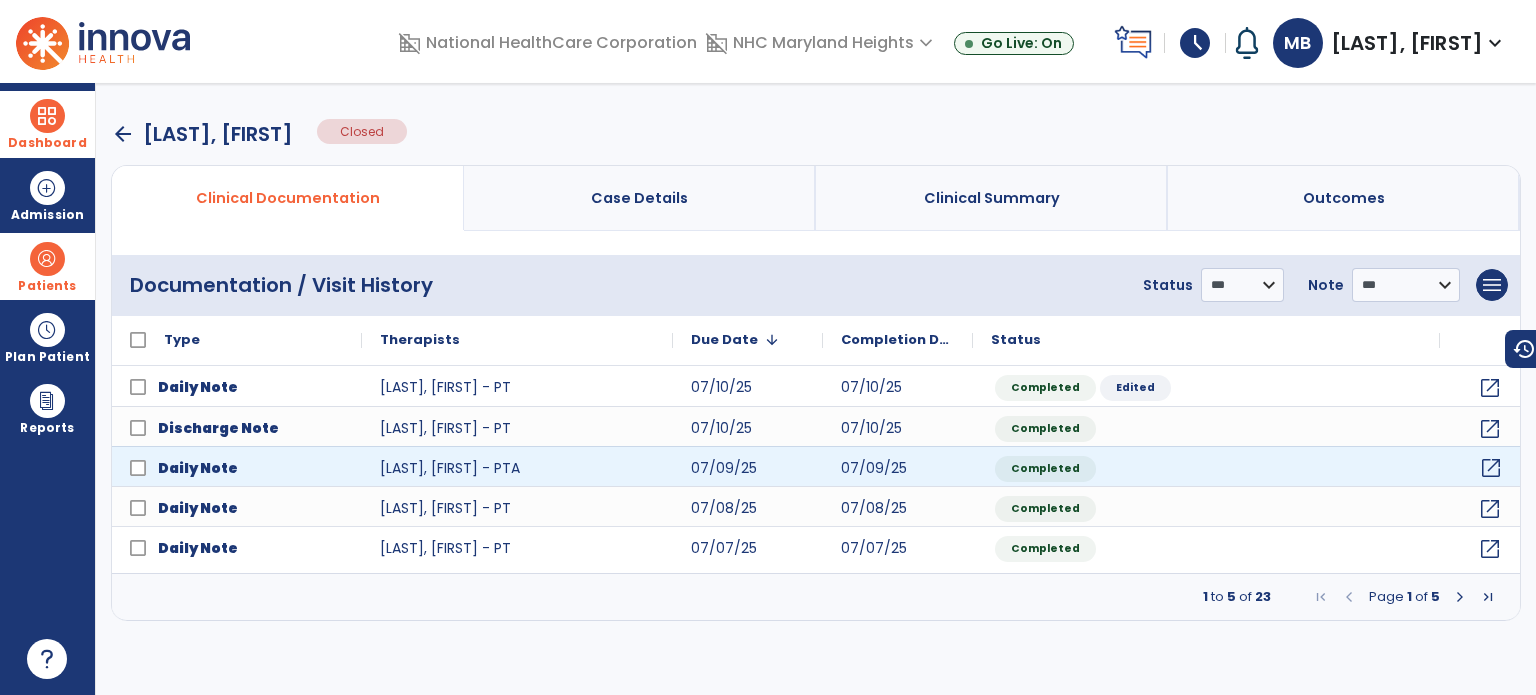 click on "open_in_new" 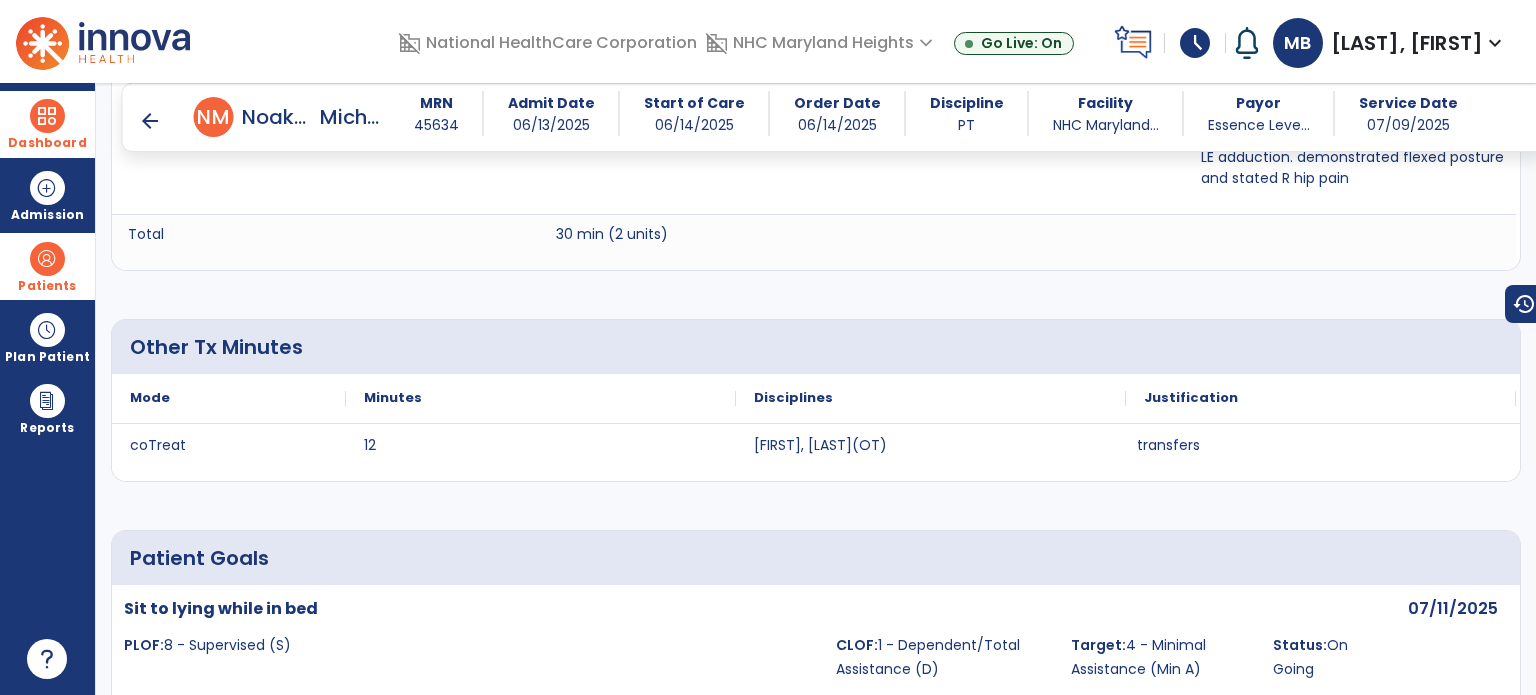 scroll, scrollTop: 1502, scrollLeft: 0, axis: vertical 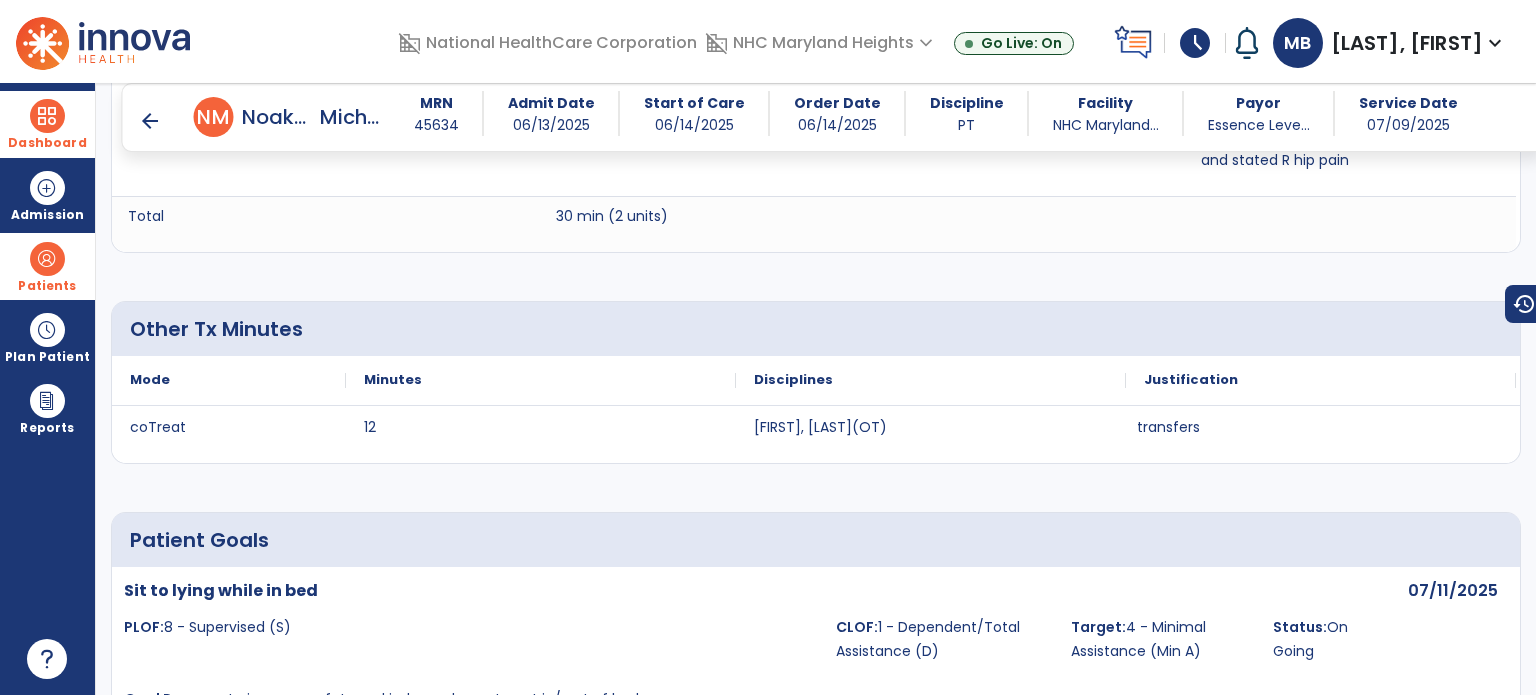 click on "Dashboard" at bounding box center [47, 124] 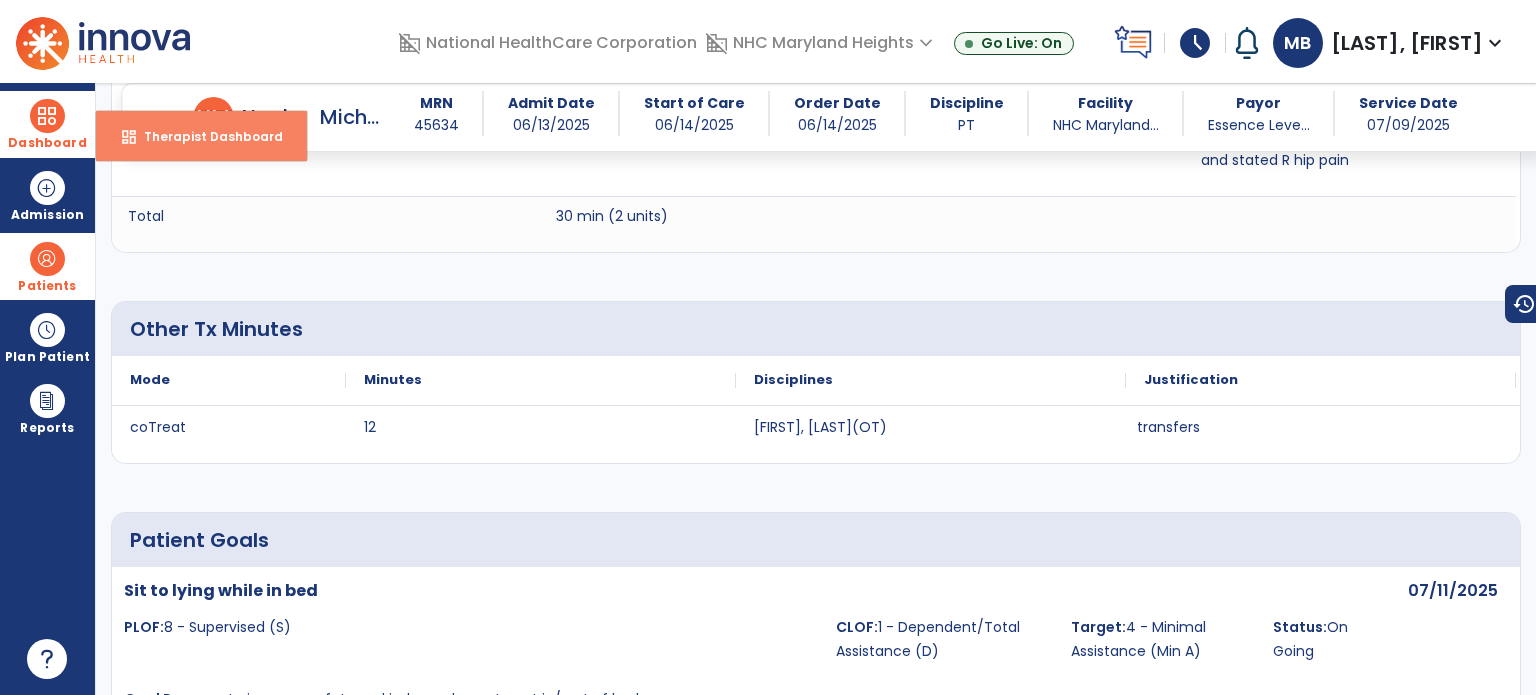 click on "Therapist Dashboard" at bounding box center (205, 136) 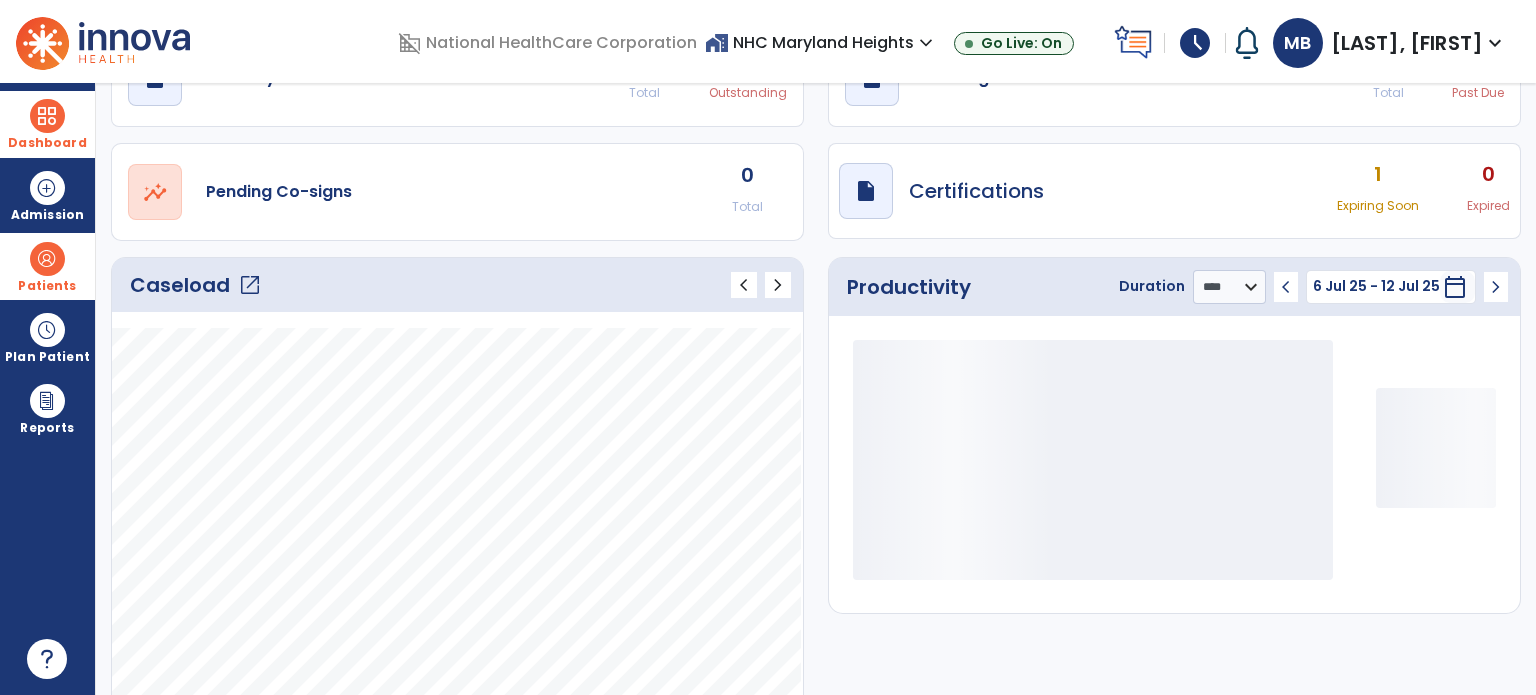 scroll, scrollTop: 0, scrollLeft: 0, axis: both 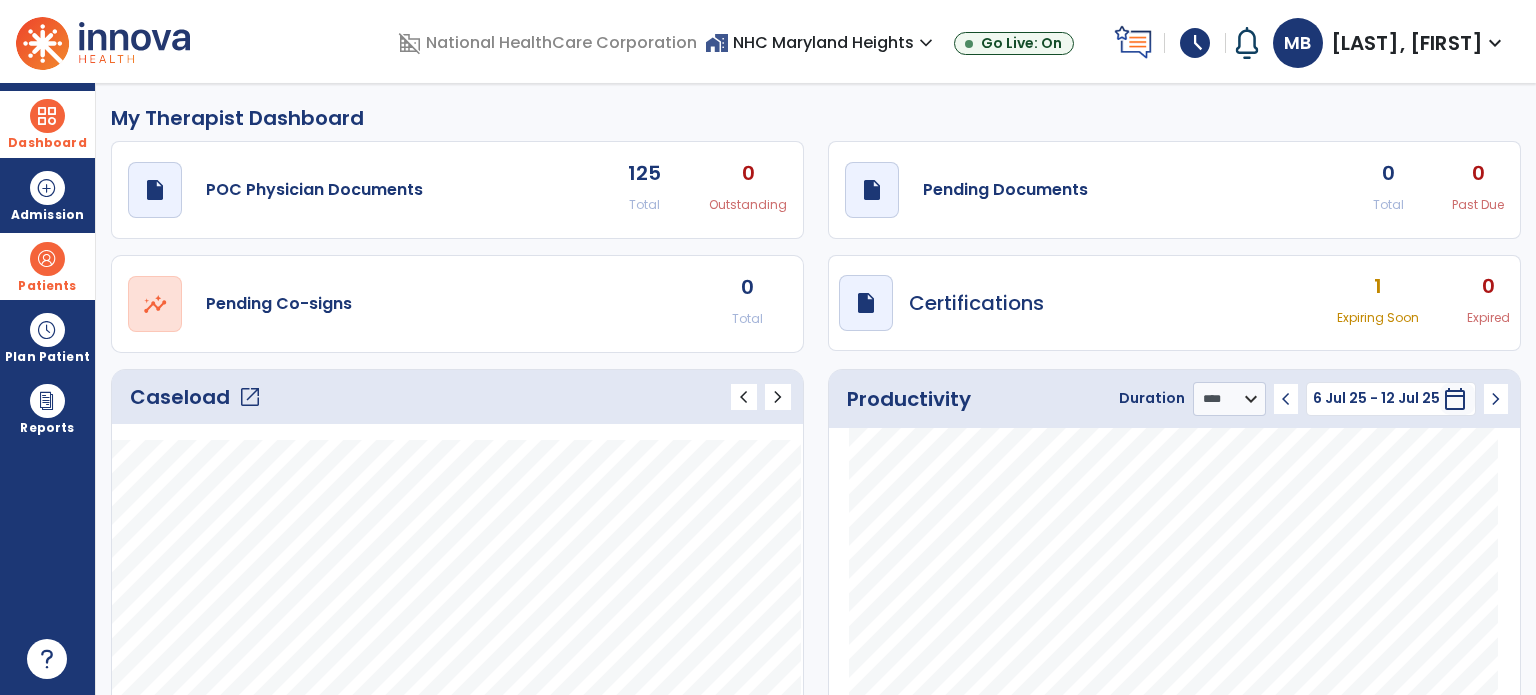 click on "Patients  format_list_bulleted  Patient List  space_dashboard  Patient Board  insert_chart  PDPM Board" at bounding box center [47, 266] 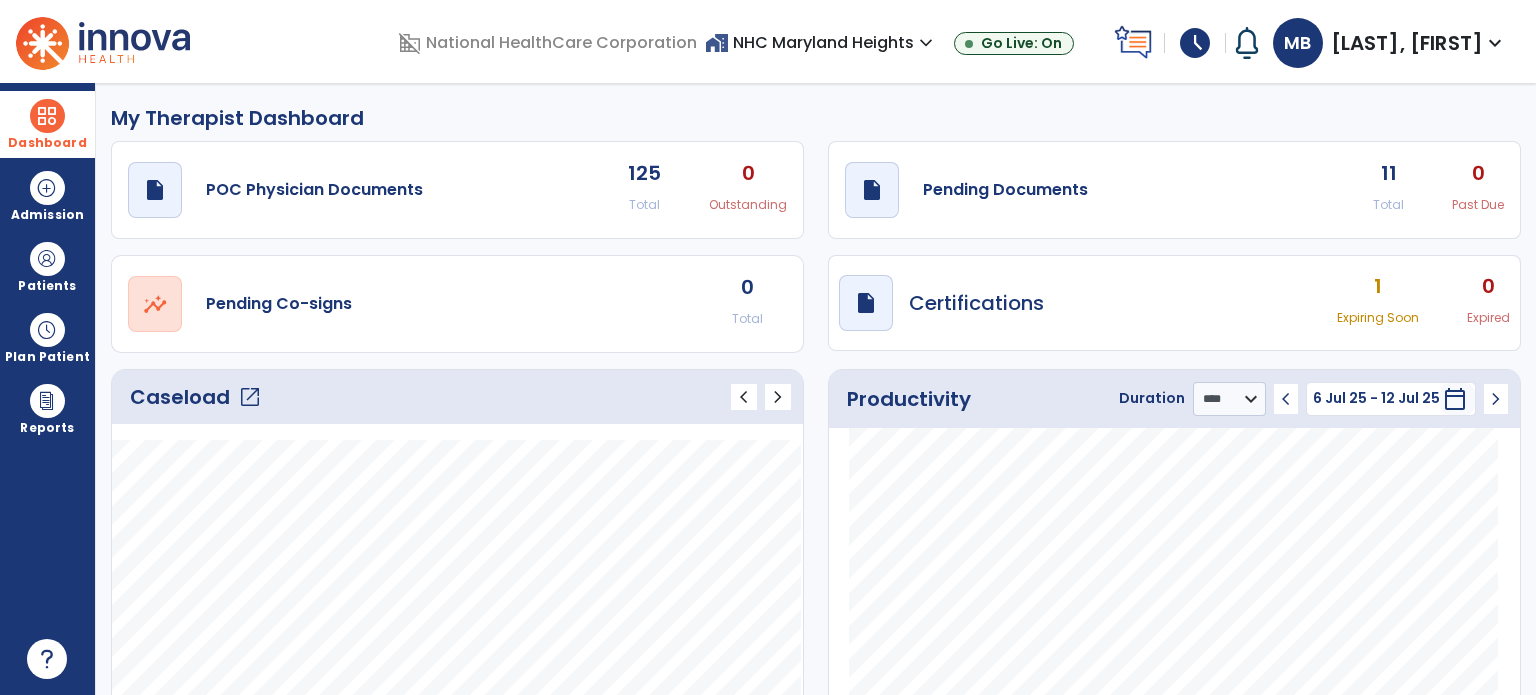 click at bounding box center [1247, 43] 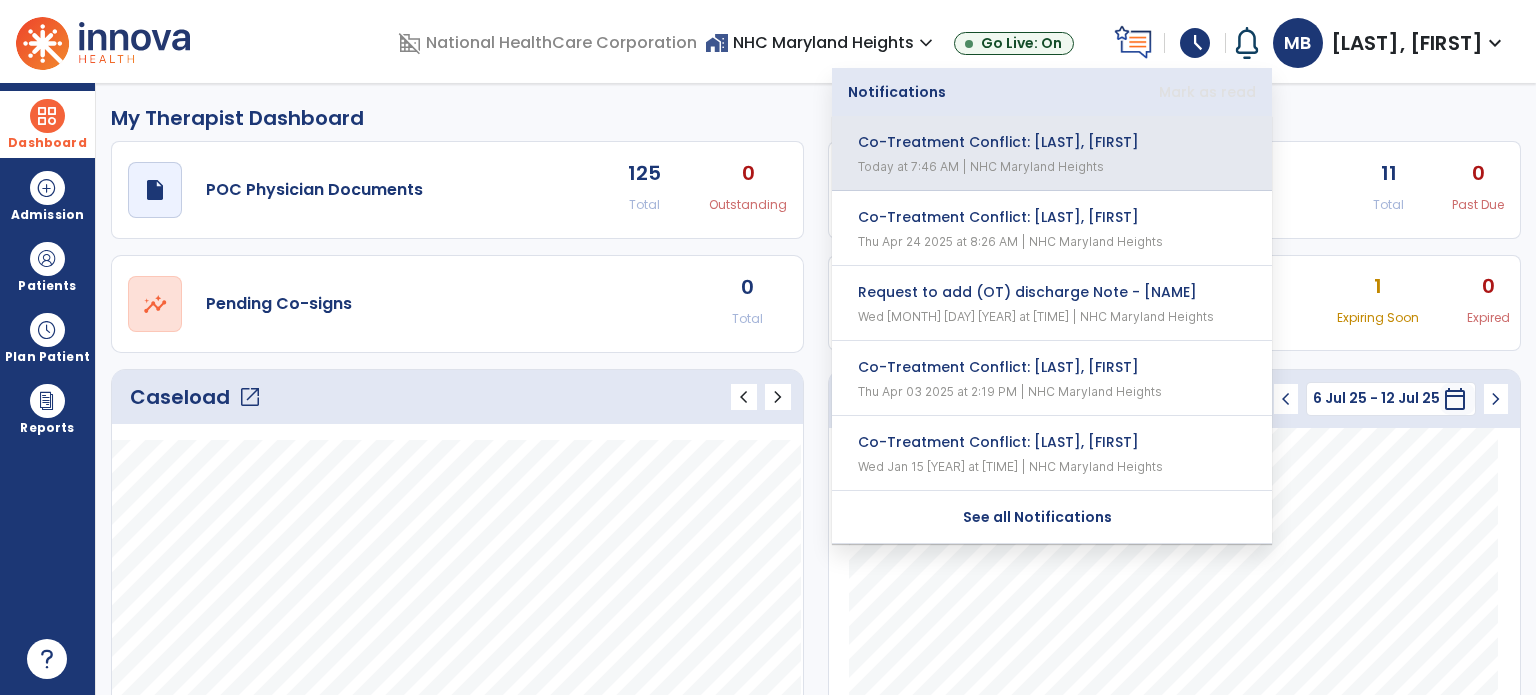 click on "Co-Treatment Conflict: [LAST], [FIRST]" at bounding box center [1038, 142] 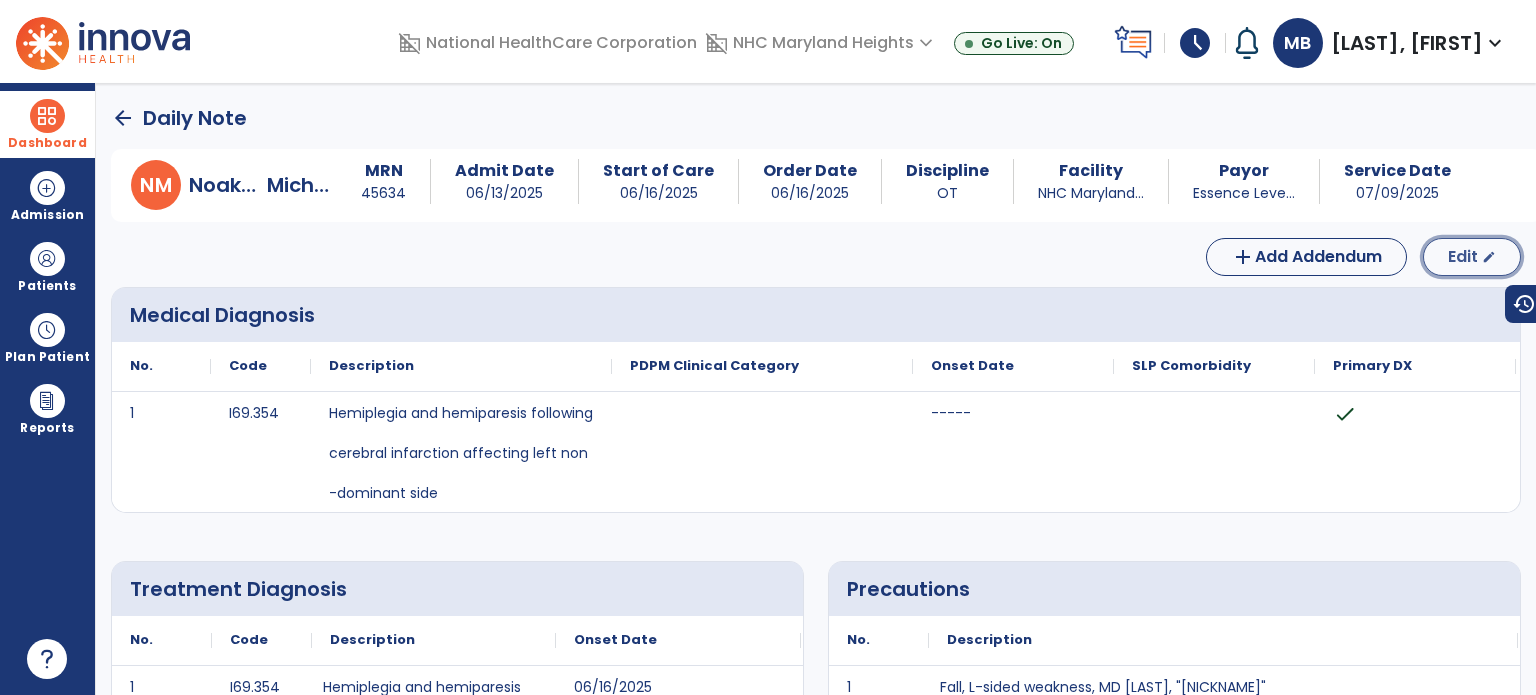 click on "Edit" 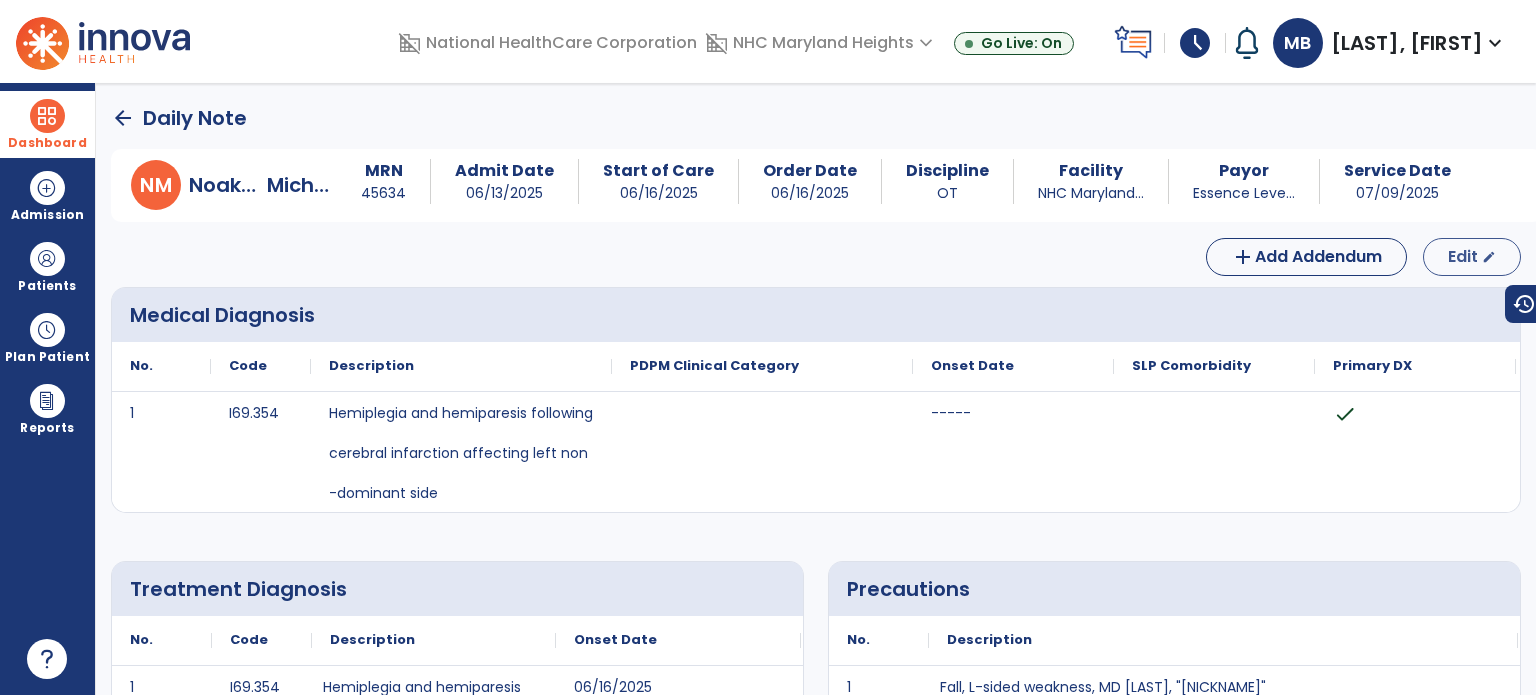 select on "*" 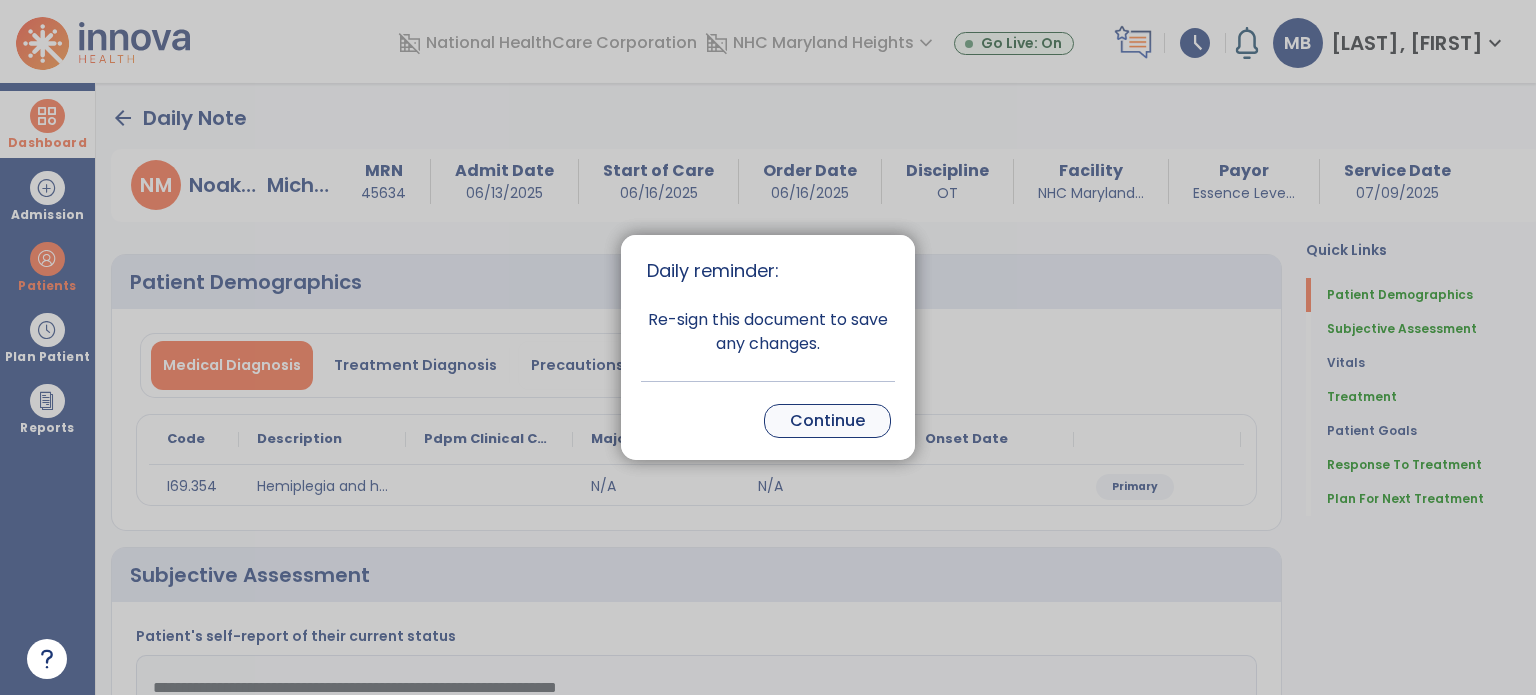 click on "Continue" at bounding box center [827, 421] 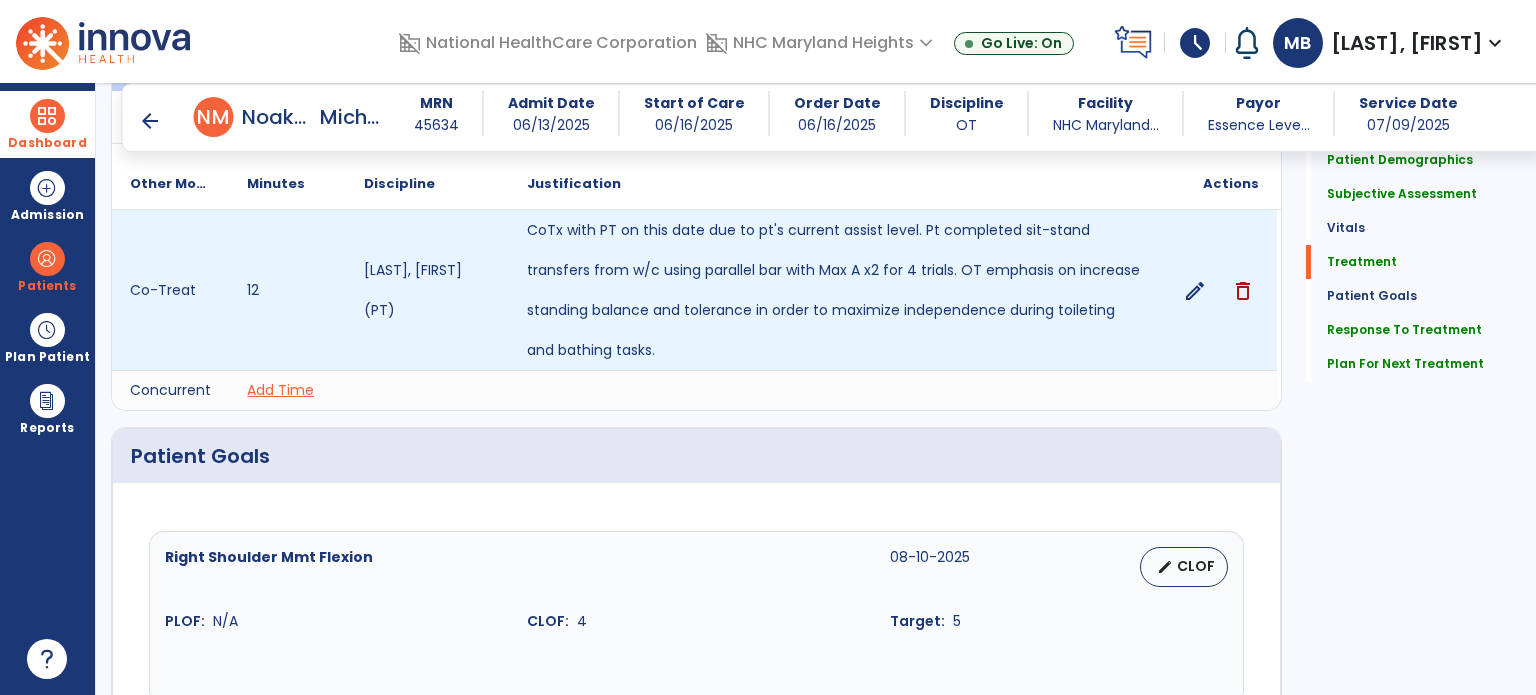 scroll, scrollTop: 1475, scrollLeft: 0, axis: vertical 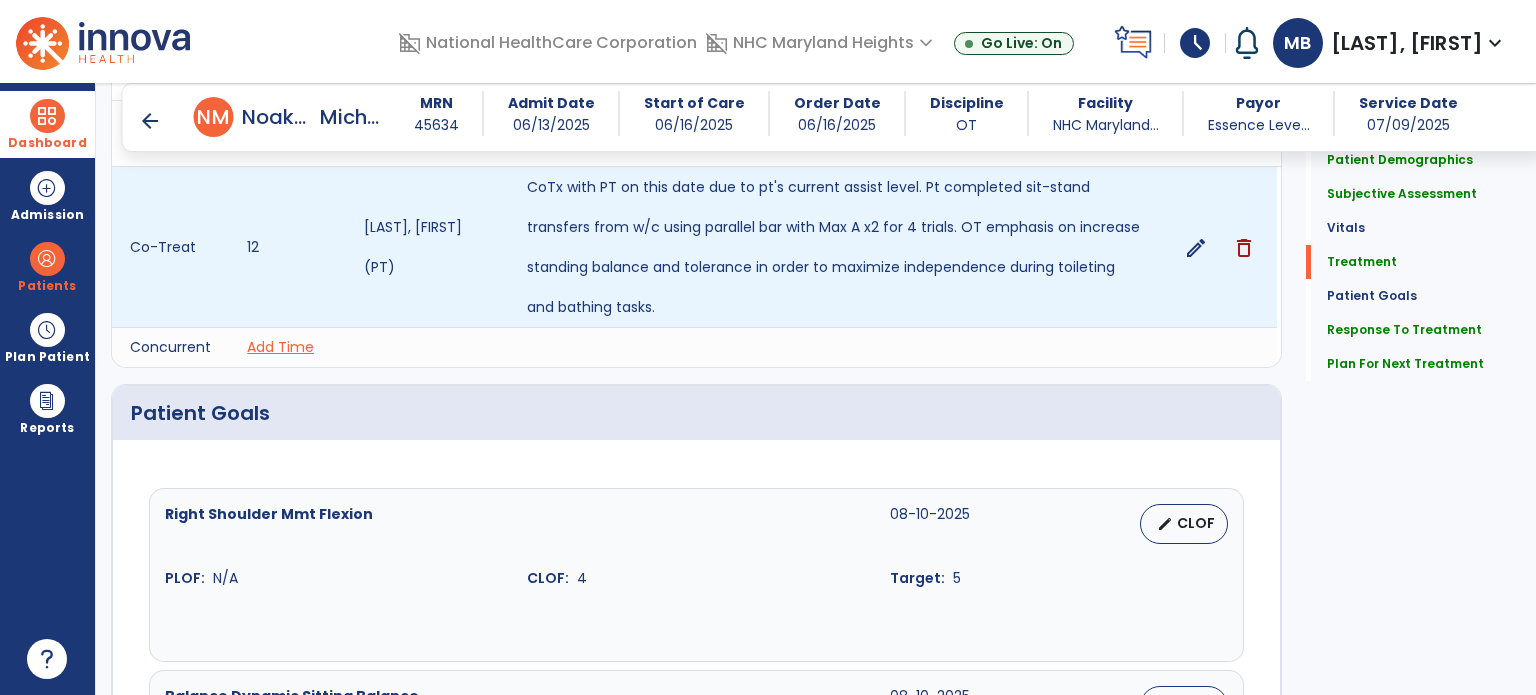 click on "edit" 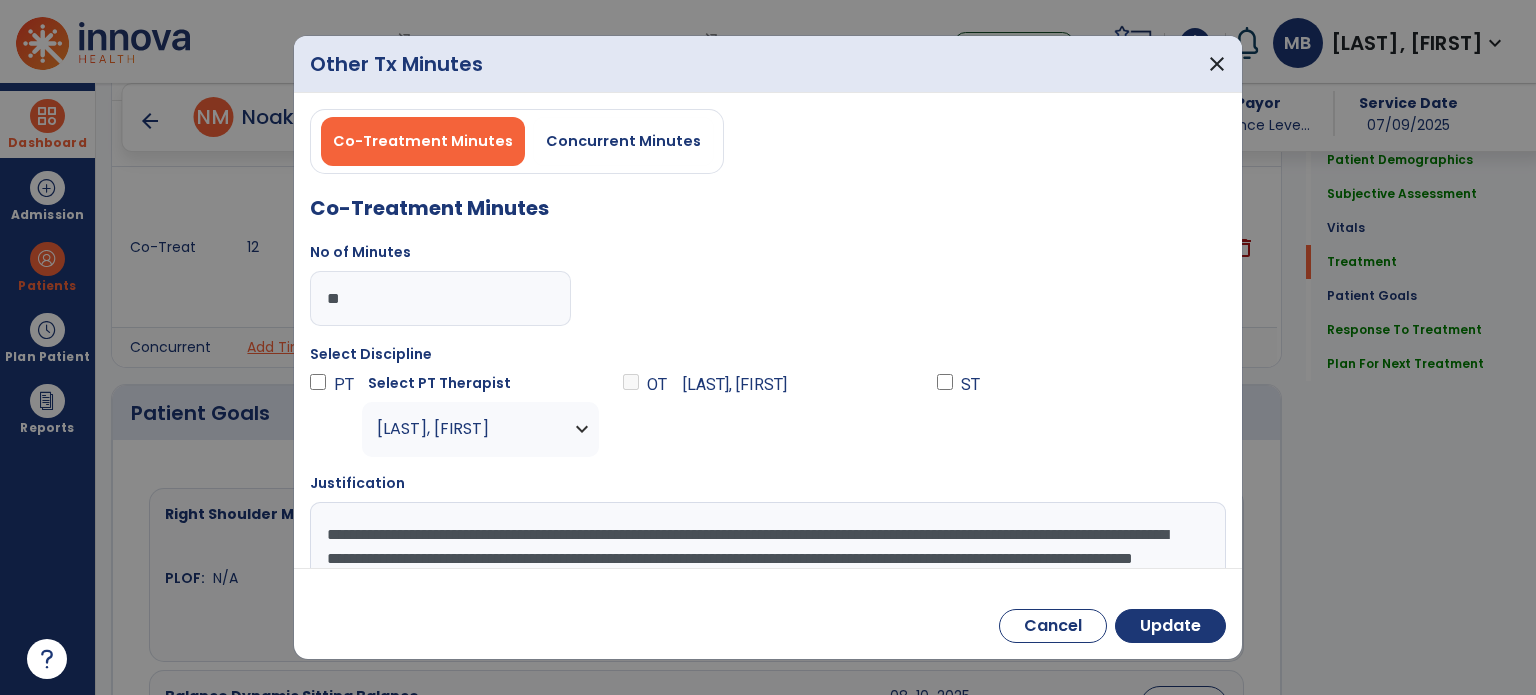 click on "[LAST], [FIRST]" at bounding box center (468, 429) 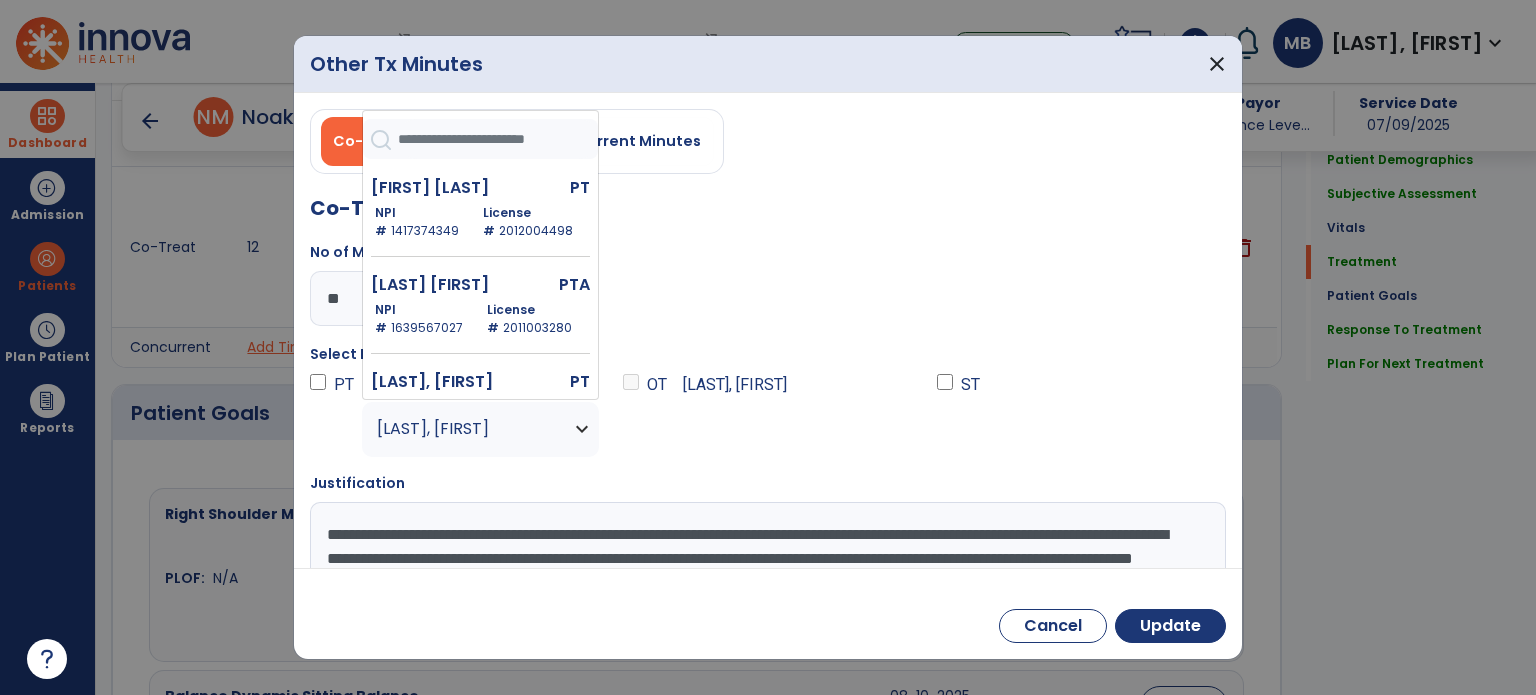 scroll, scrollTop: 482, scrollLeft: 0, axis: vertical 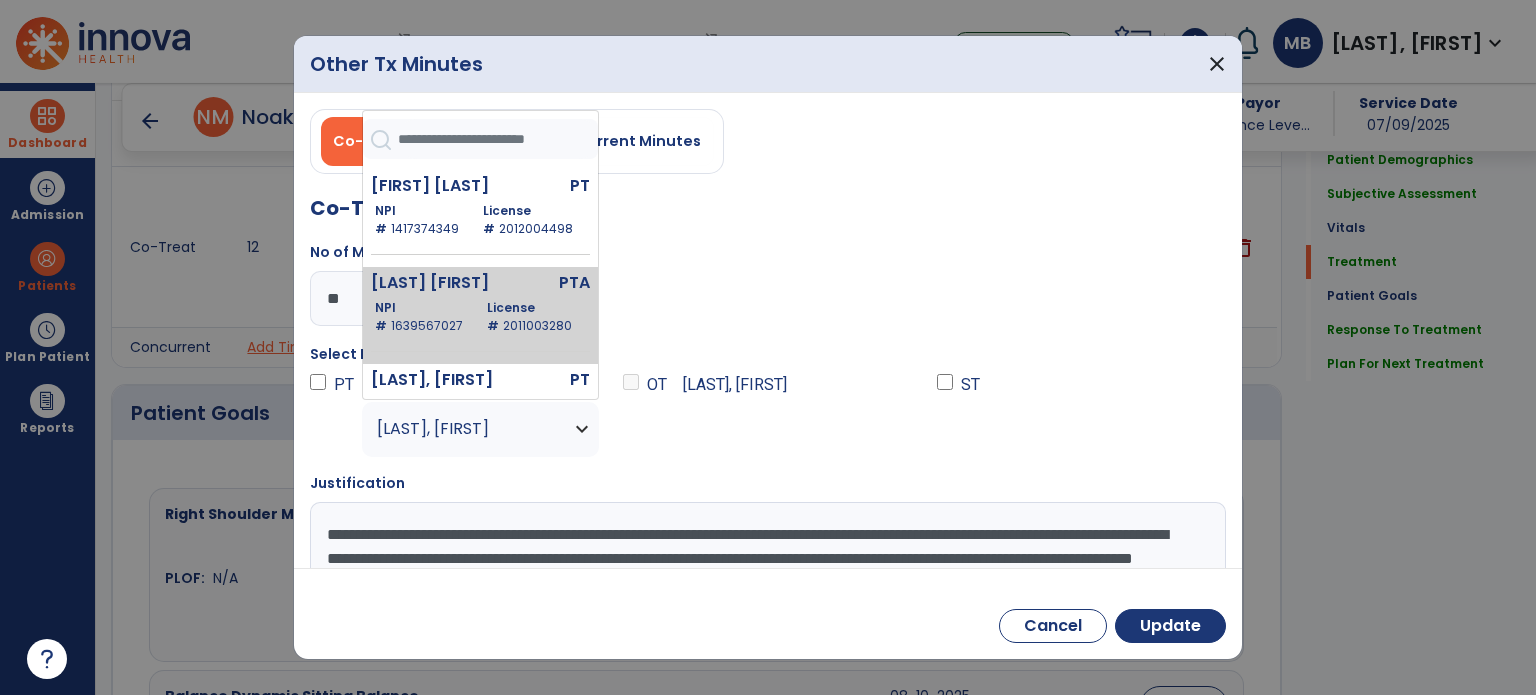 click on "NPI #  [NUMBER]" at bounding box center [419, 317] 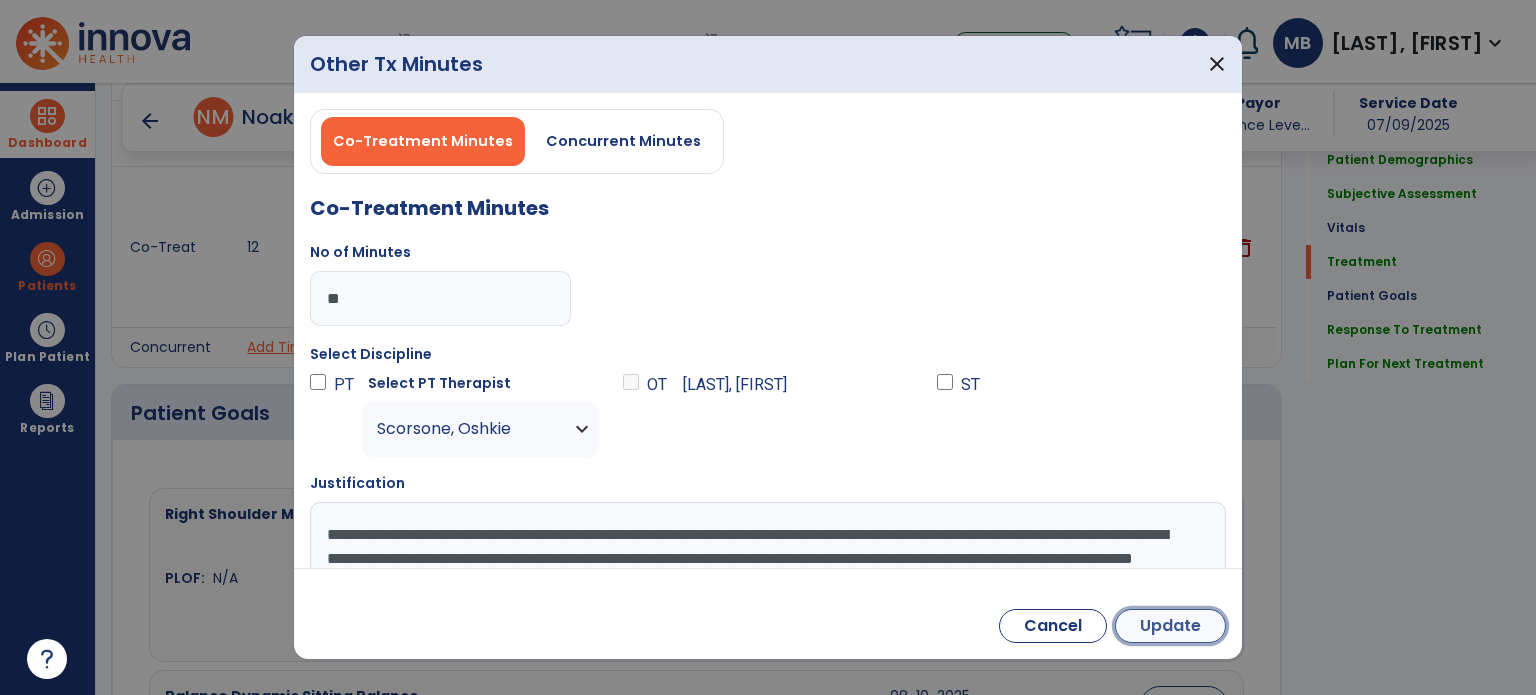 click on "Update" at bounding box center [1170, 626] 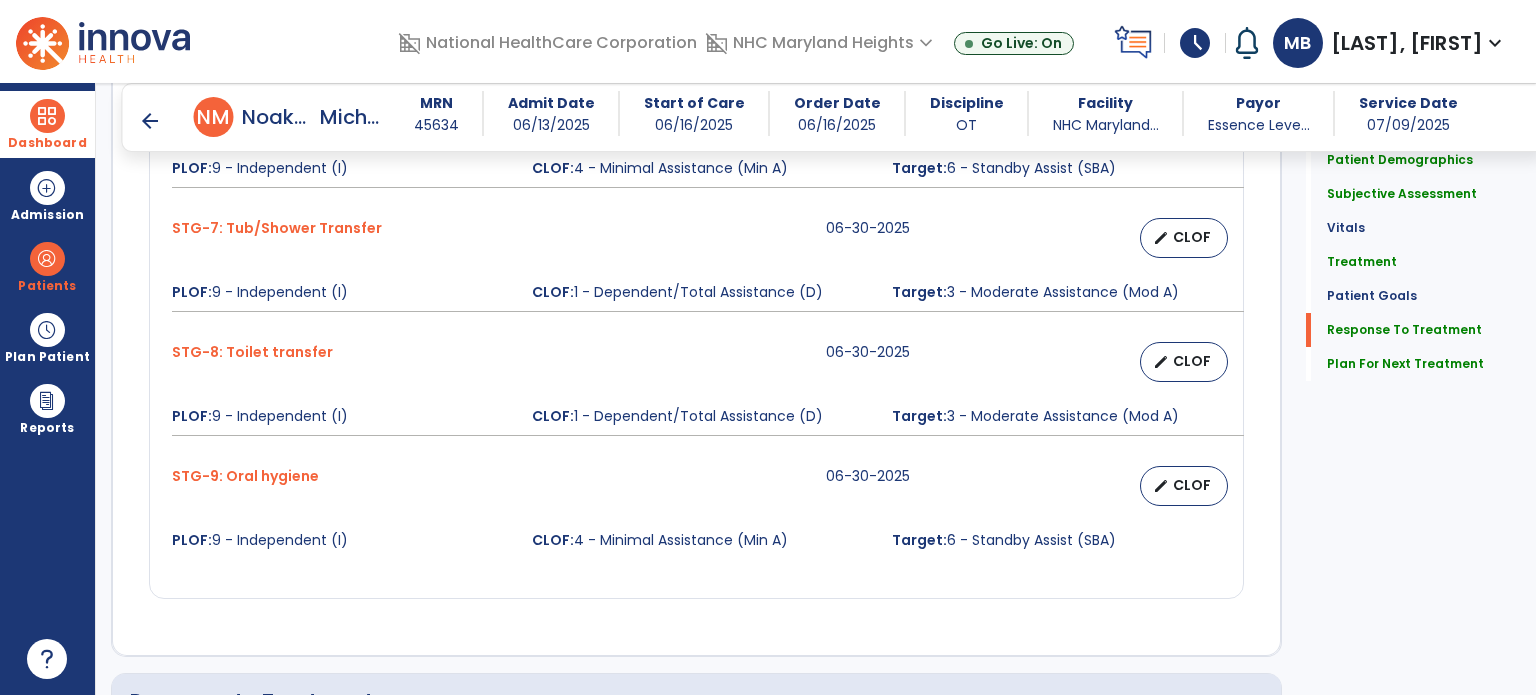 scroll, scrollTop: 3728, scrollLeft: 0, axis: vertical 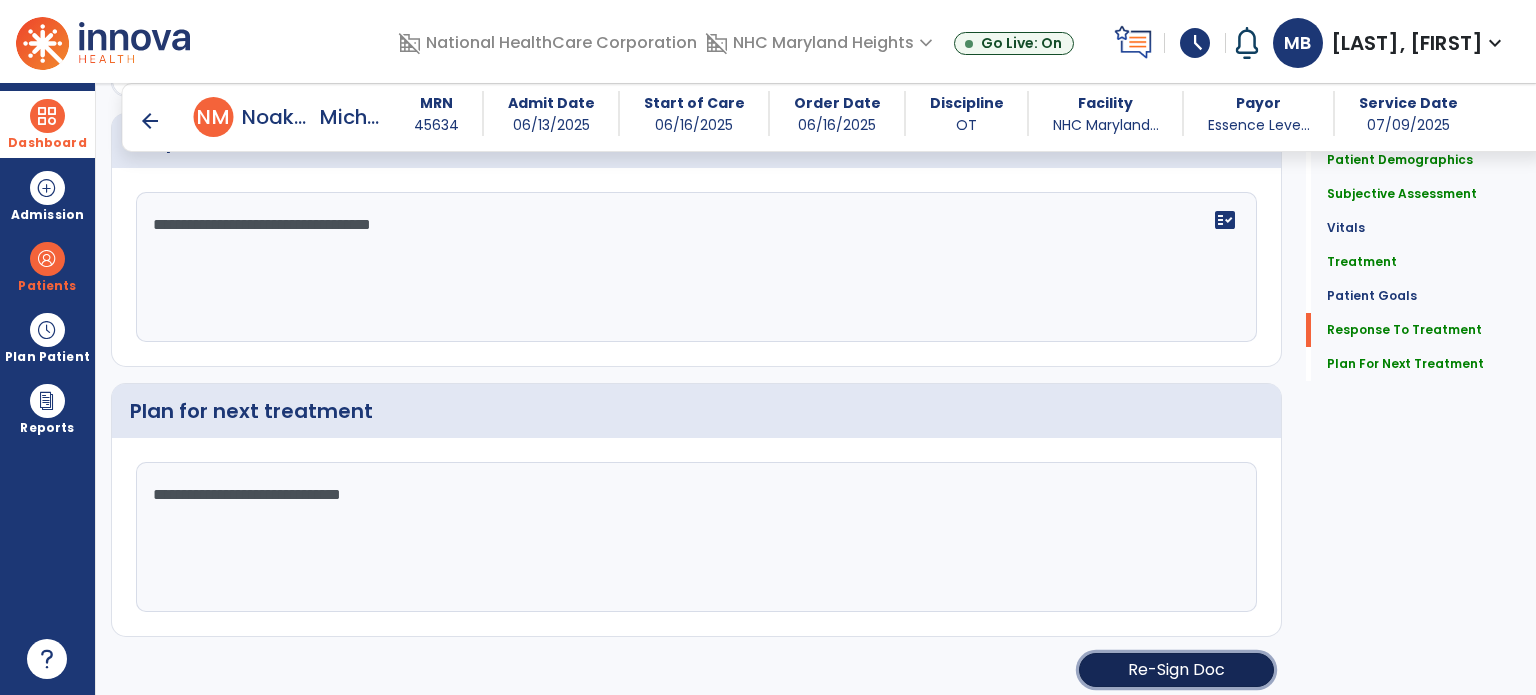 click on "Re-Sign Doc" 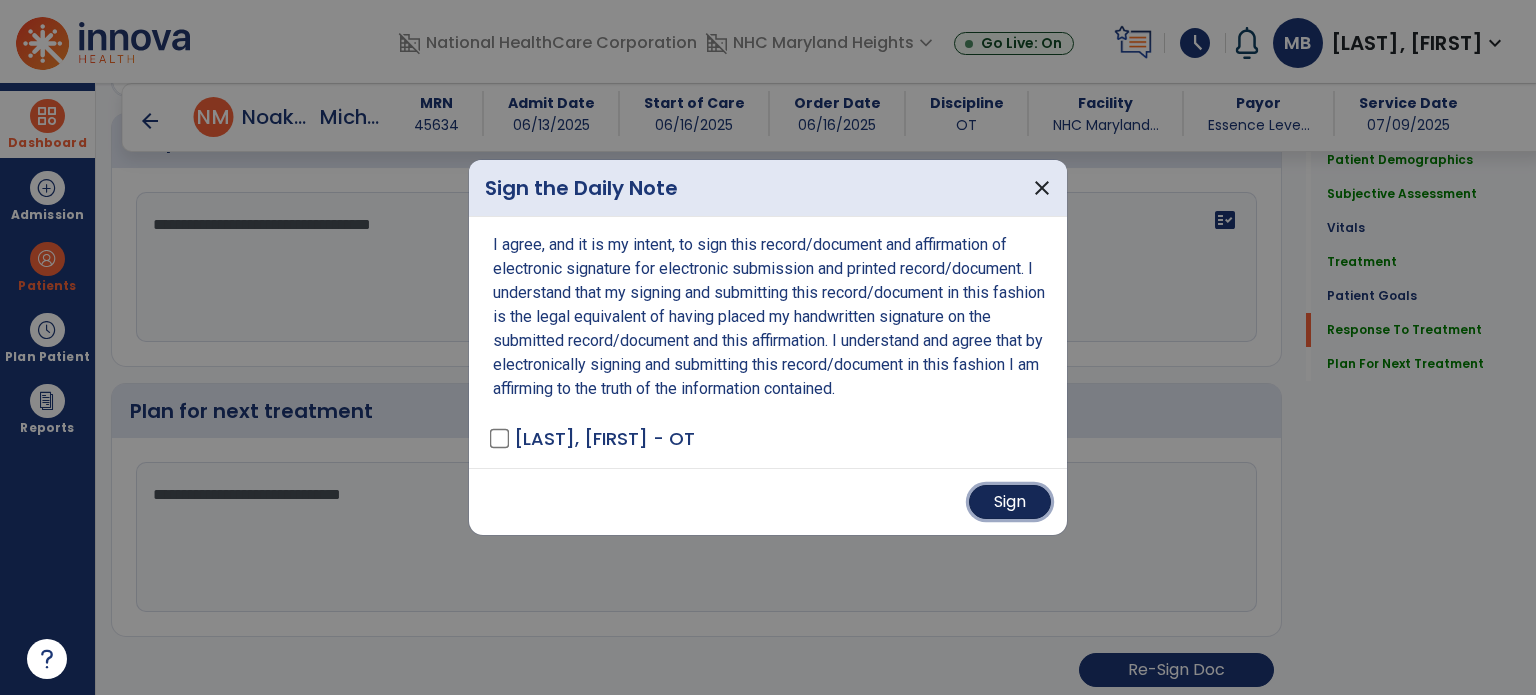 click on "Sign" at bounding box center [1010, 502] 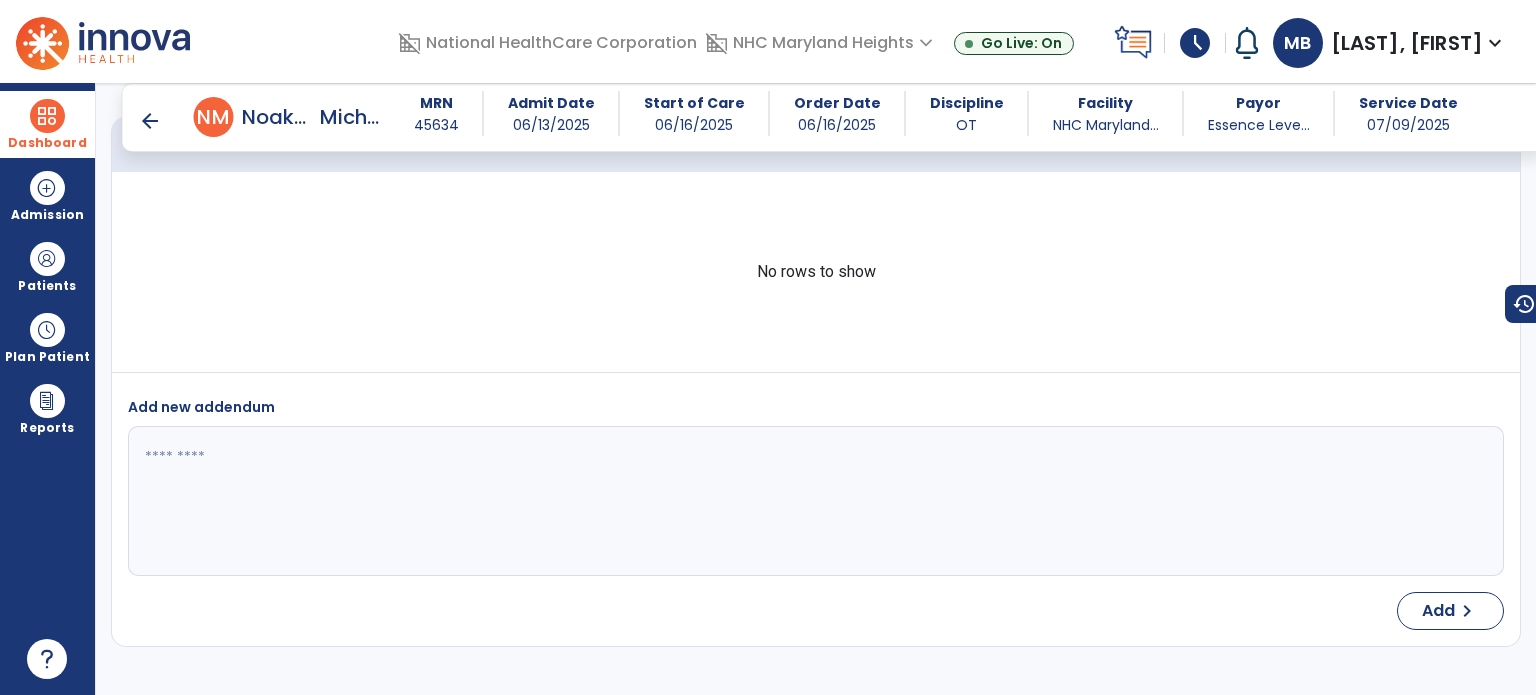 scroll, scrollTop: 5439, scrollLeft: 0, axis: vertical 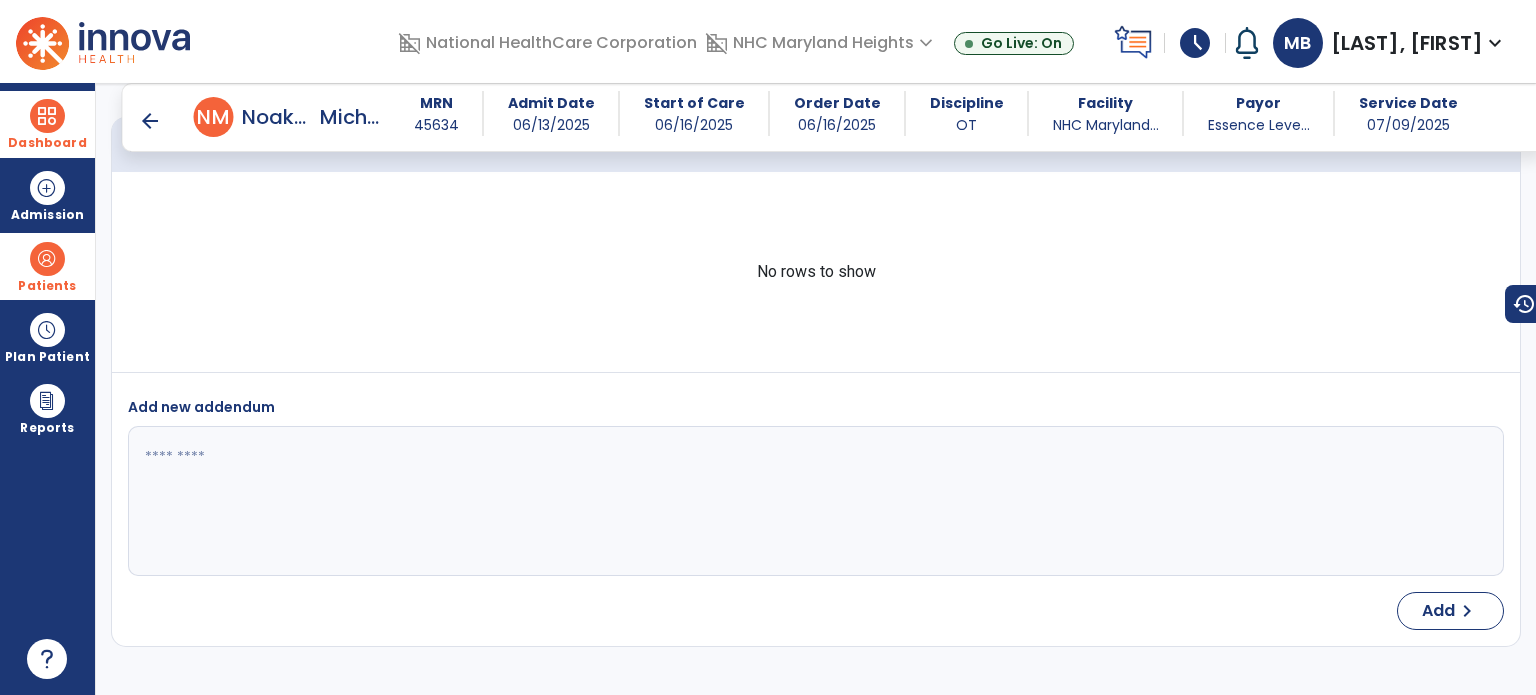 click on "Patients" at bounding box center [47, 266] 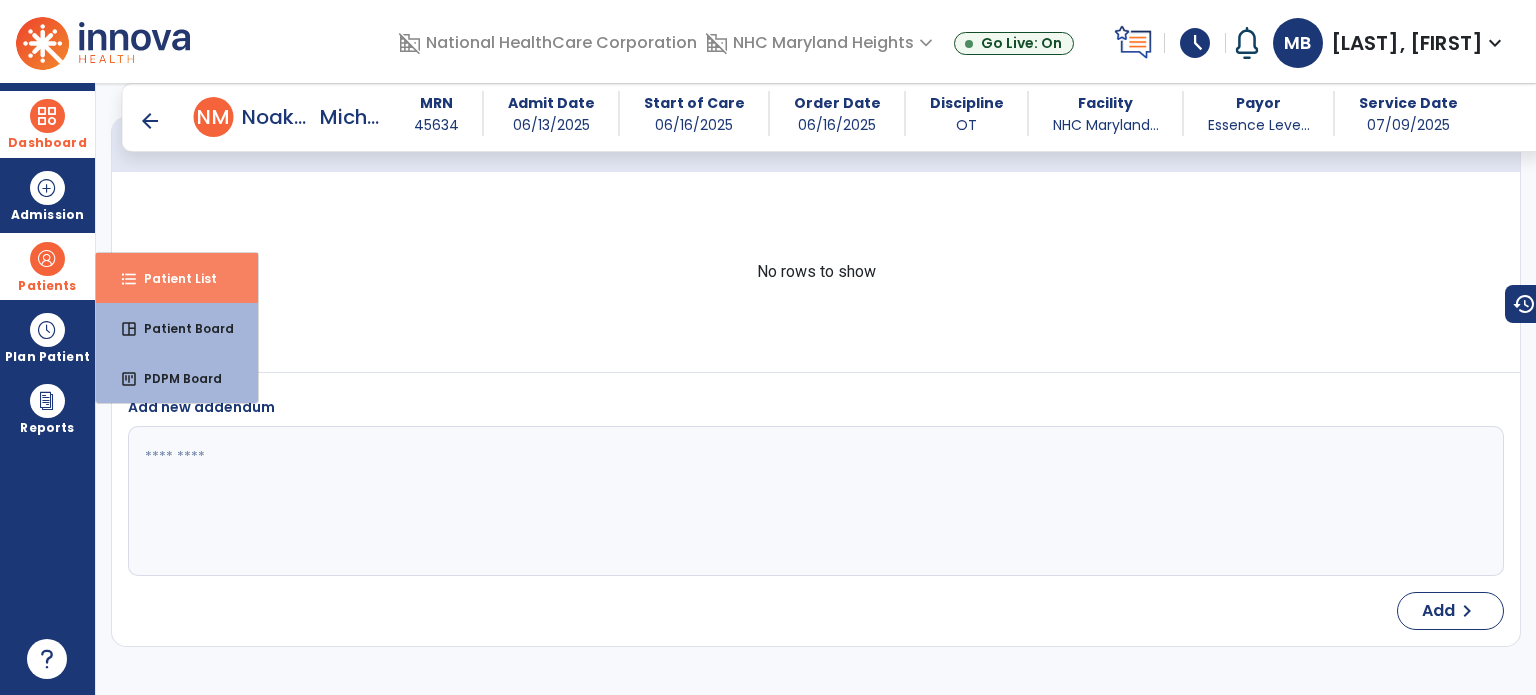 click on "format_list_bulleted  Patient List" at bounding box center (177, 278) 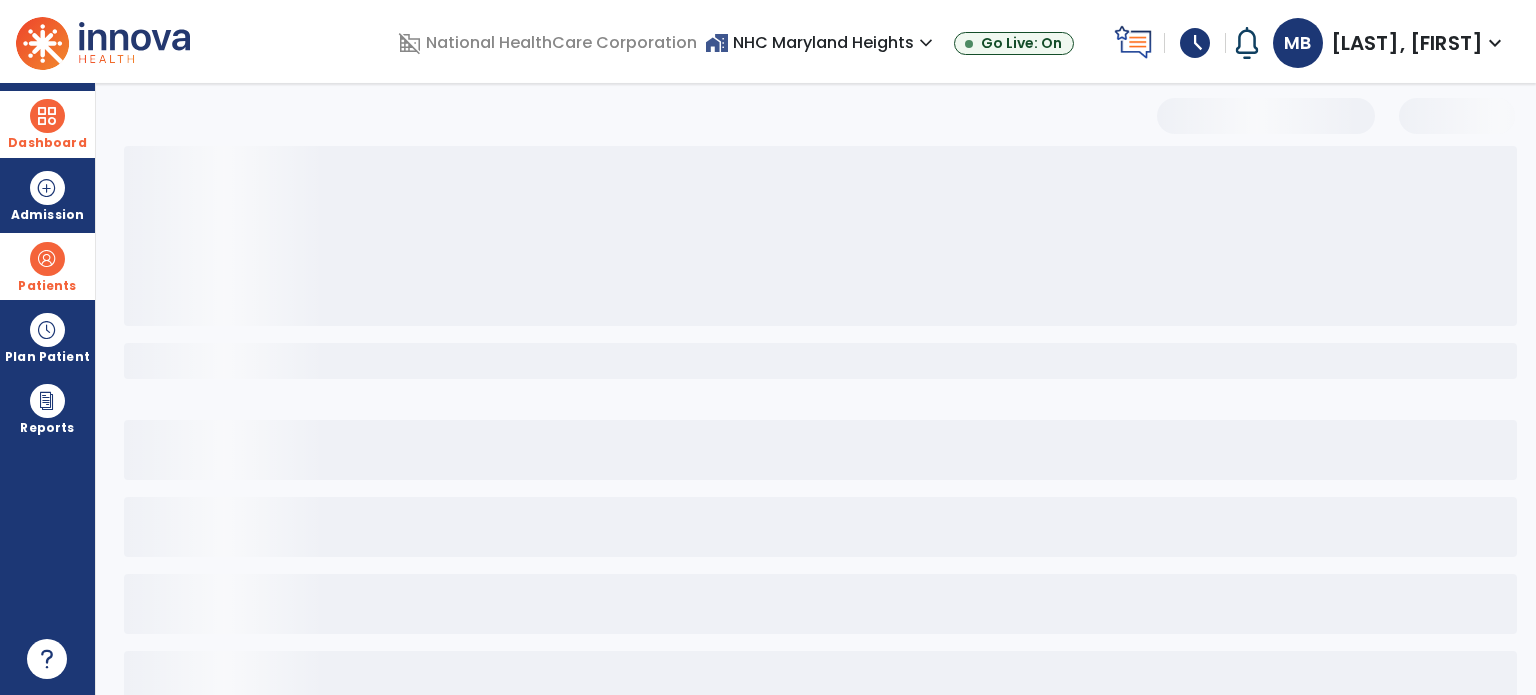 scroll, scrollTop: 46, scrollLeft: 0, axis: vertical 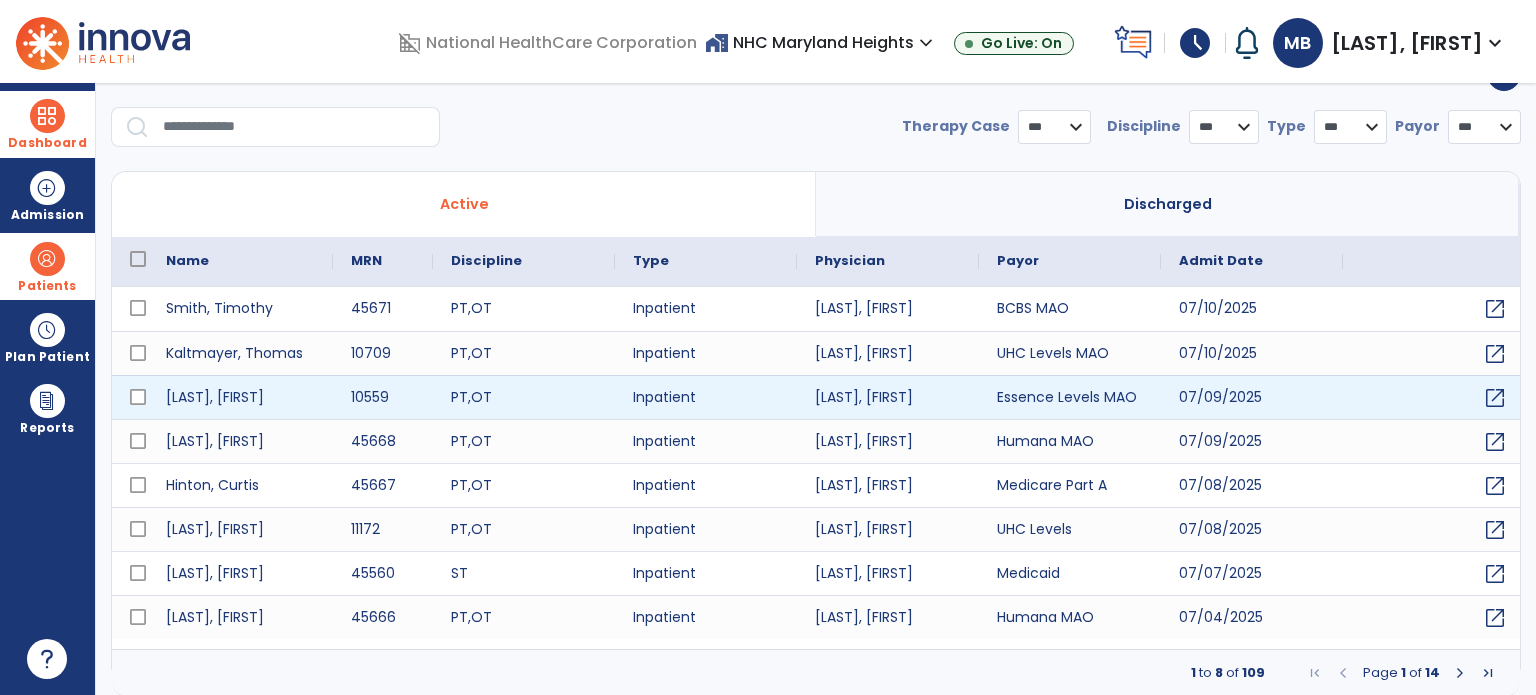 select on "***" 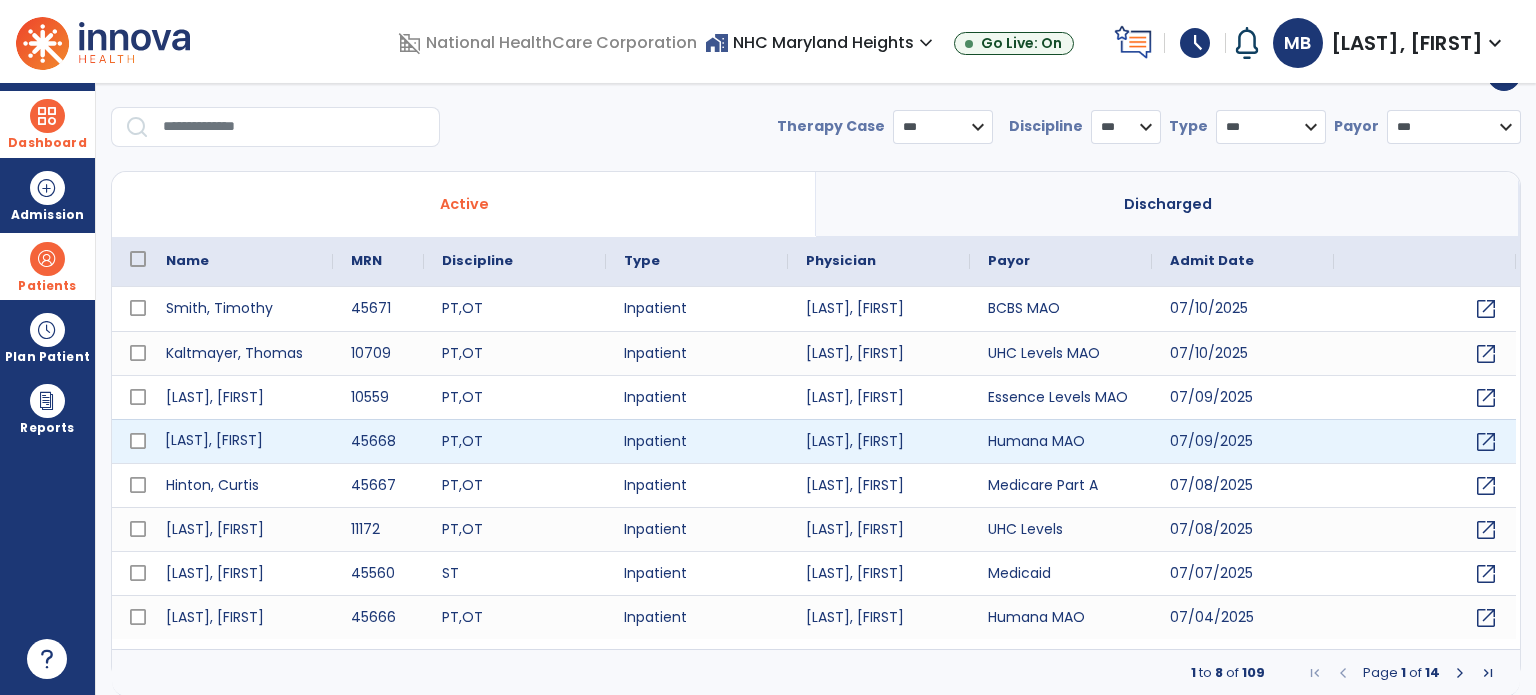 click on "[LAST], [FIRST]" at bounding box center [240, 441] 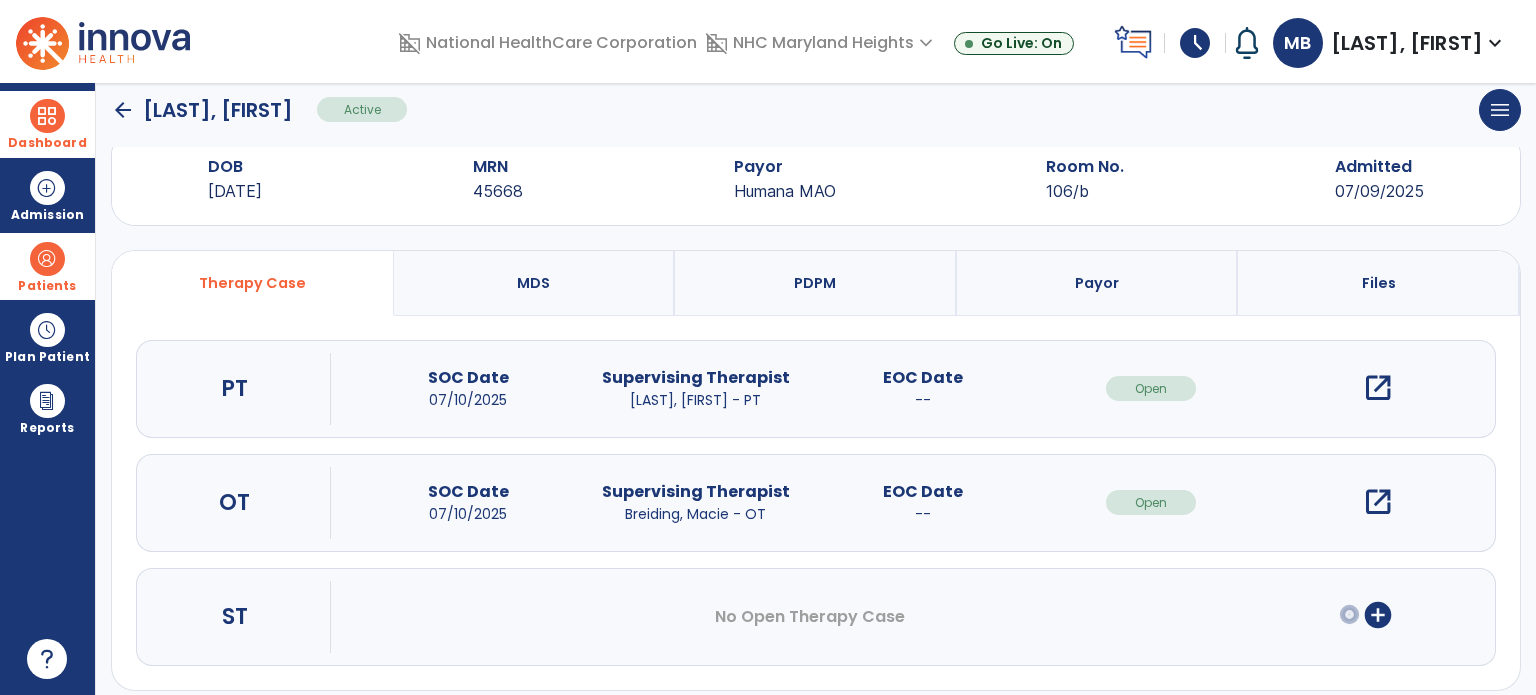 click on "open_in_new" at bounding box center (1378, 502) 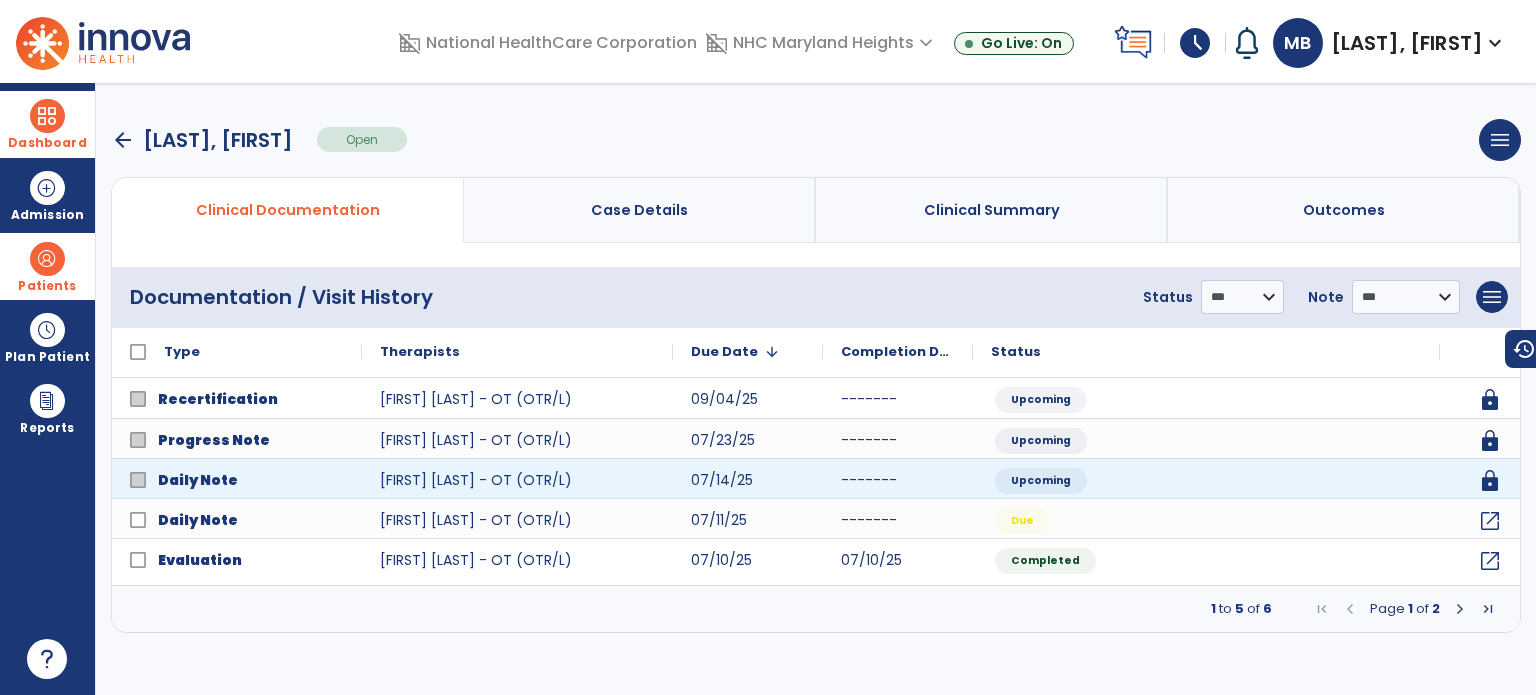 scroll, scrollTop: 0, scrollLeft: 0, axis: both 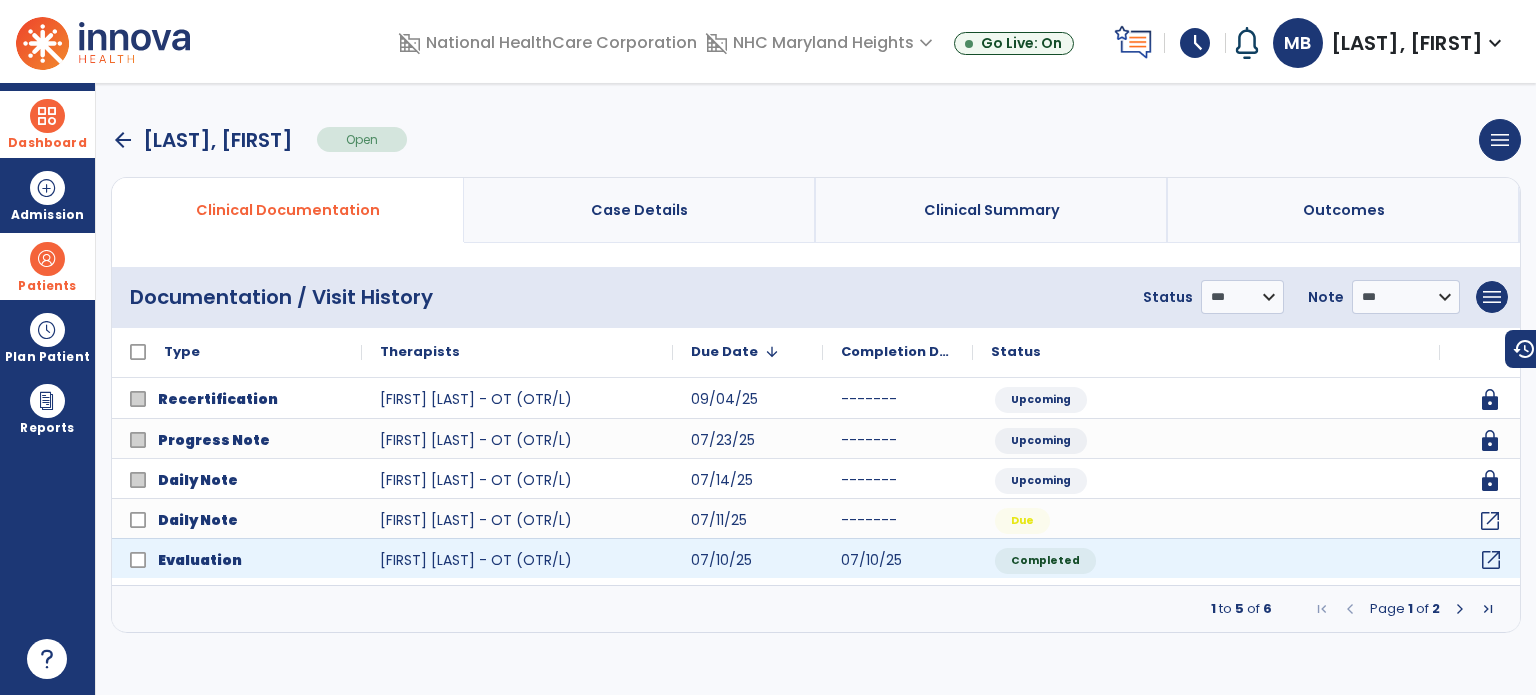 click on "open_in_new" 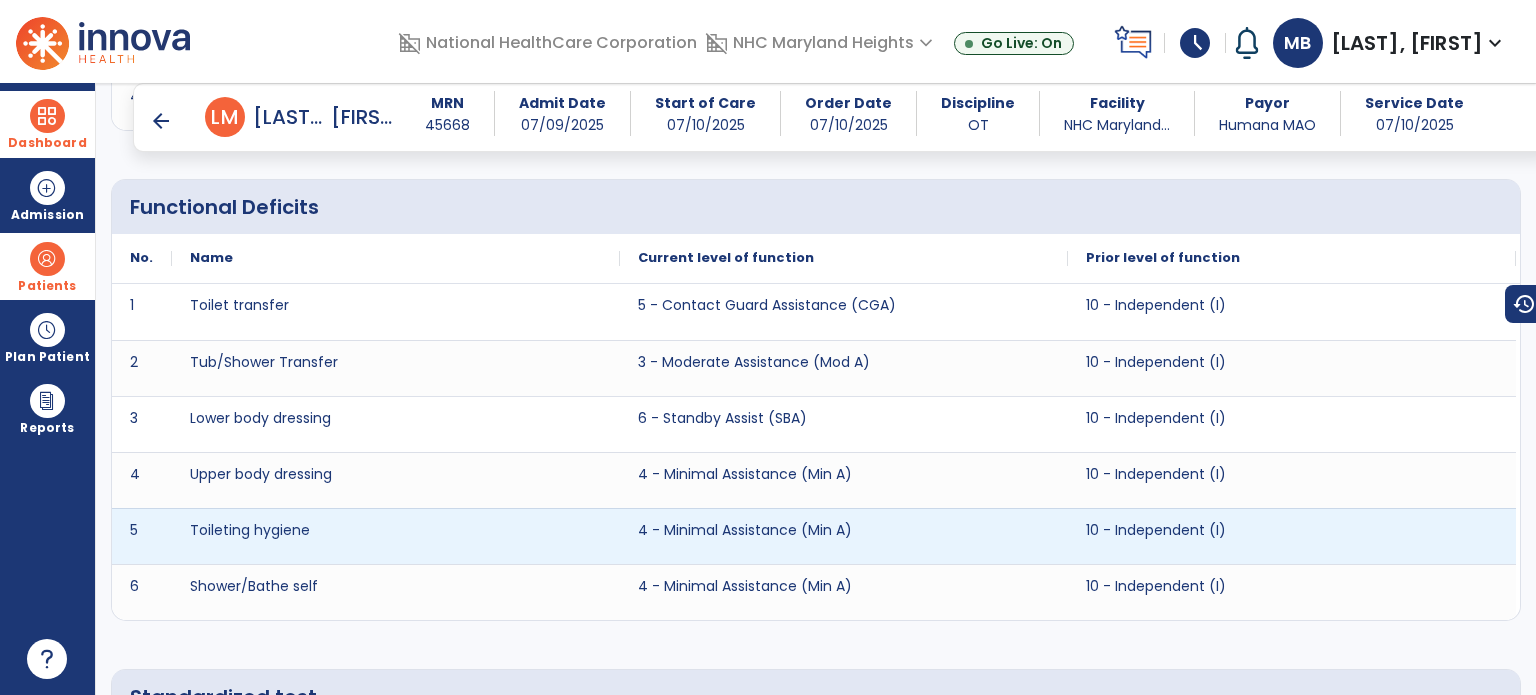 scroll, scrollTop: 2395, scrollLeft: 0, axis: vertical 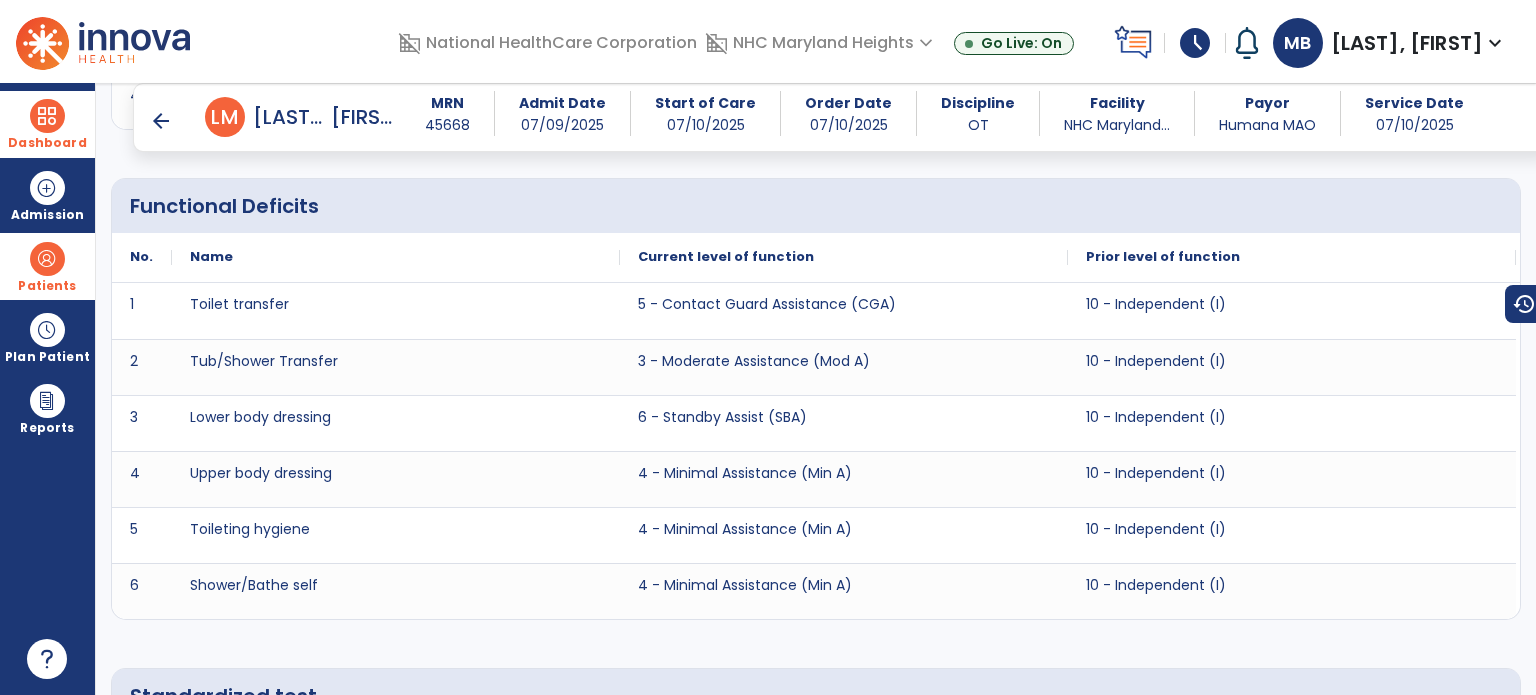 click at bounding box center [47, 116] 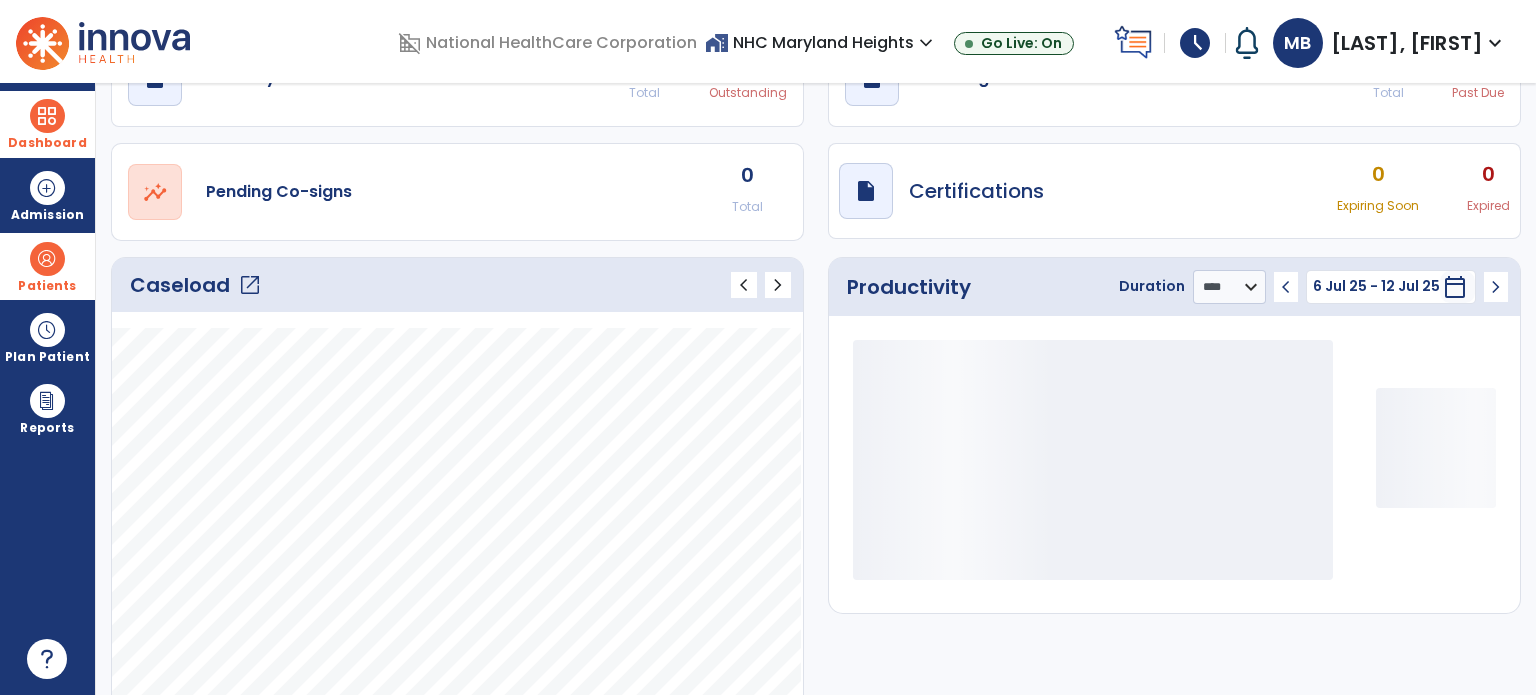 scroll, scrollTop: 0, scrollLeft: 0, axis: both 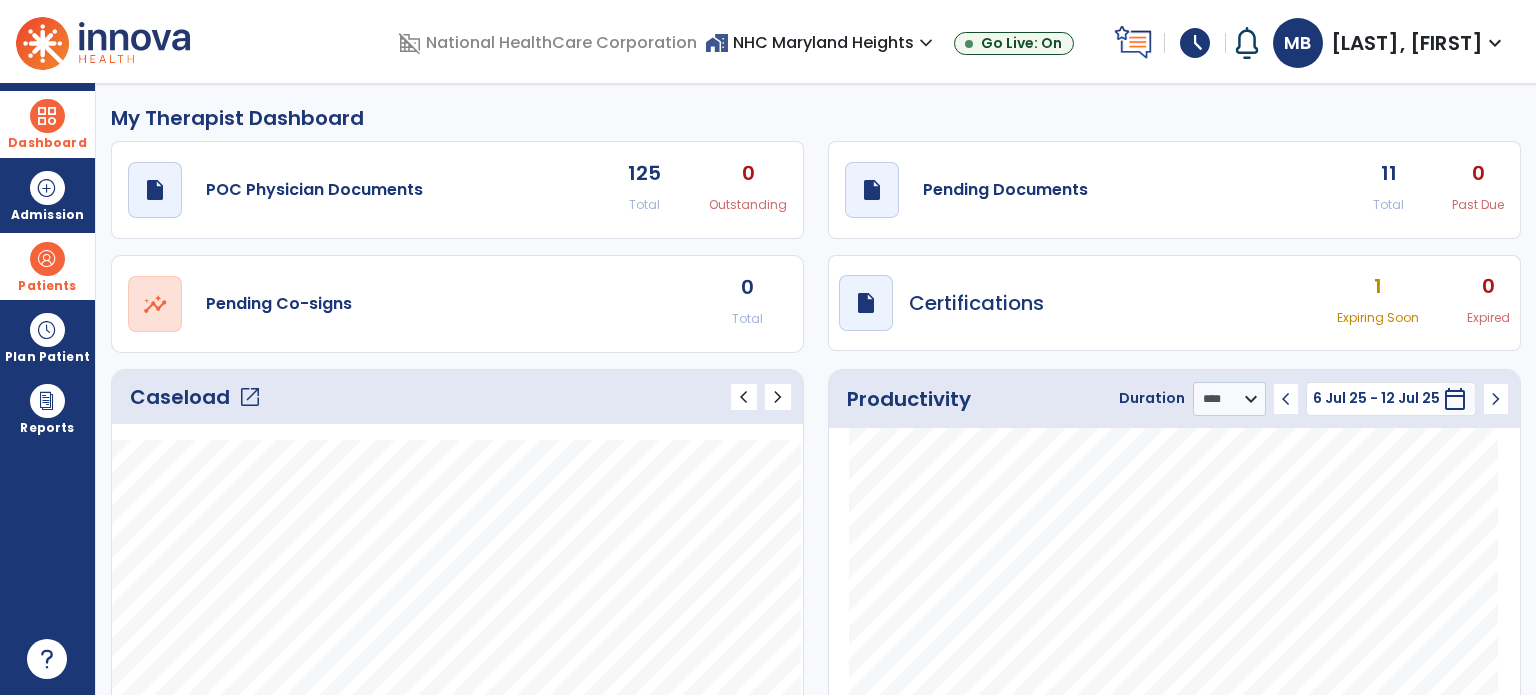 click on "draft   open_in_new  Pending Documents 11 Total 0 Past Due" 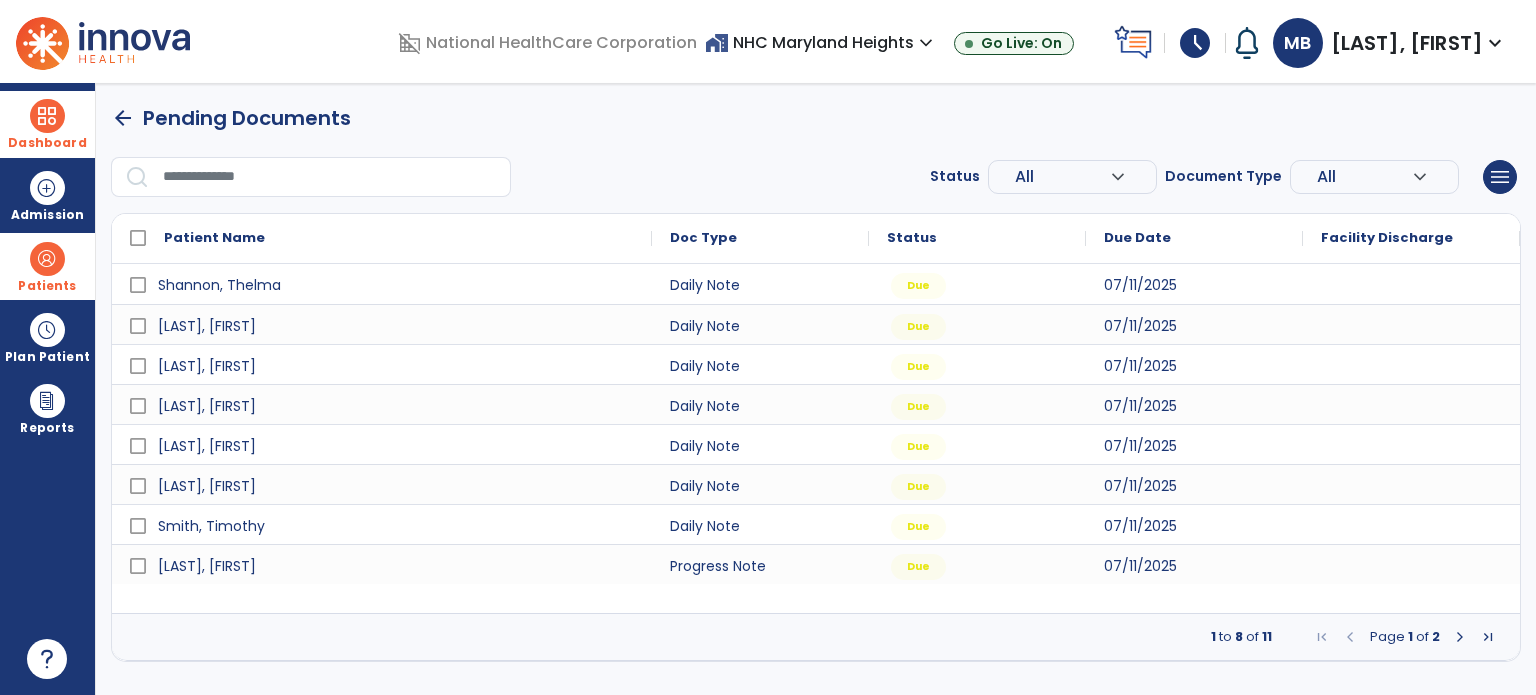 click at bounding box center (1460, 637) 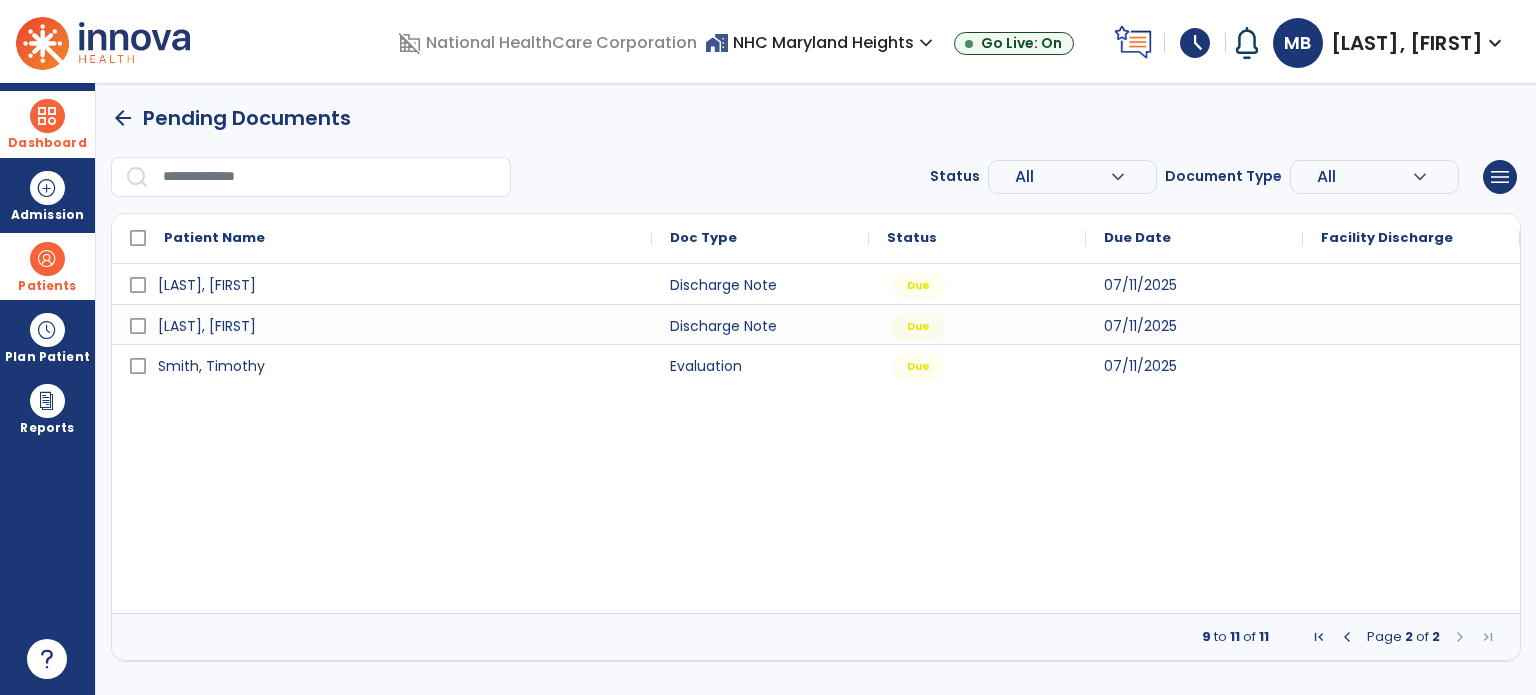 click at bounding box center [1347, 637] 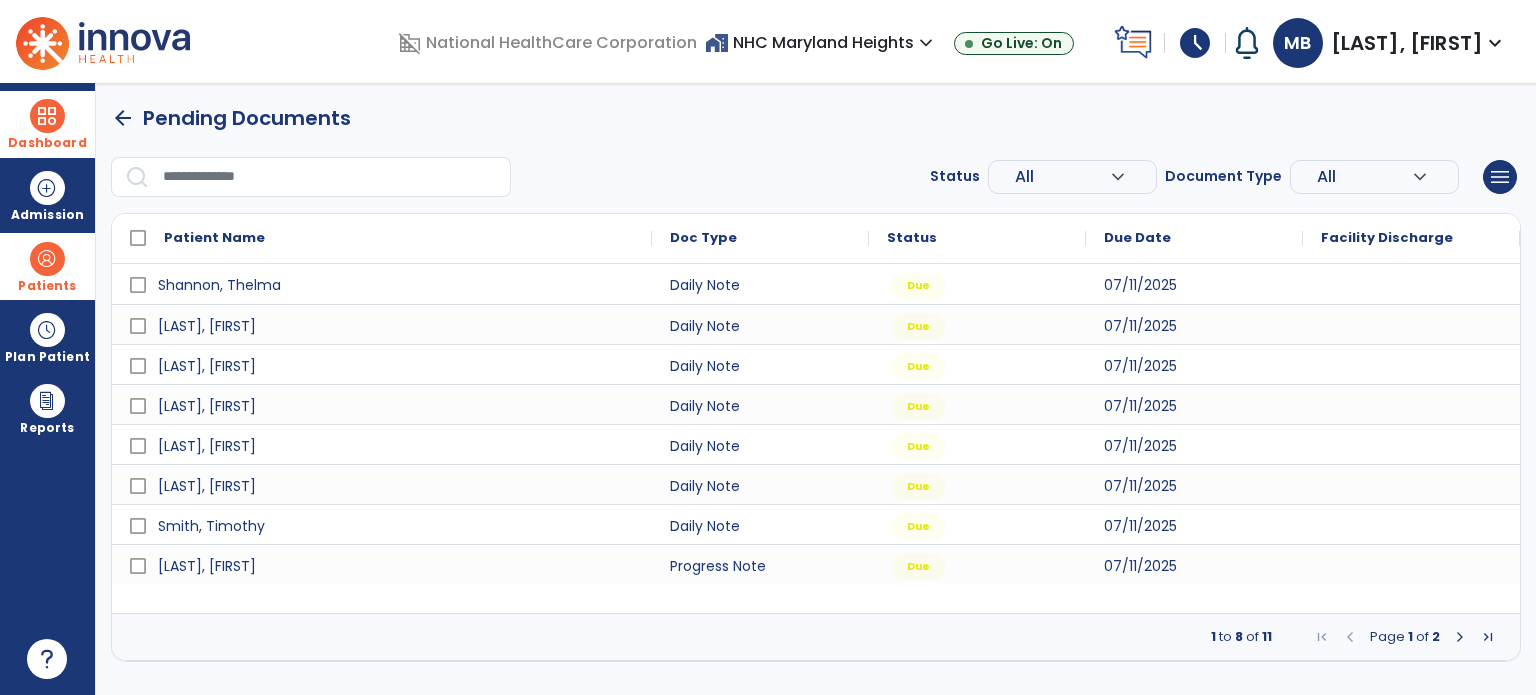 click at bounding box center (47, 259) 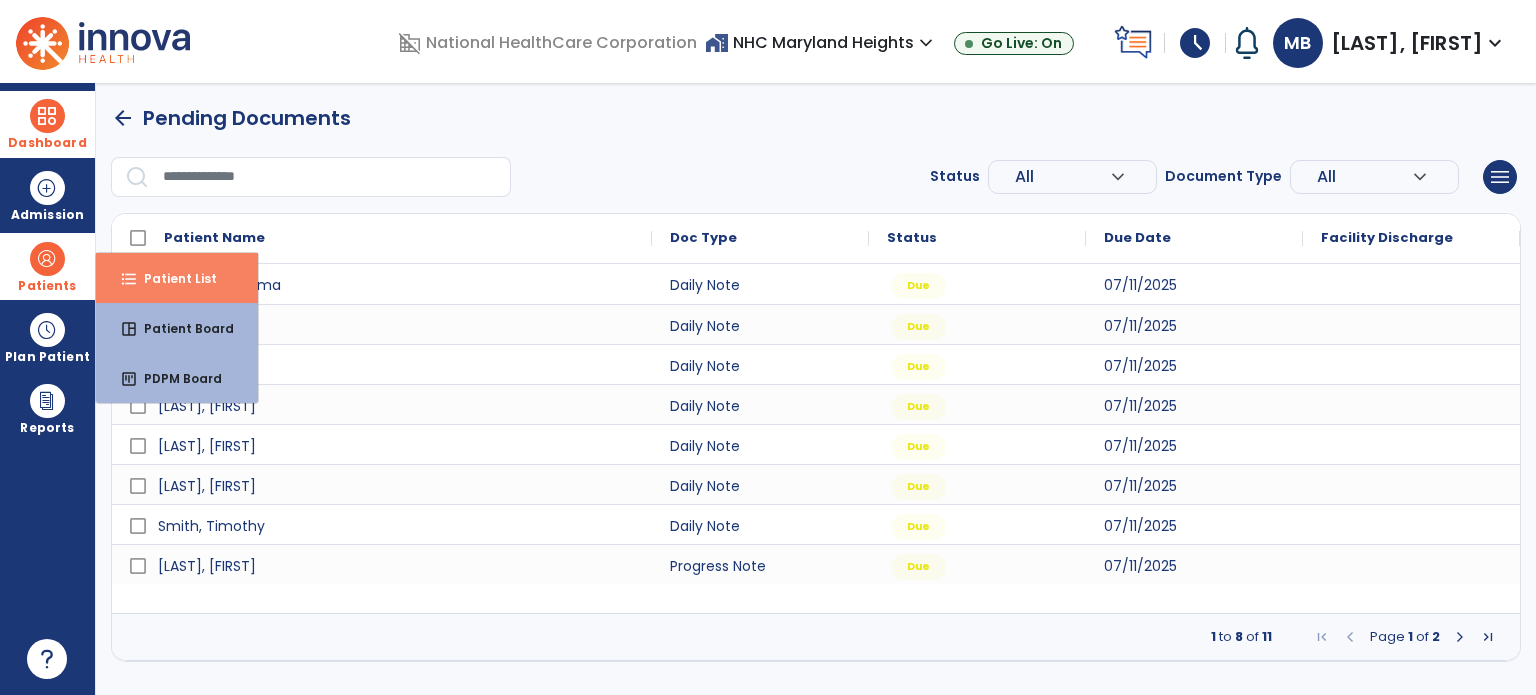 click on "format_list_bulleted  Patient List" at bounding box center (177, 278) 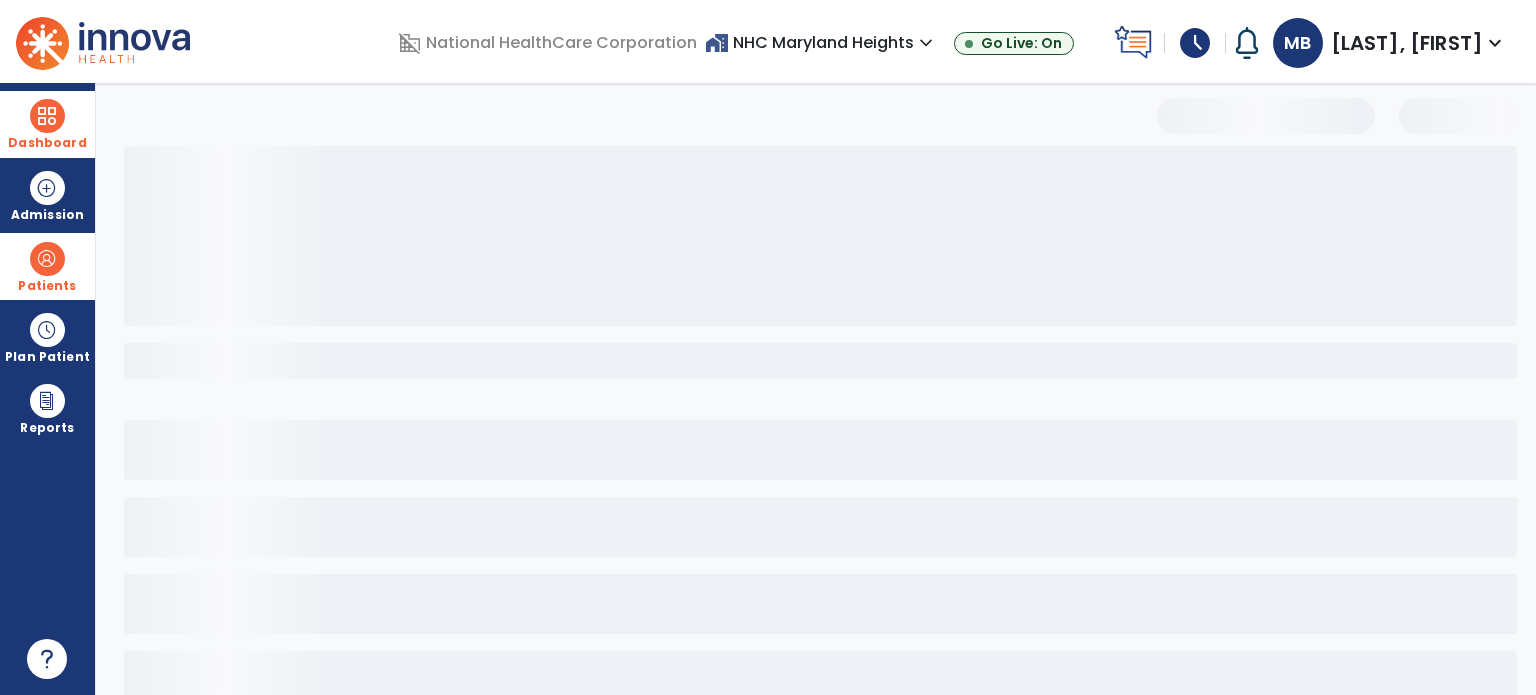 select on "***" 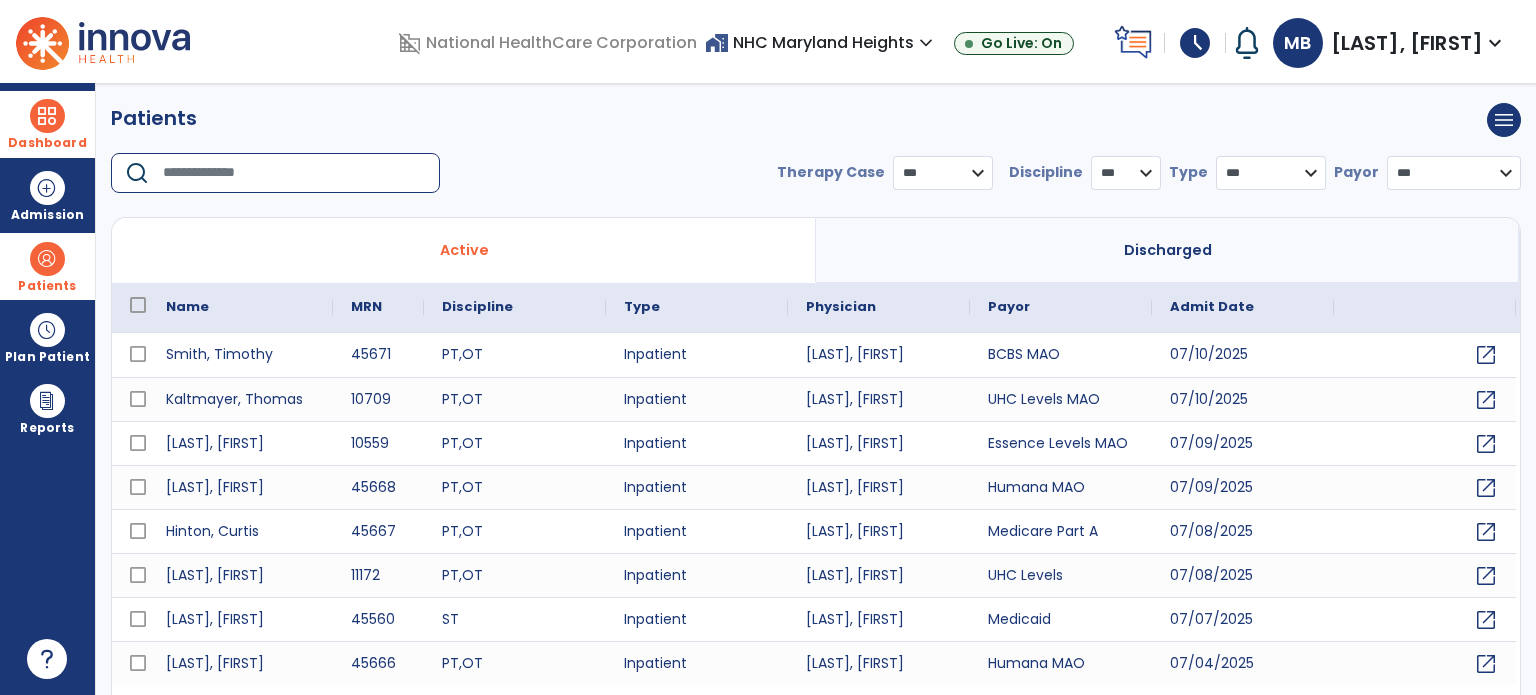 click at bounding box center [294, 173] 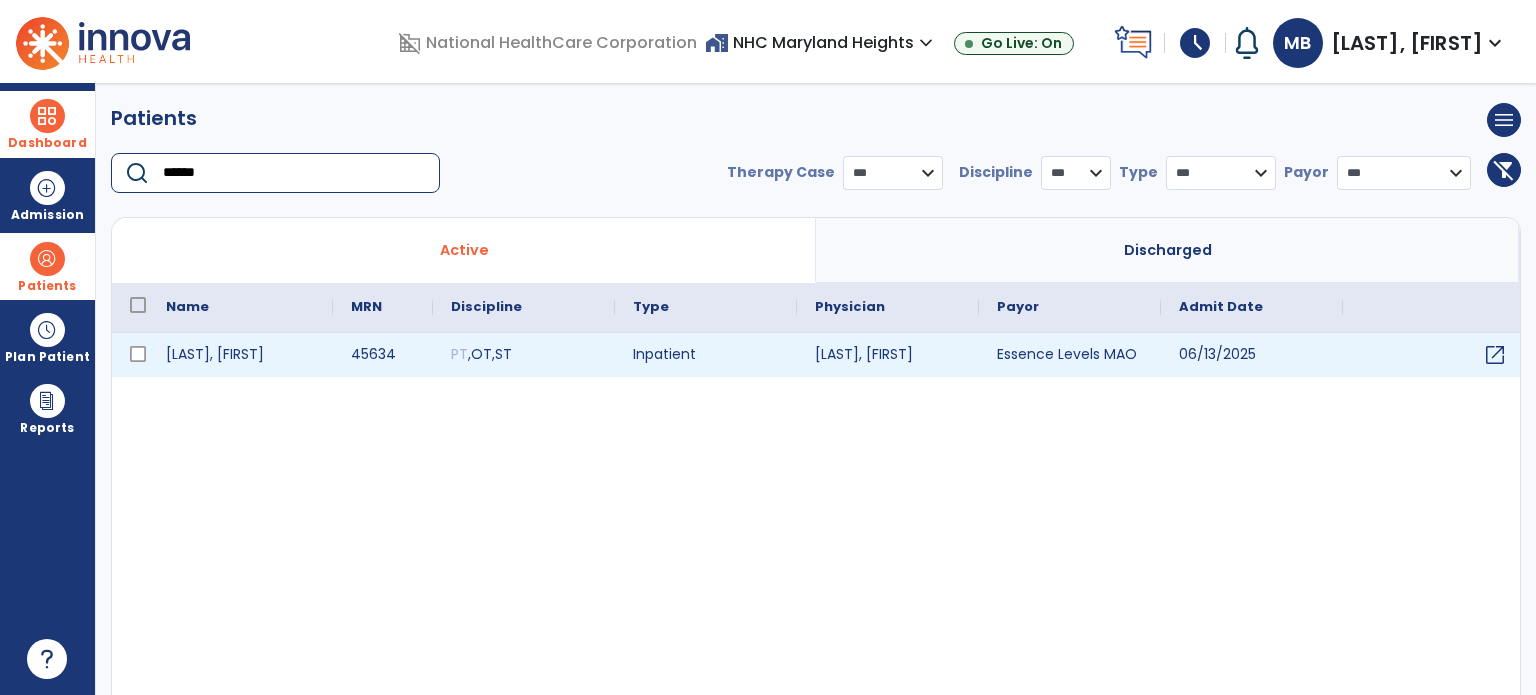 type on "******" 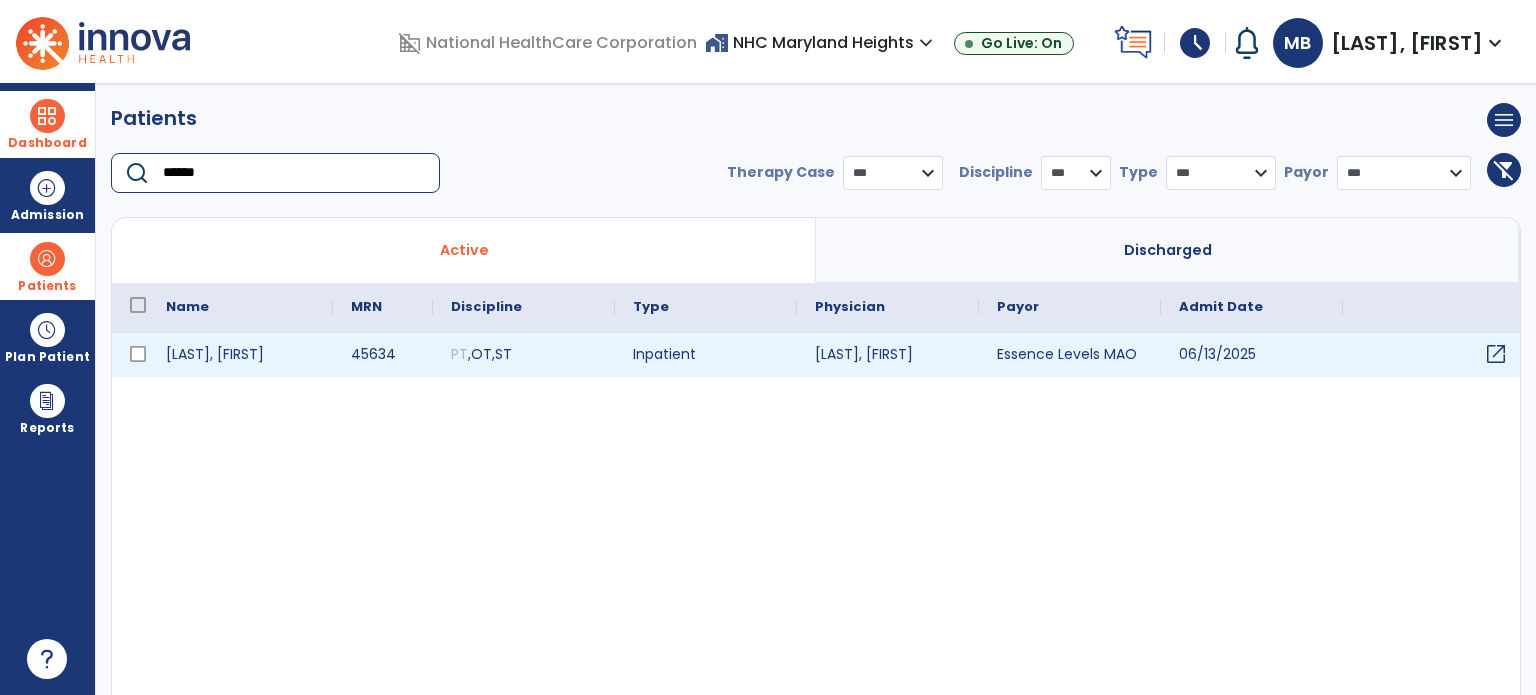 click on "open_in_new" at bounding box center [1496, 354] 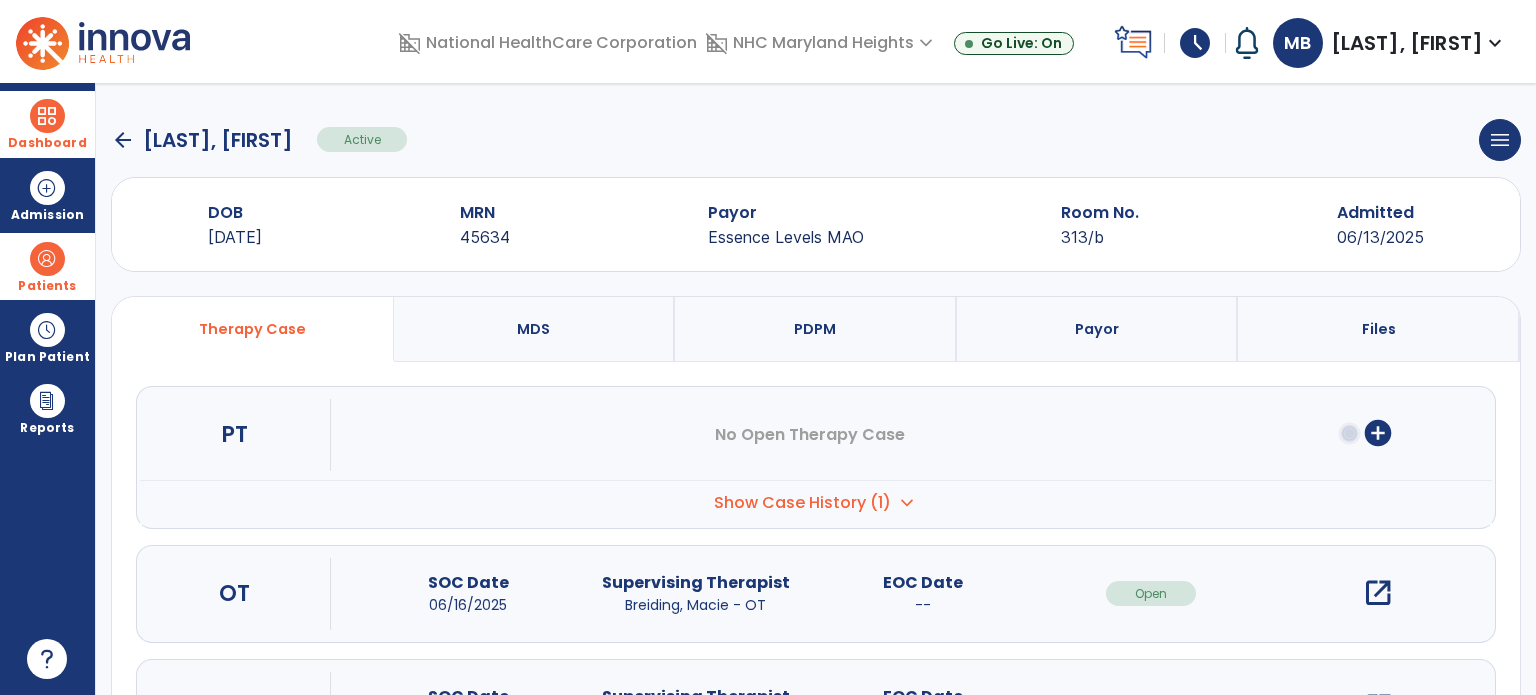 click on "open_in_new" at bounding box center [1378, 593] 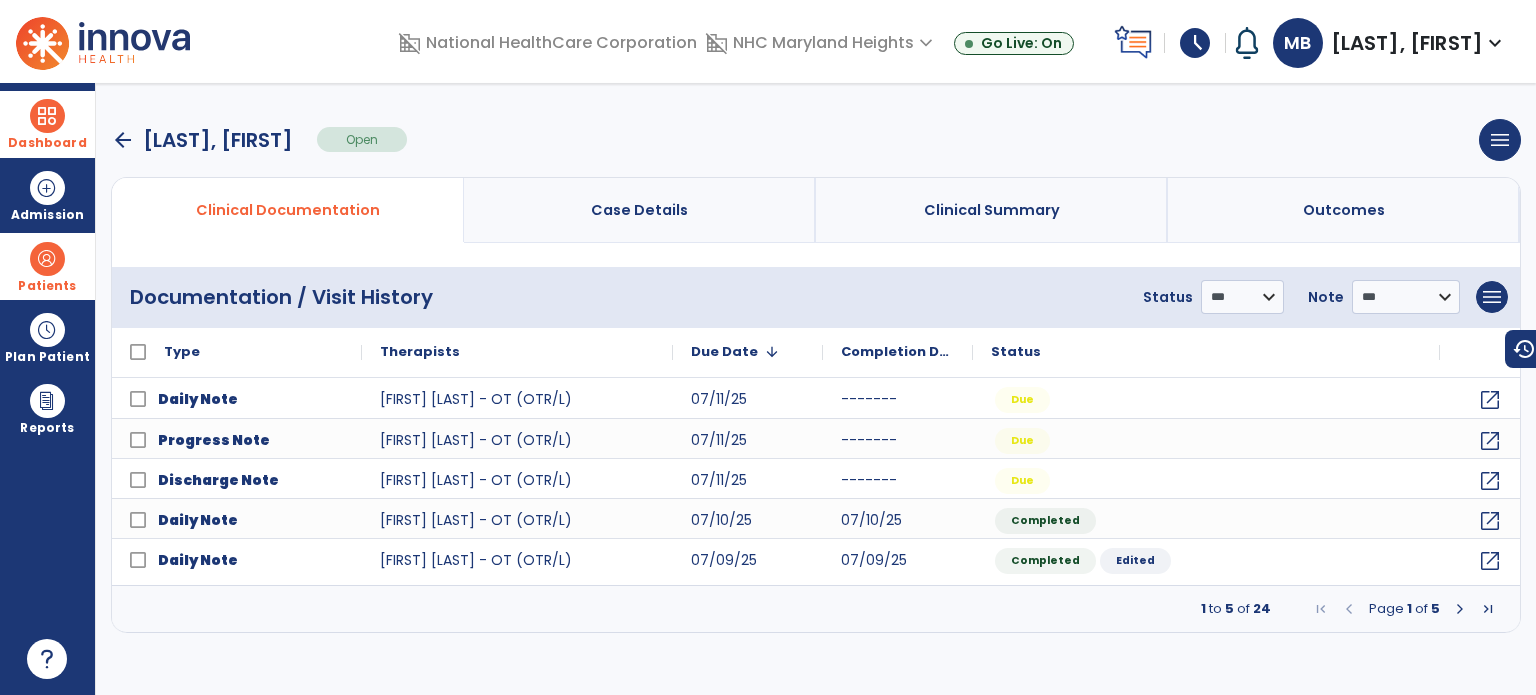 click at bounding box center (47, 116) 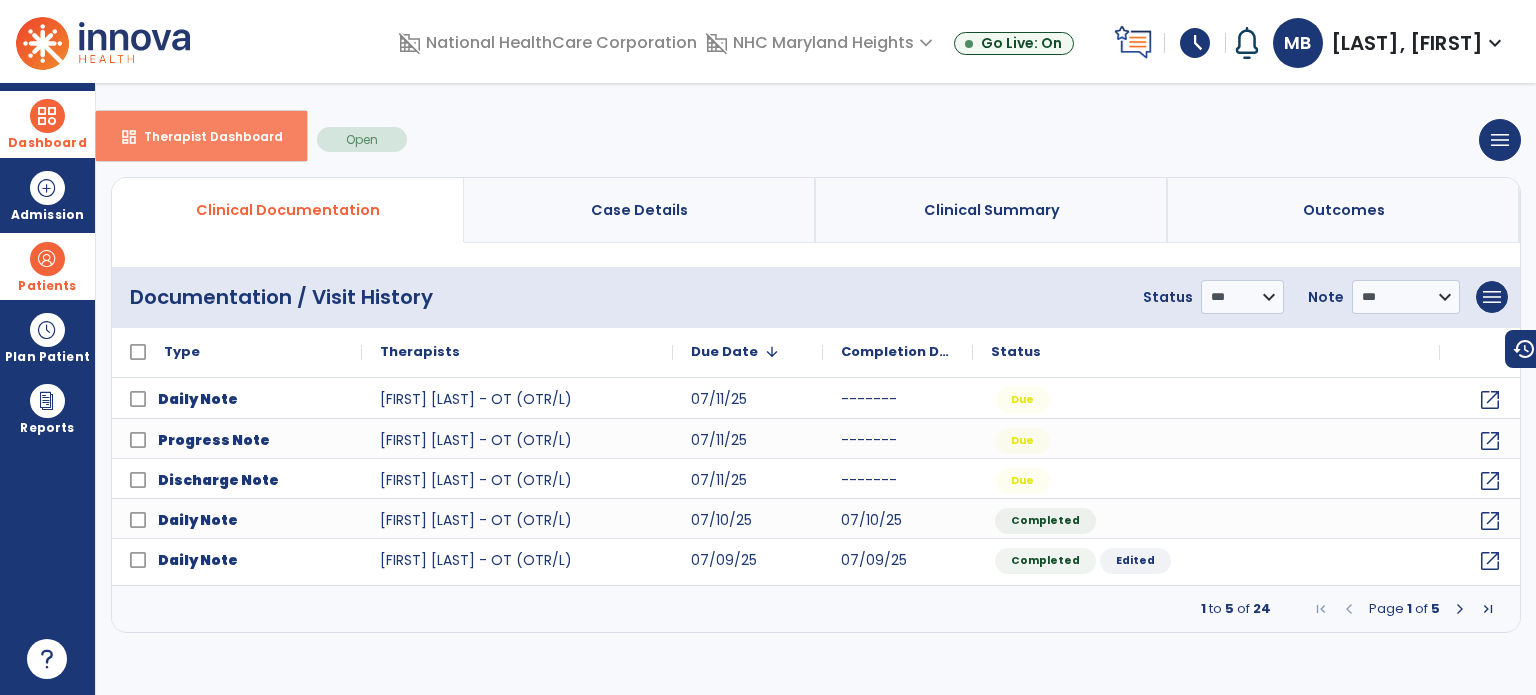 click on "dashboard  Therapist Dashboard" at bounding box center (201, 136) 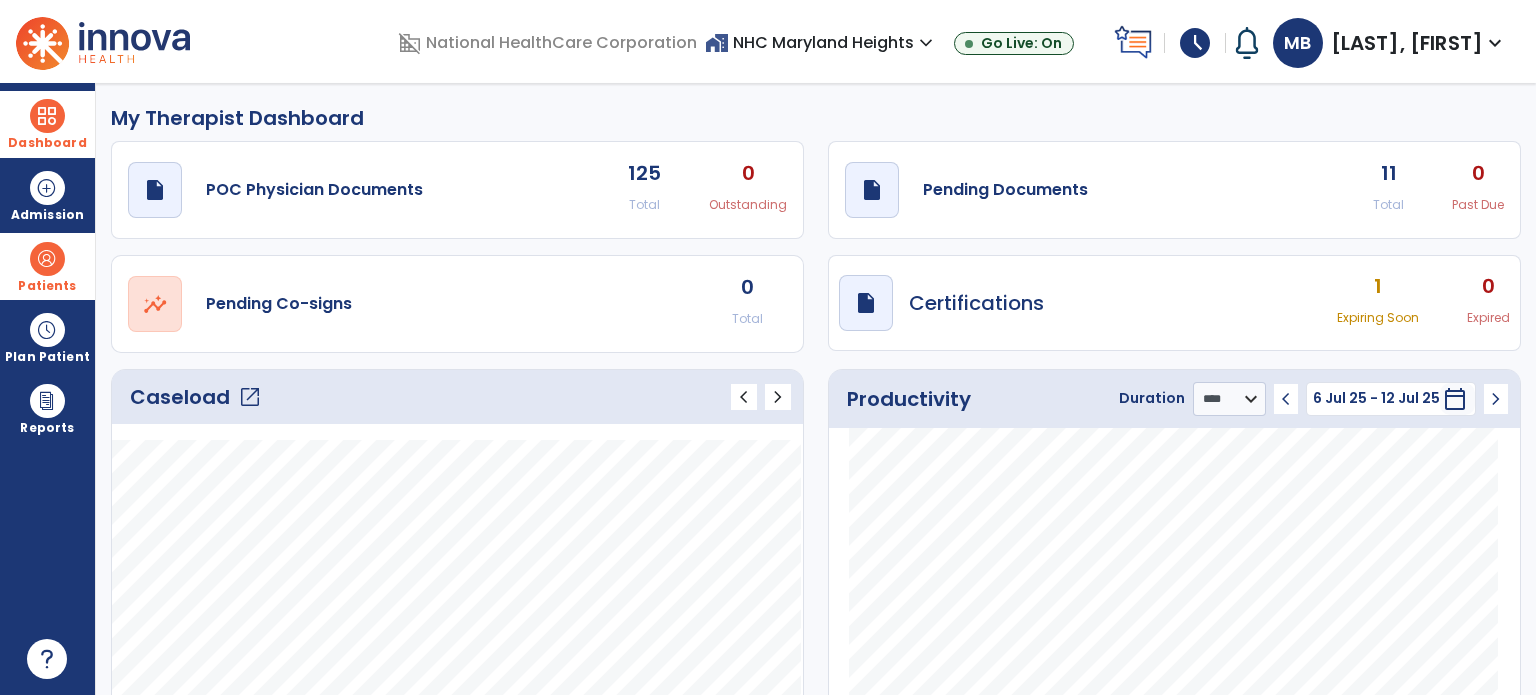 click at bounding box center [47, 259] 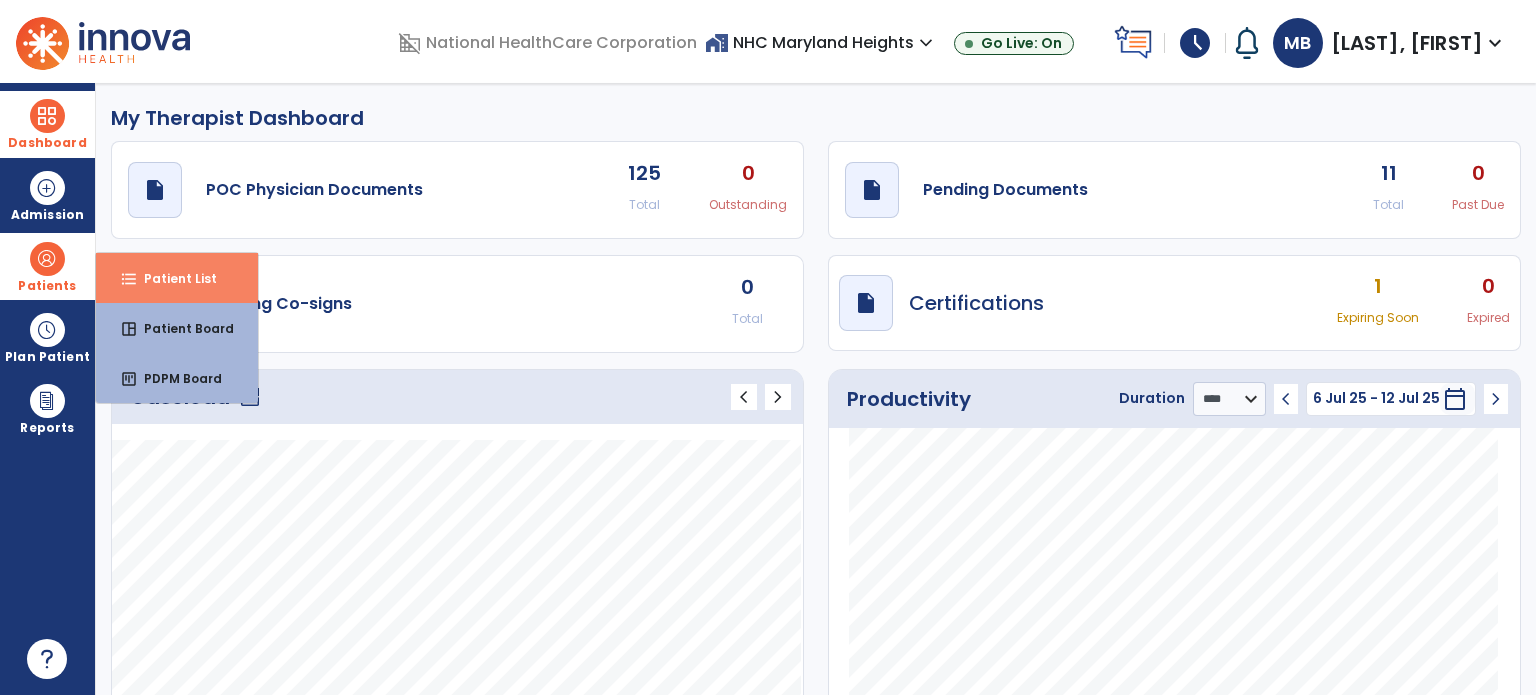 click on "format_list_bulleted  Patient List" at bounding box center [177, 278] 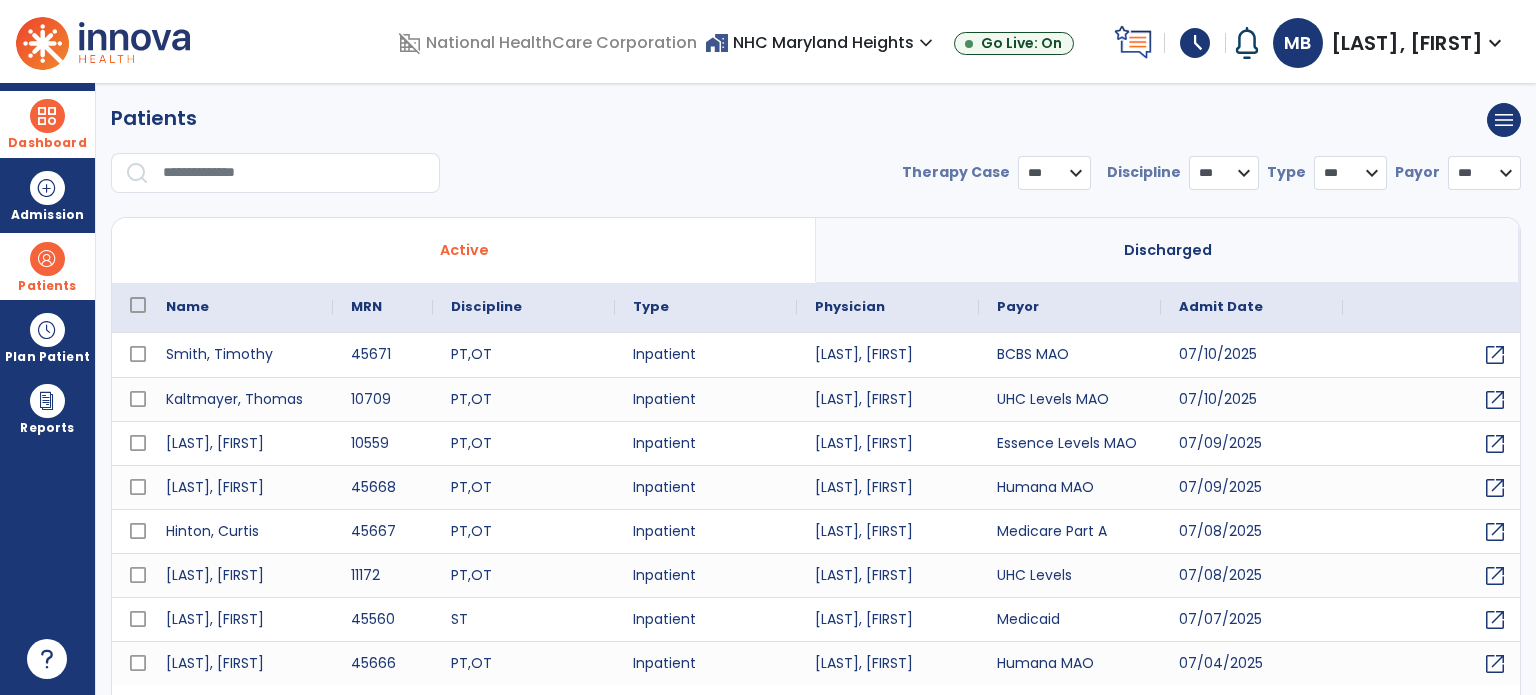 select on "***" 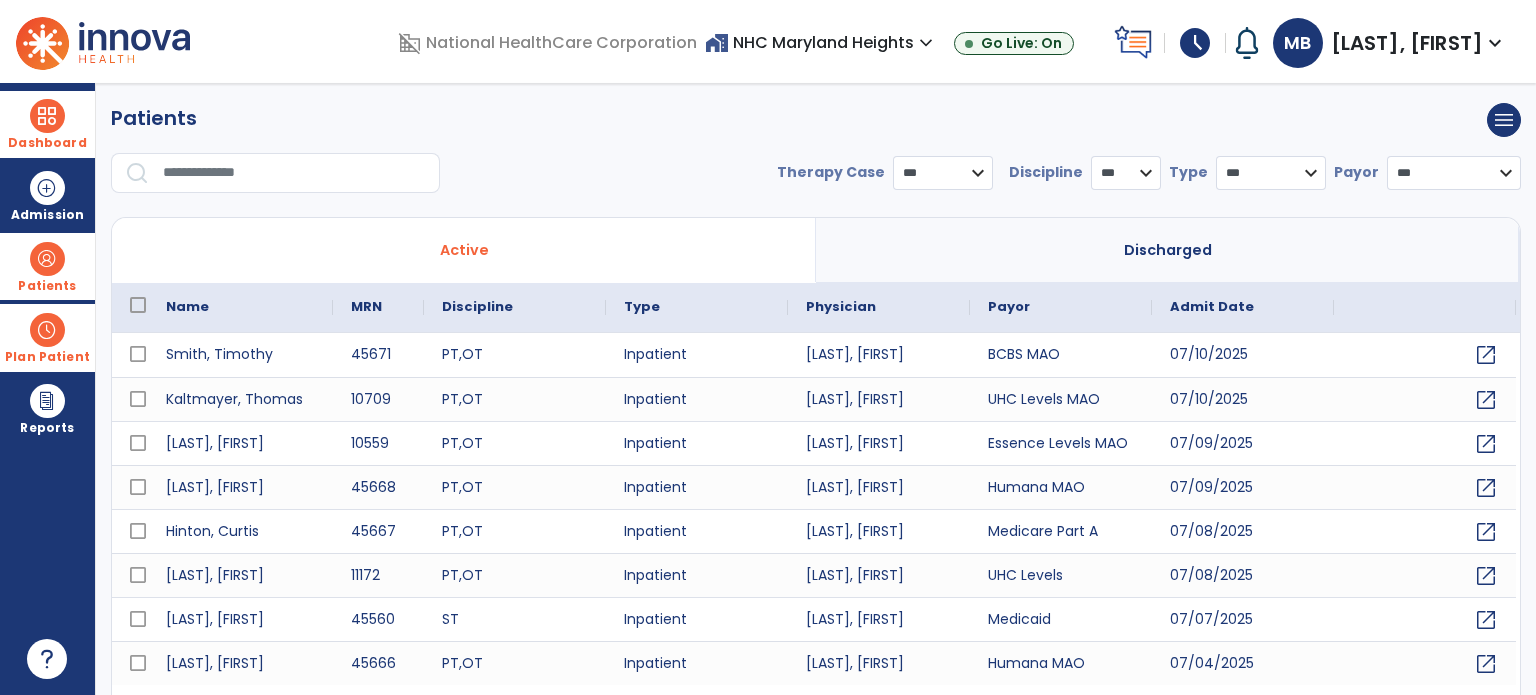 click on "Plan Patient  event_note  Planner  content_paste_go  Scheduler  content_paste_go  Whiteboard" at bounding box center [47, 337] 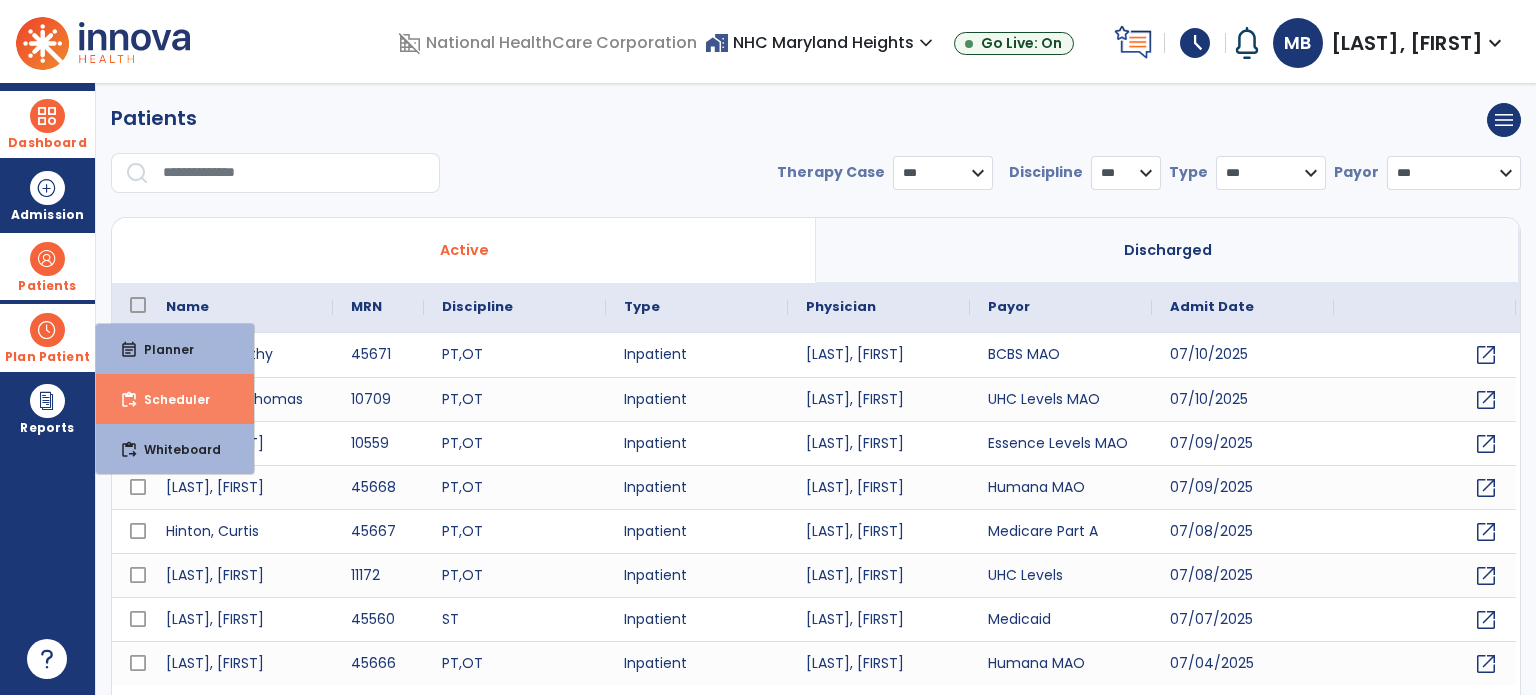 click on "content_paste_go  Scheduler" at bounding box center (175, 399) 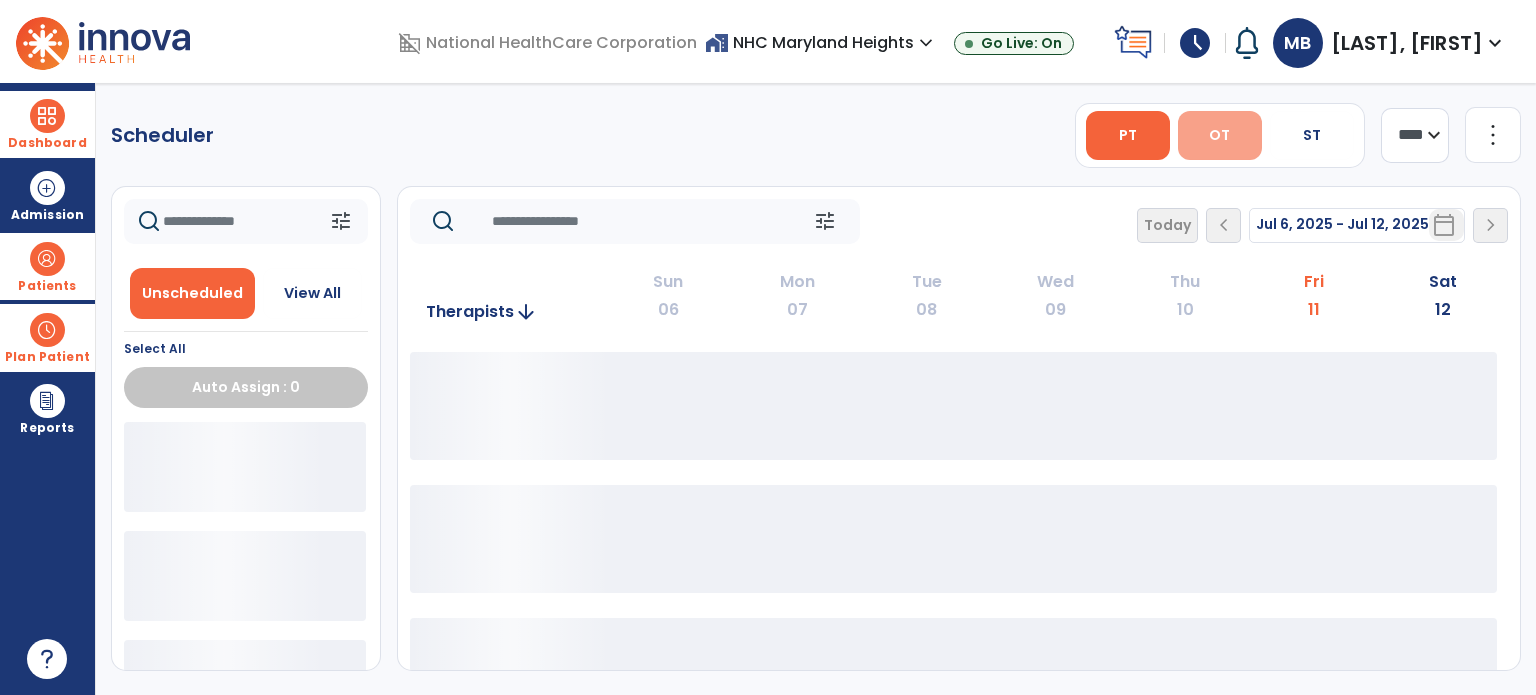 click on "OT" at bounding box center [1220, 135] 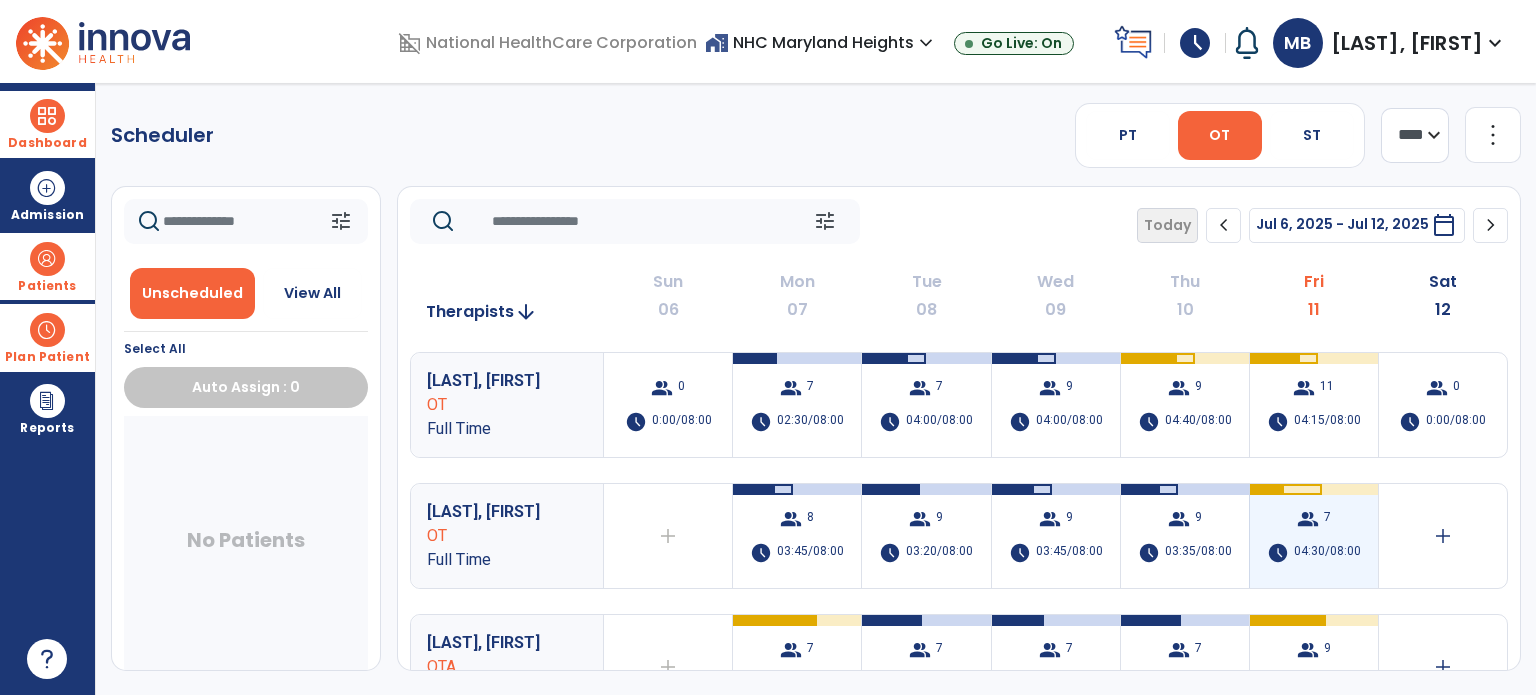 scroll, scrollTop: 50, scrollLeft: 0, axis: vertical 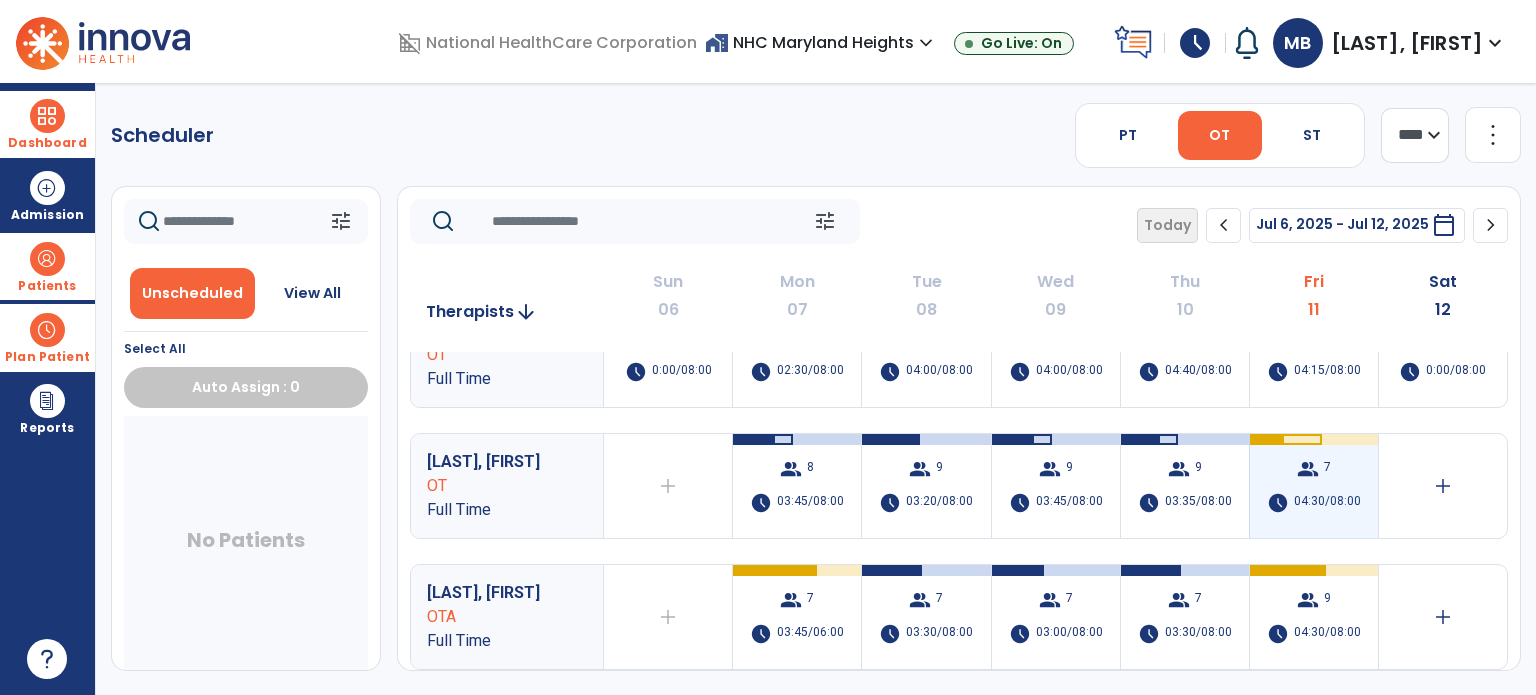 click on "group" at bounding box center [1308, 469] 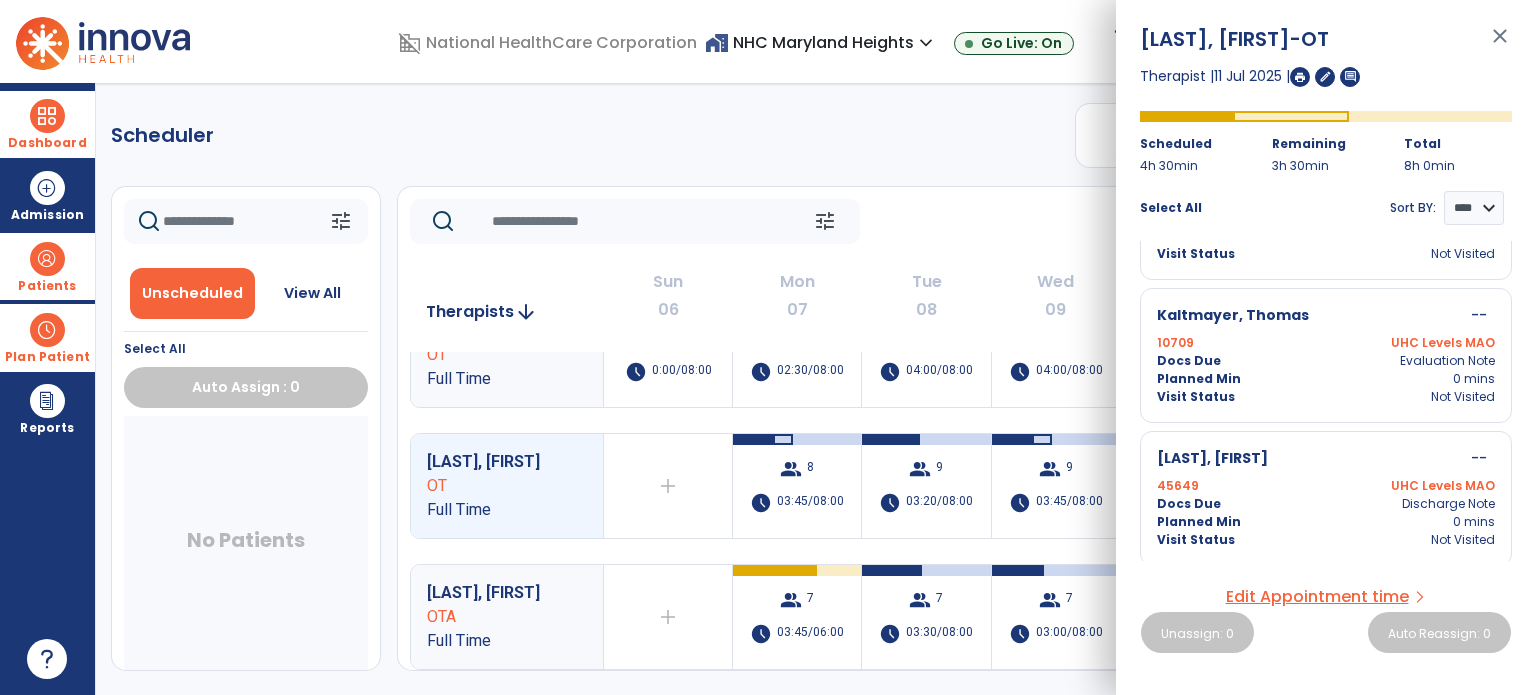 scroll, scrollTop: 0, scrollLeft: 0, axis: both 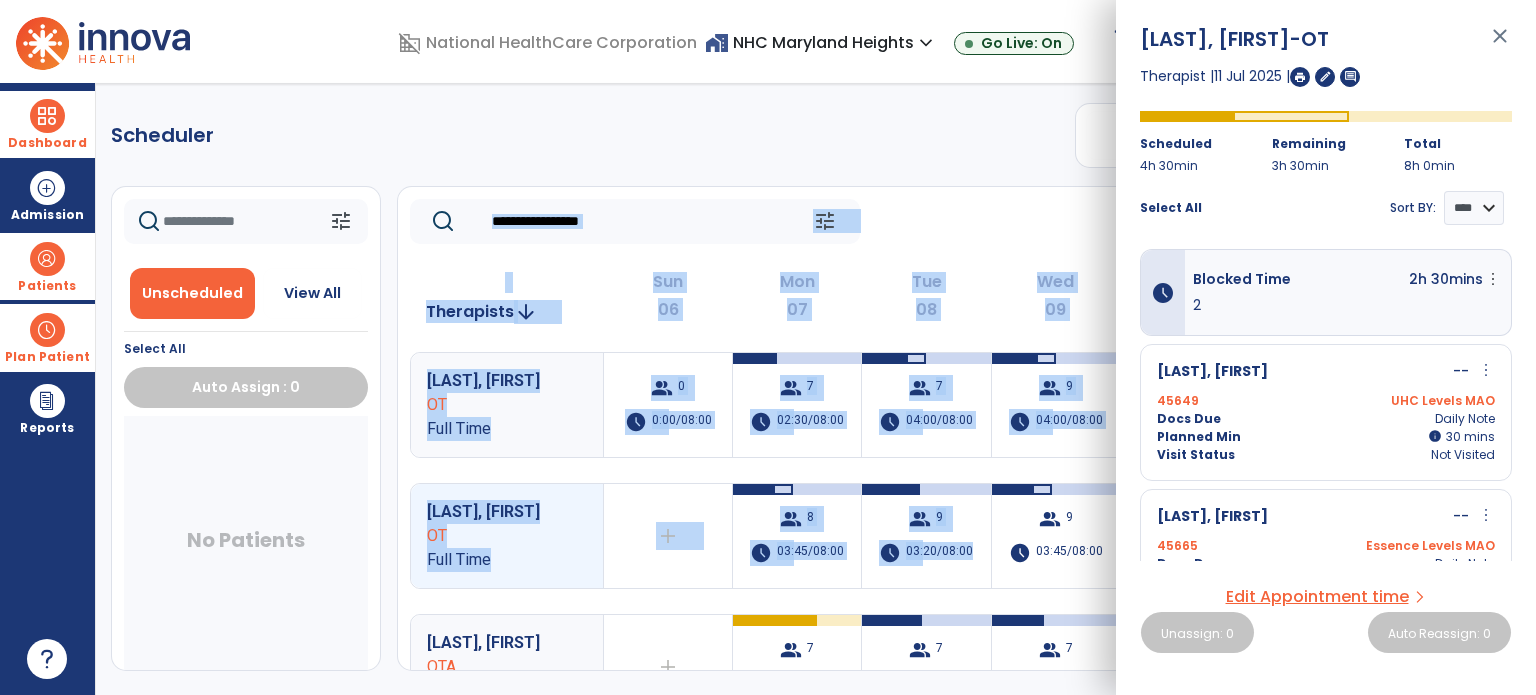 drag, startPoint x: 991, startPoint y: 436, endPoint x: 636, endPoint y: 170, distance: 443.60004 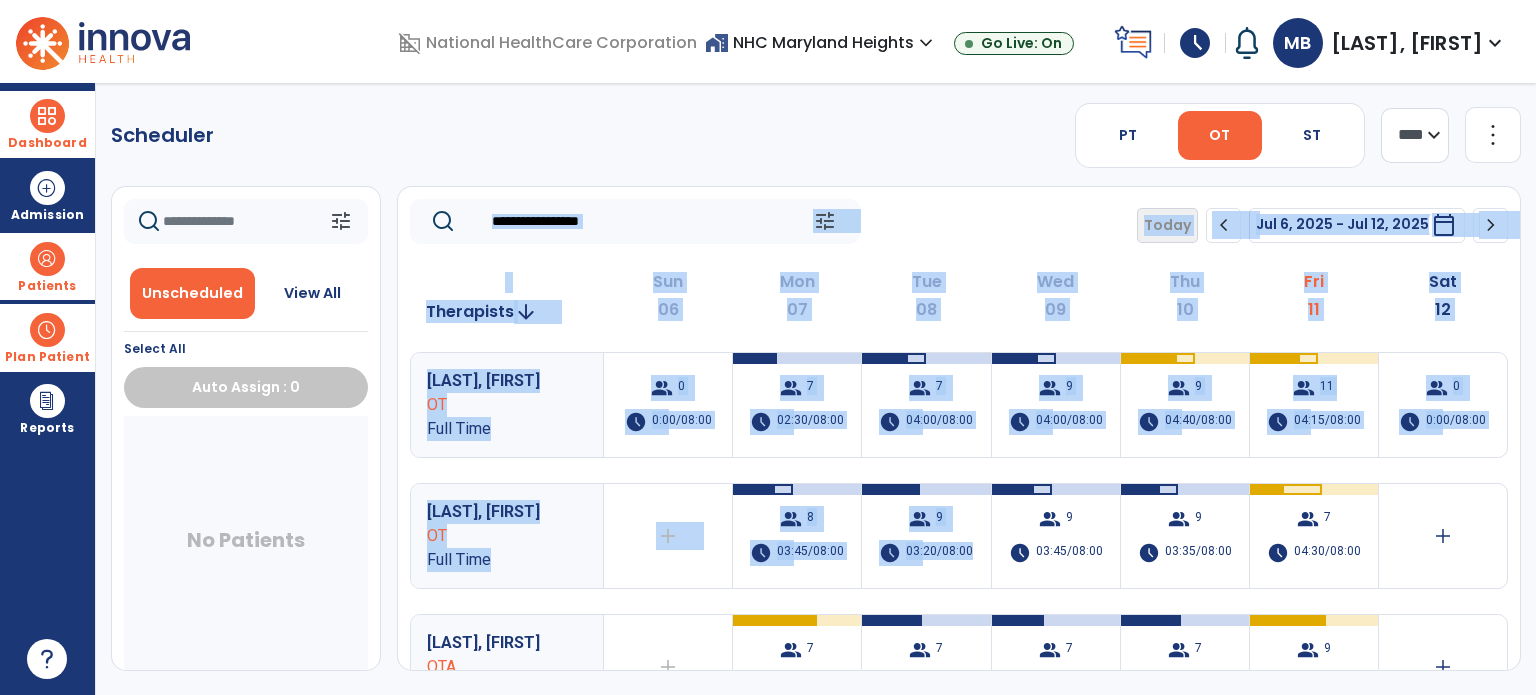 scroll, scrollTop: 0, scrollLeft: 0, axis: both 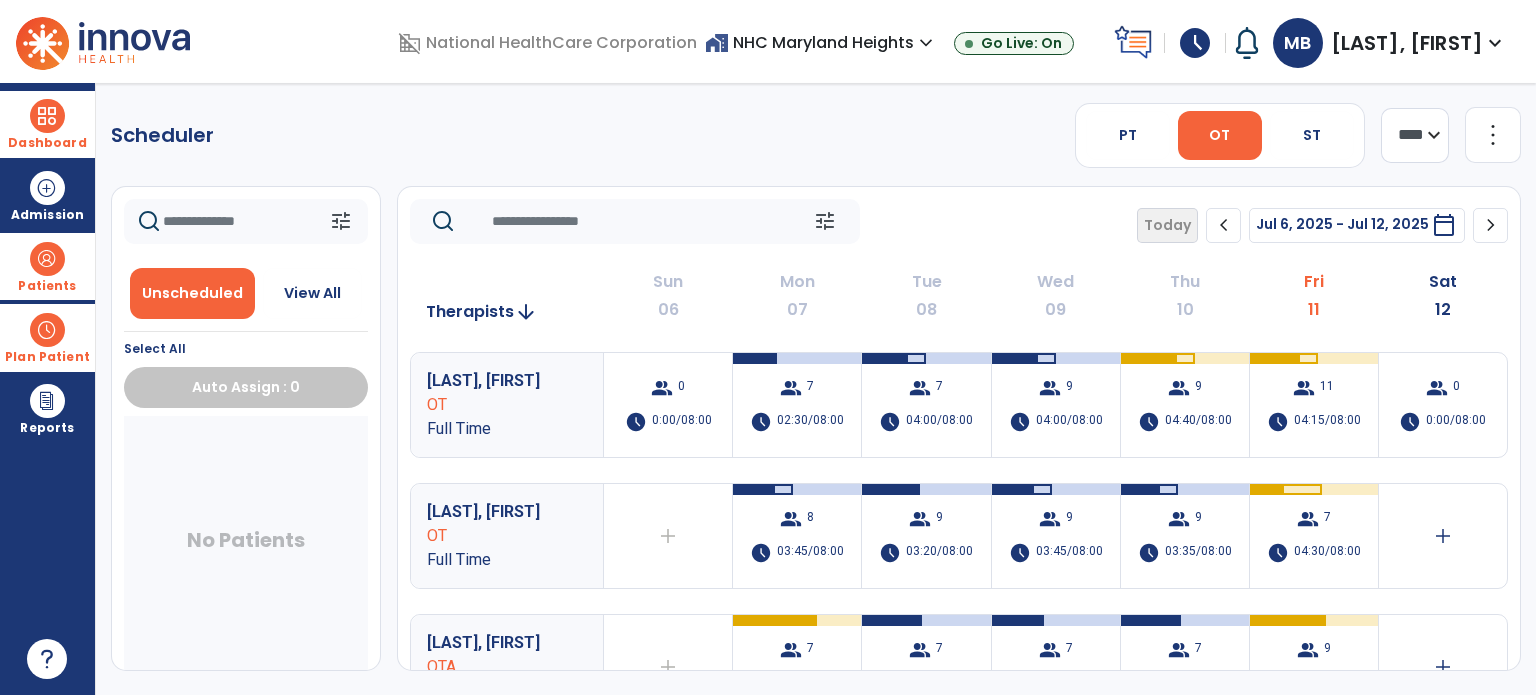 click at bounding box center (47, 116) 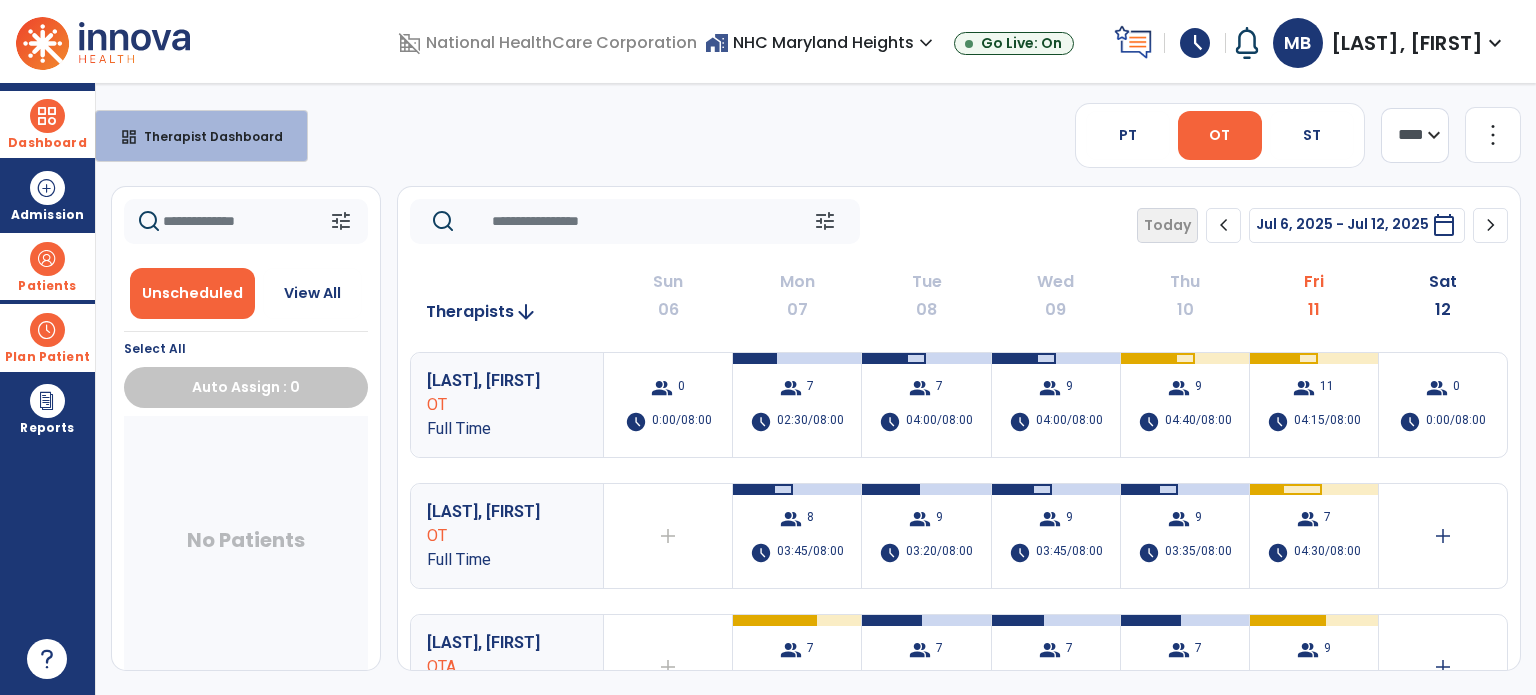 click on "Therapist Dashboard" at bounding box center [205, 136] 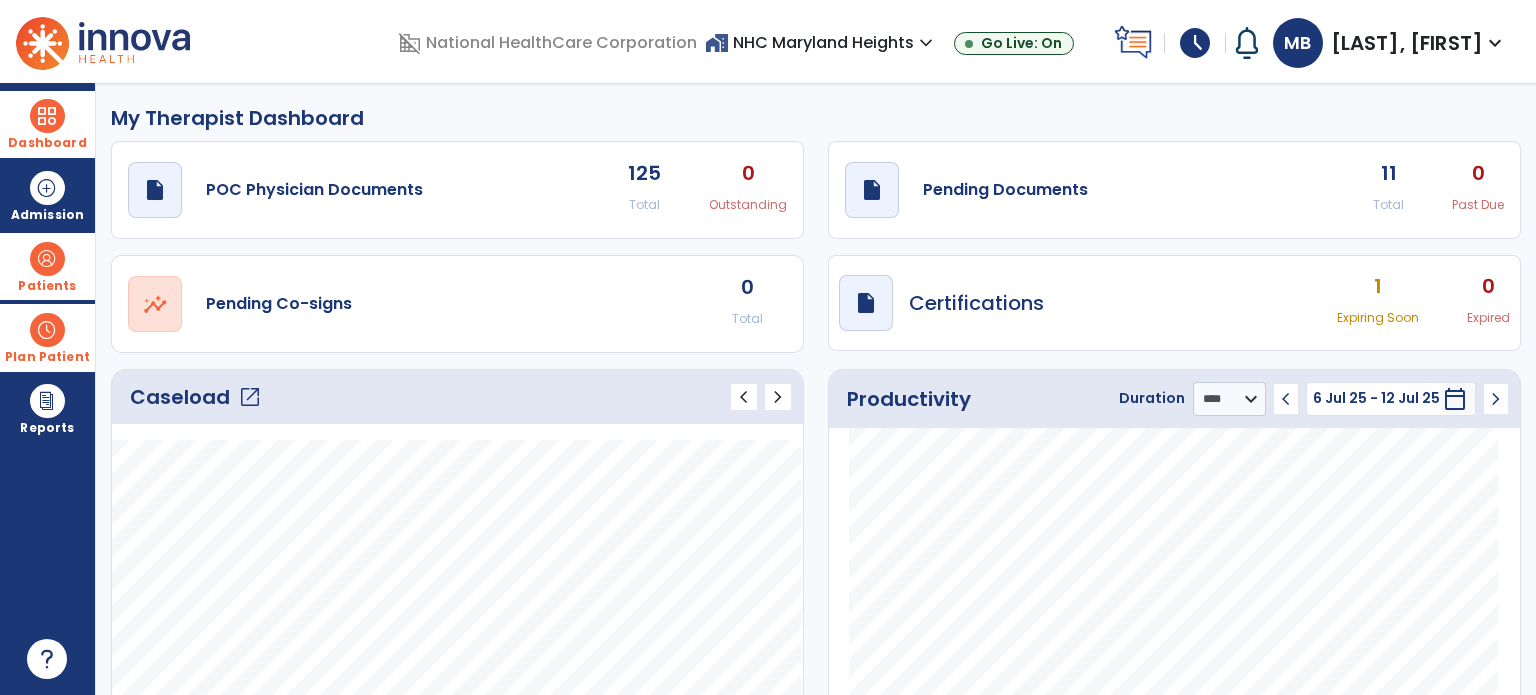 click on "draft   open_in_new  Pending Documents 11 Total 0 Past Due" 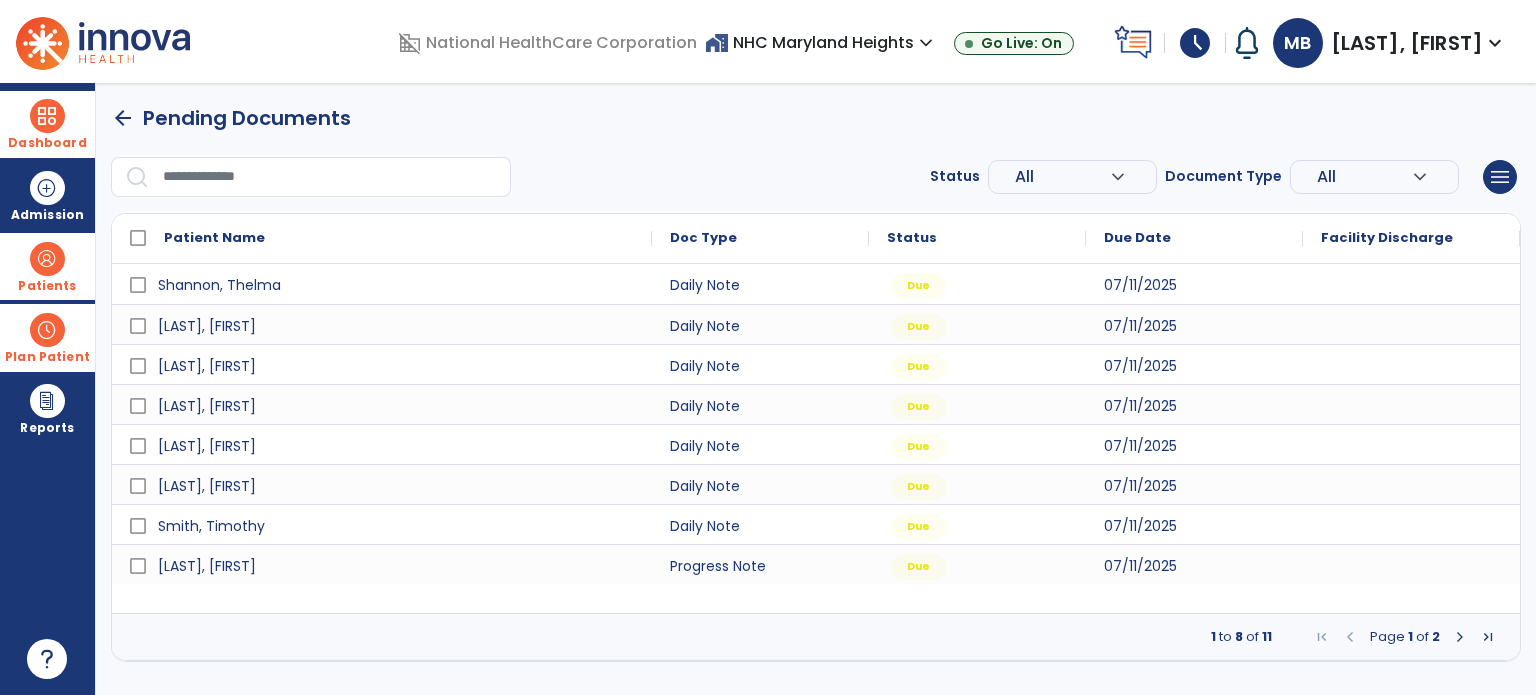 click on "Page
1
of
2" at bounding box center (1405, 637) 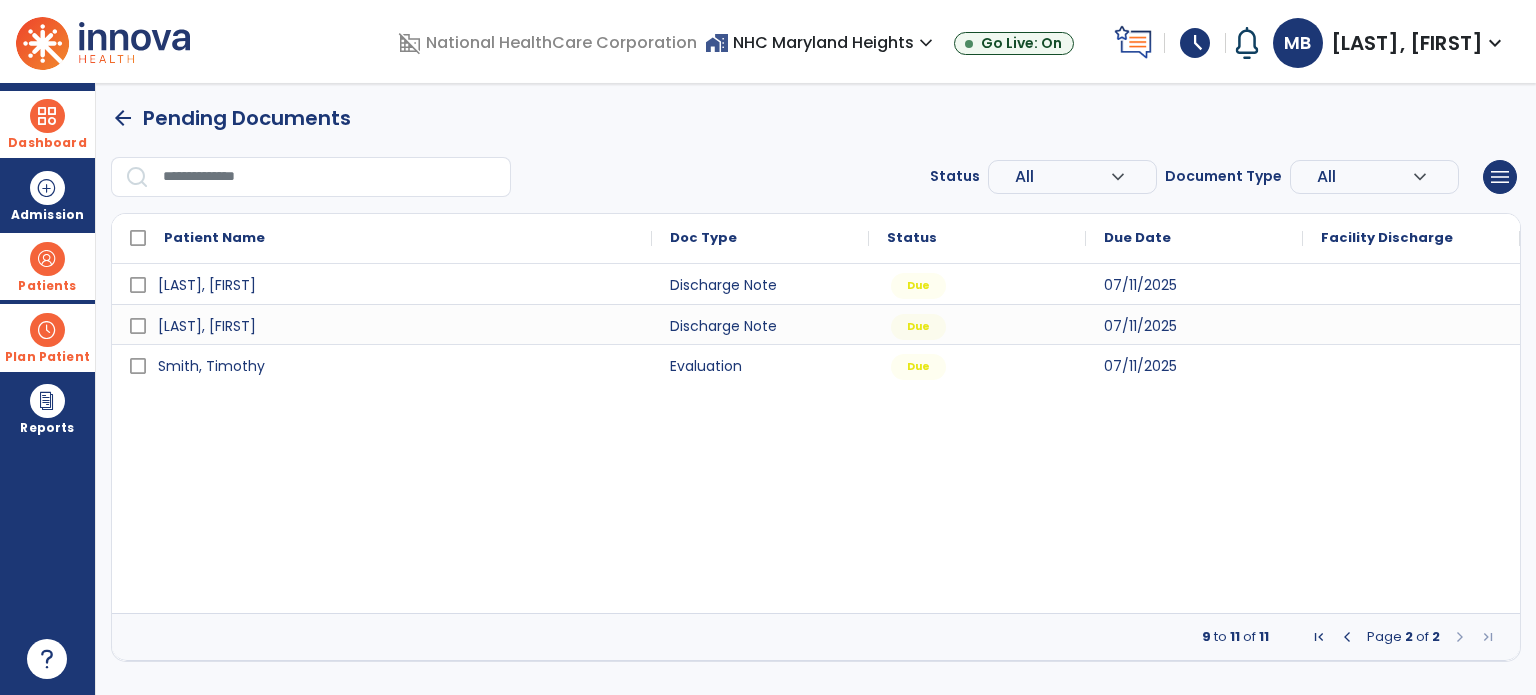 click at bounding box center (1347, 637) 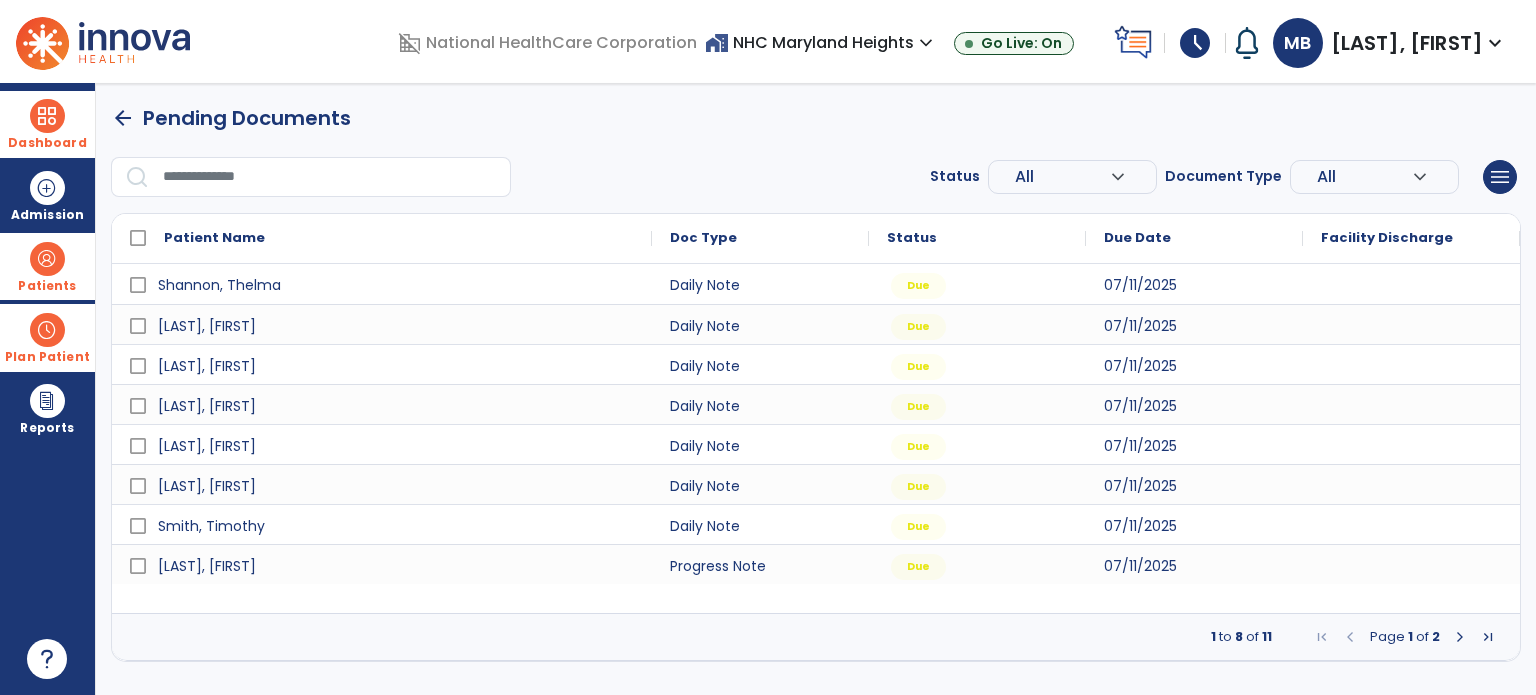 click at bounding box center (1460, 637) 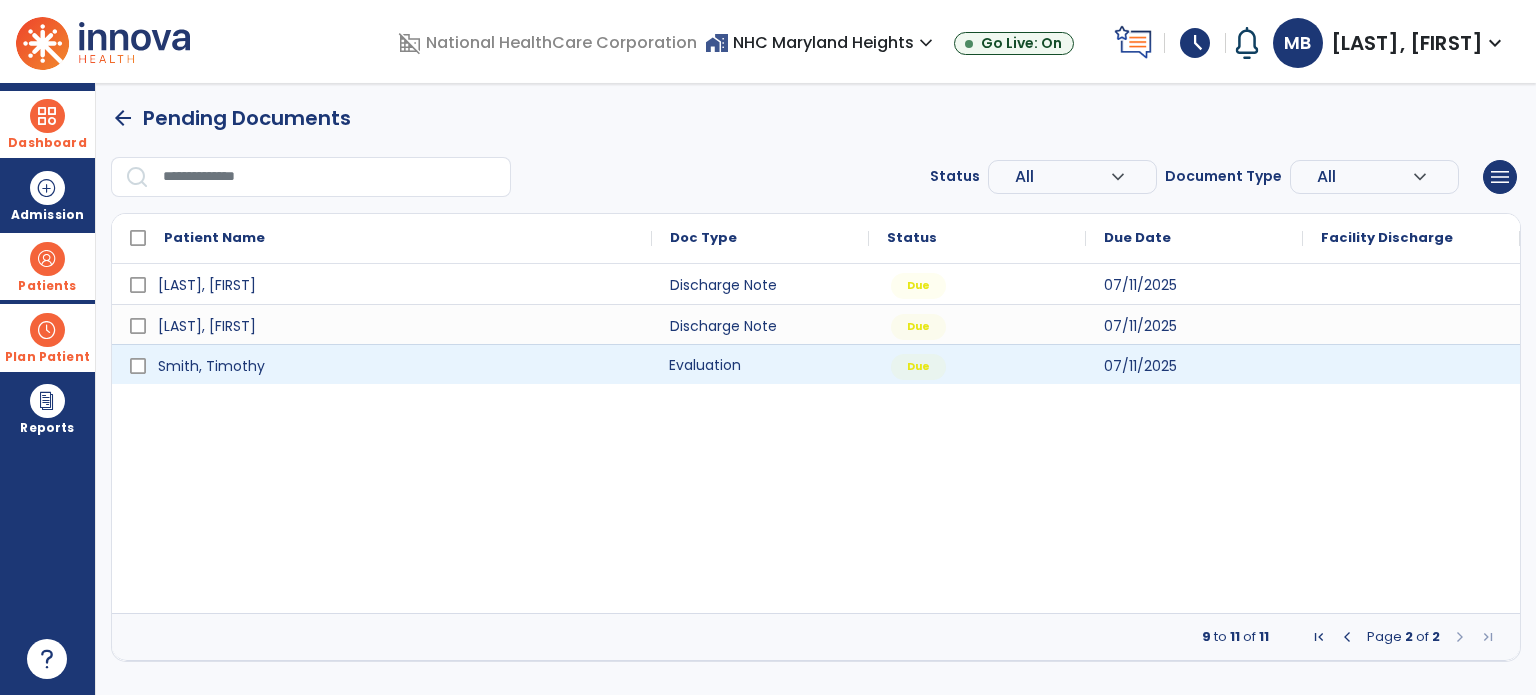 click on "Evaluation" at bounding box center [760, 364] 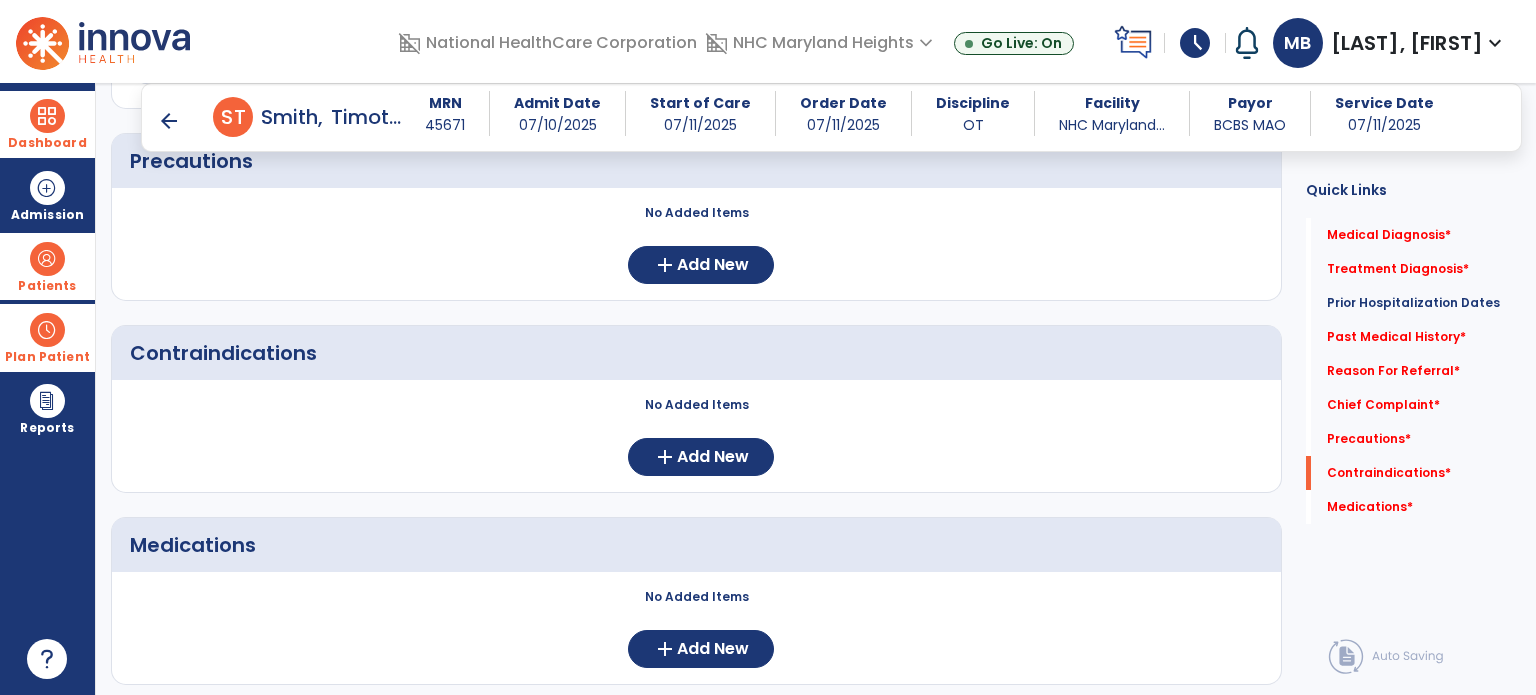 scroll, scrollTop: 1562, scrollLeft: 0, axis: vertical 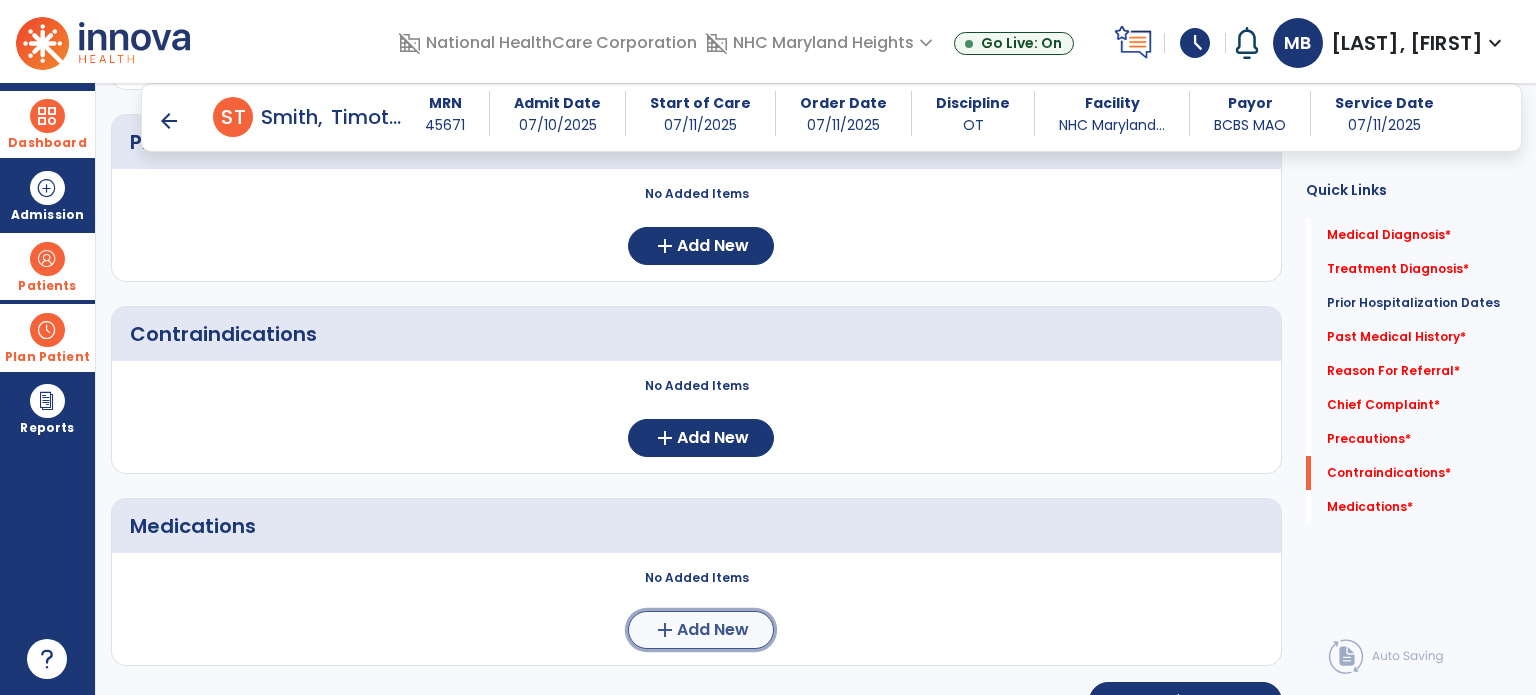 click on "add  Add New" 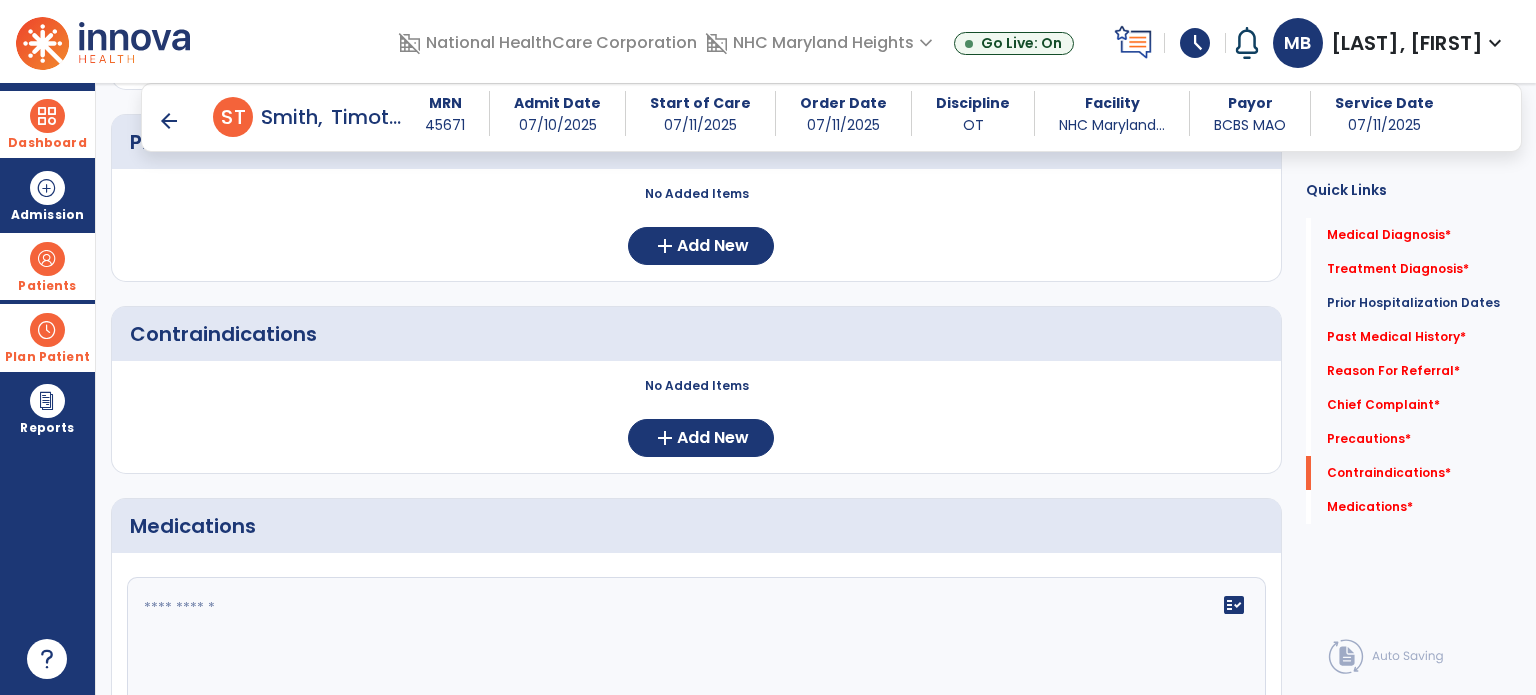 click 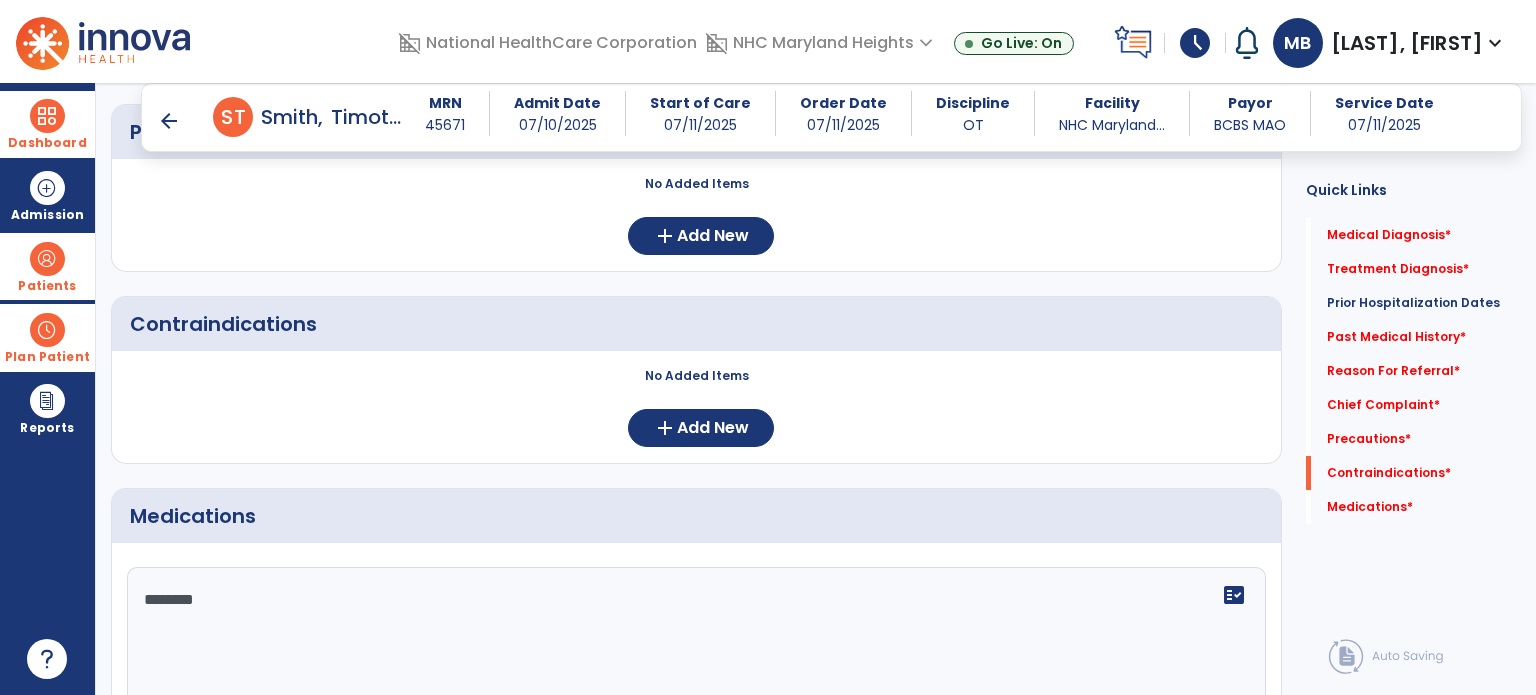 scroll, scrollTop: 1779, scrollLeft: 0, axis: vertical 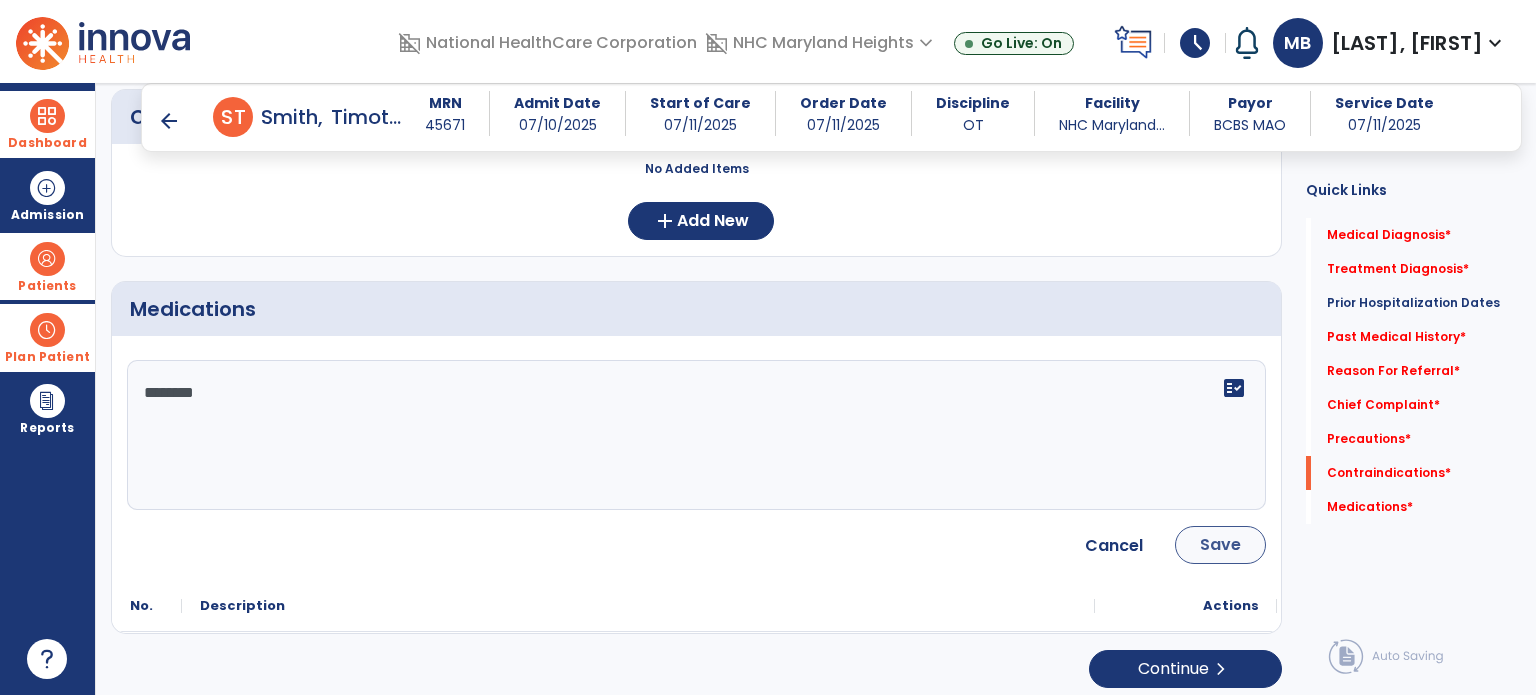 type on "********" 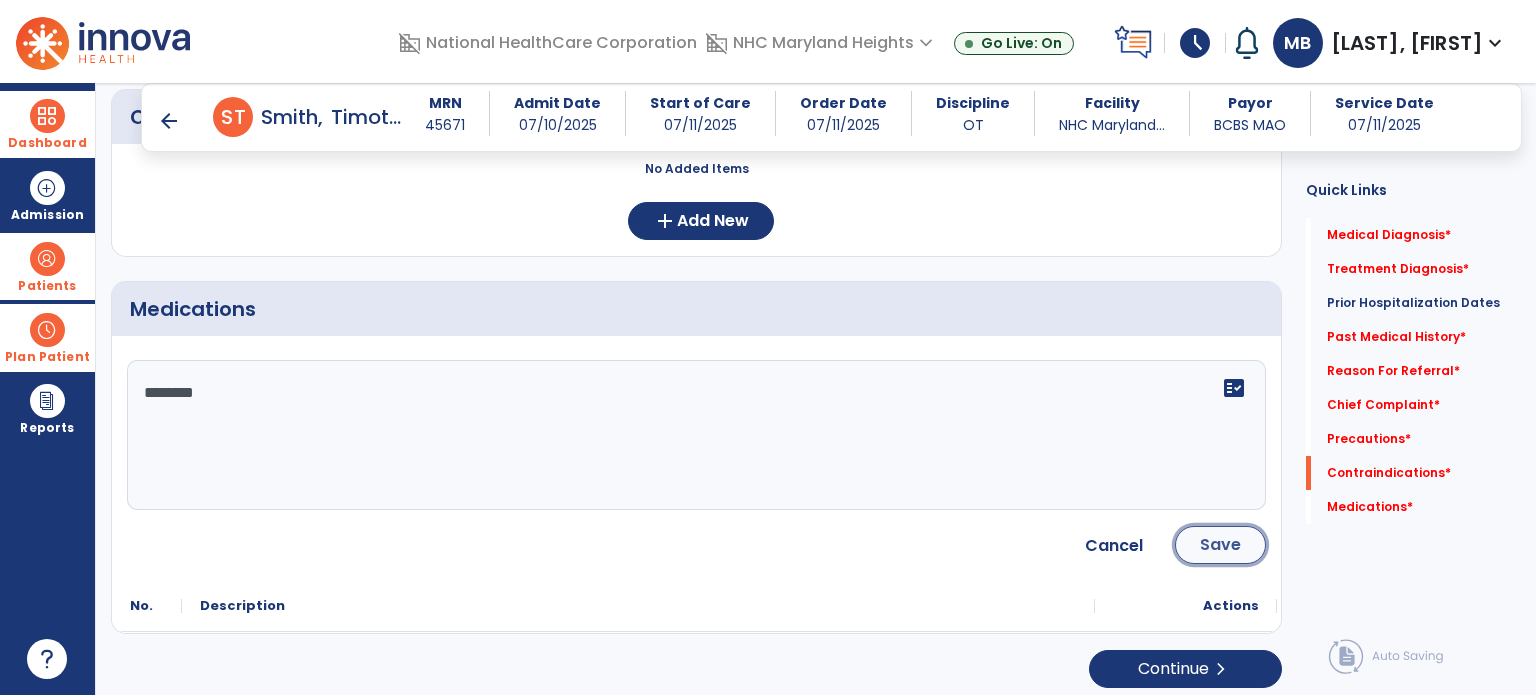 click on "Save" 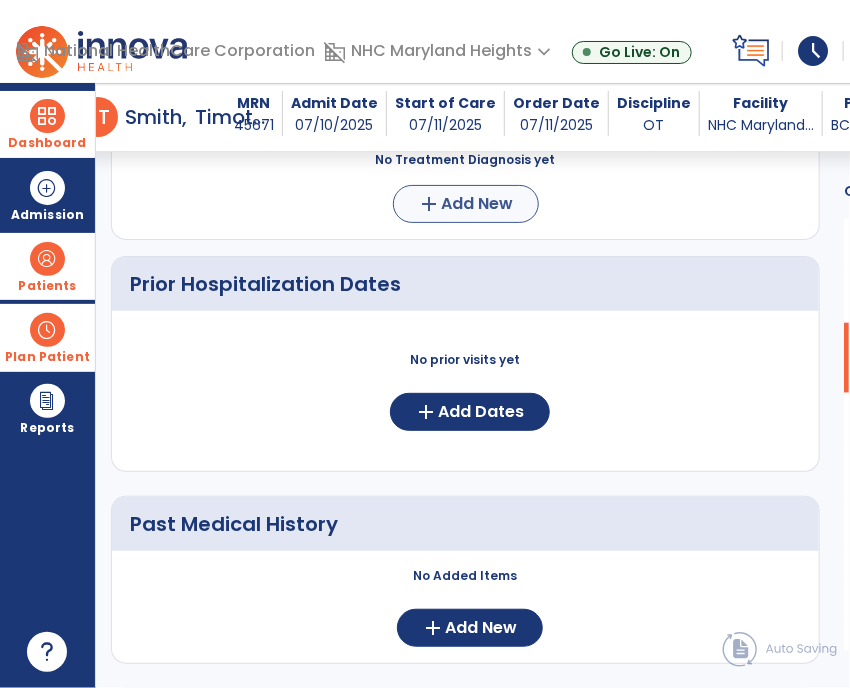 scroll, scrollTop: 627, scrollLeft: 0, axis: vertical 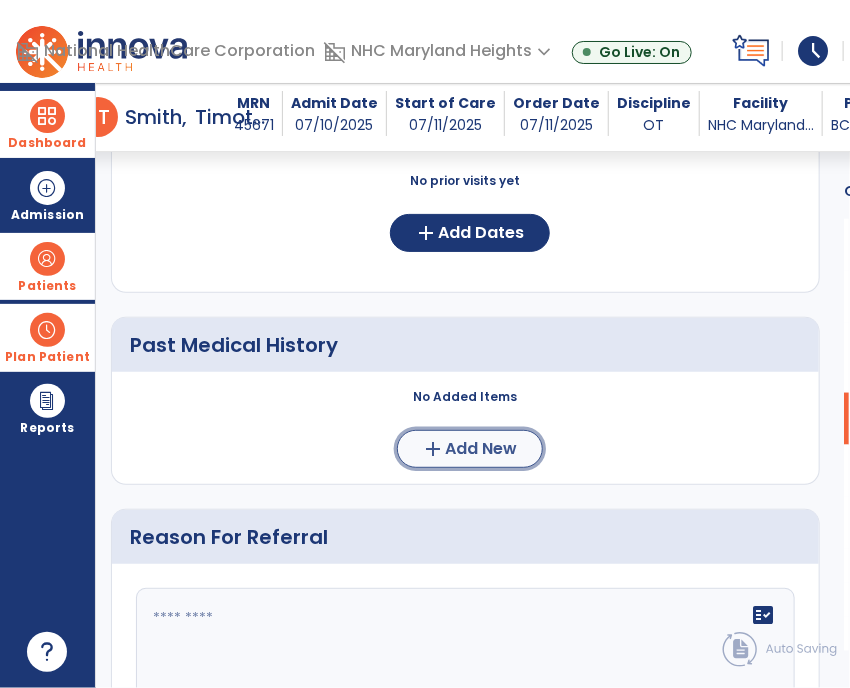 click on "add" 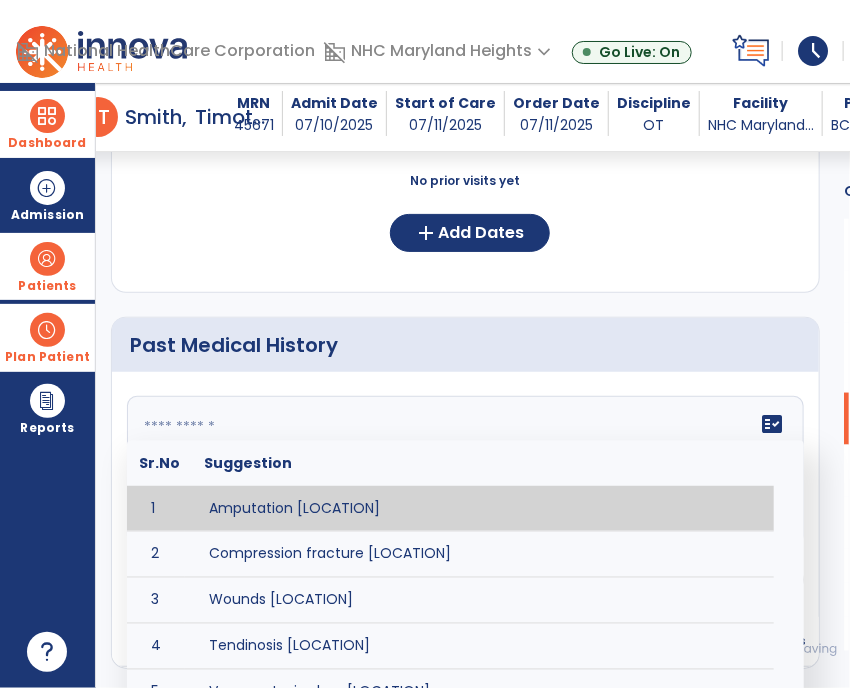 click on "fact_check  Sr.No Suggestion 1 Amputation [LOCATION] 2 Compression fracture [LOCATION] 3 Wounds [LOCATION] 4 Tendinosis [LOCATION] 5 Venous stasis ulcer [LOCATION] 6 Achilles tendon tear [LOCATION] 7 ACL tear surgically repaired [LOCATION] 8 Above knee amputation (AKA) [LOCATION] 9 Below knee amputation (BKE) [LOCATION] 10 Cancer (SITE/TYPE) 11 Surgery (TYPE) 12 AAA (Abdominal Aortic Aneurysm) 13 Achilles tendon tear [LOCATION] 14 Acute Renal Failure 15 AIDS (Acquired Immune Deficiency Syndrome) 16 Alzheimer's Disease 17 Anemia 18 Angina 19 Anxiety 20 ASHD (Arteriosclerotic Heart Disease) 21 Atrial Fibrillation 22 Bipolar Disorder 23 Bowel Obstruction 24 C-Diff 25 Coronary Artery Bypass Graft (CABG) 26 CAD (Coronary Artery Disease) 27 Carpal tunnel syndrome 28 Chronic bronchitis 29 Chronic renal failure 30 Colostomy 31 COPD (Chronic Obstructive Pulmonary Disease) 32 CRPS (Complex Regional Pain Syndrome) 33 CVA (Cerebrovascular Accident) 34 CVI (Chronic Venous Insufficiency) 35 DDD (Degenerative Disc Disease)" 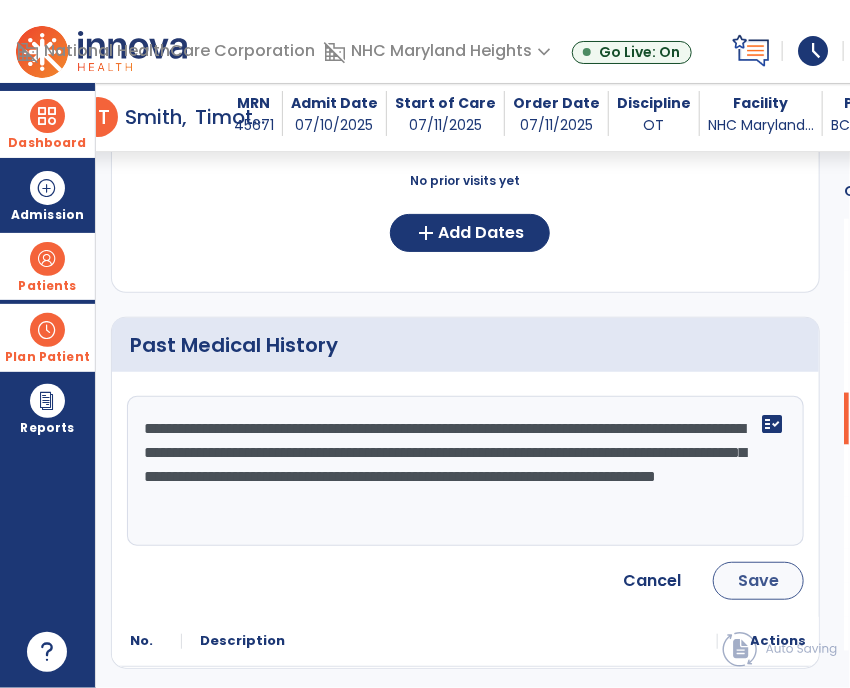 type on "**********" 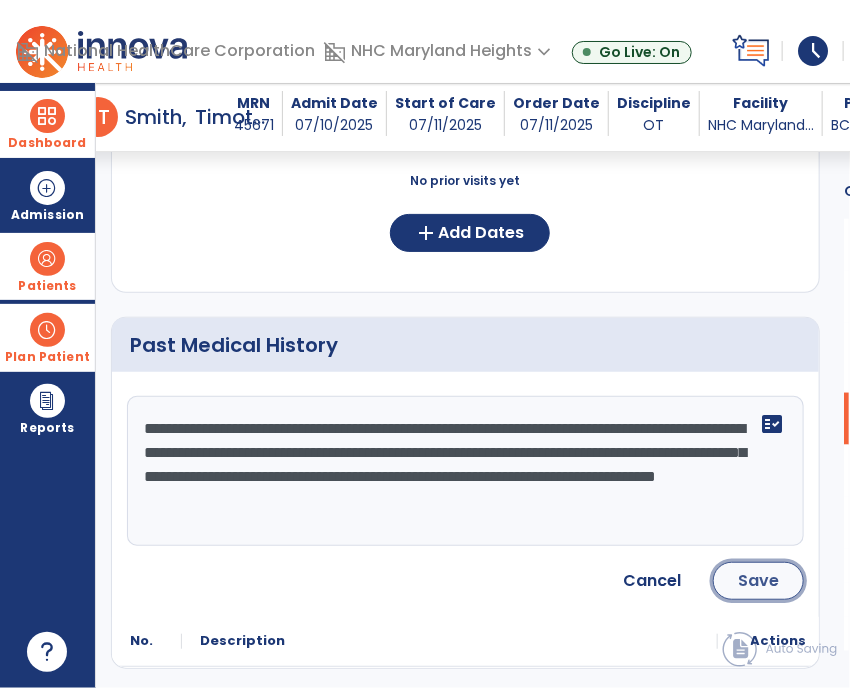 click on "Save" 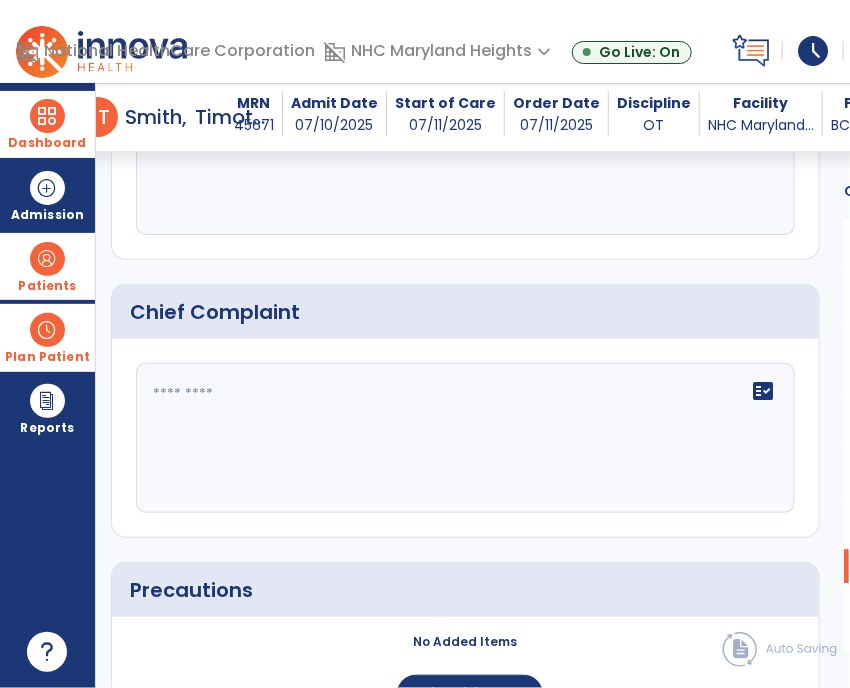 scroll, scrollTop: 1770, scrollLeft: 0, axis: vertical 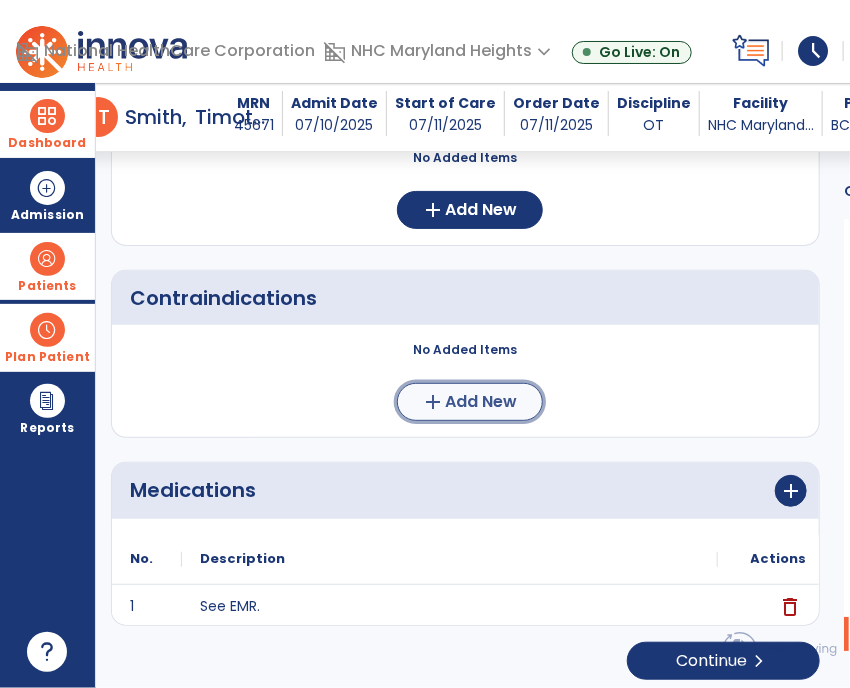 click on "add" 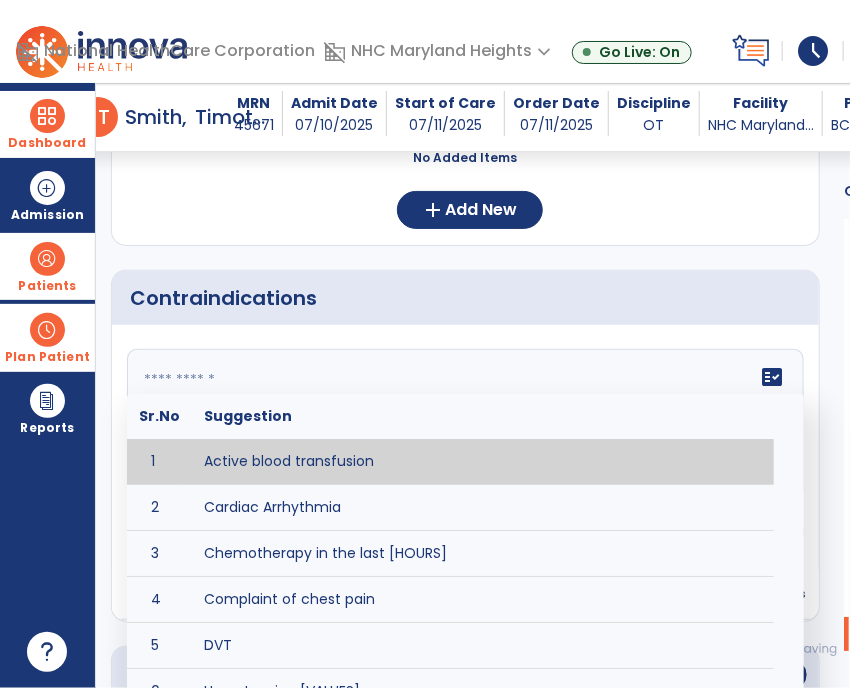 click on "fact_check  Sr.No Suggestion 1 Active blood transfusion 2 Cardiac Arrhythmia 3 Chemotherapy in the last [HOURS] 4 Complaint of chest pain 5 DVT 6 Hypertension [VALUES] 7 Inflammation or infection in the heart. 8 Oxygen saturation lower than [VALUE] 9 Pacemaker 10 Pulmonary infarction 11 Recent changes in EKG 12 Severe aortic stenosis 13 Severe dehydration 14 Severe diaphoresis 15 Severe orthostatic hypotension 16 Severe shortness of breath/dyspnea 17 Significantly elevated potassium levels 18 Significantly low potassium levels 19 Suspected or known dissecting aneurysm 20 Systemic infection 21 Uncontrolled diabetes with blood sugar levels greater than [VALUE] or less than [Value]  22 Unstable angina 23 Untreated blood clots" 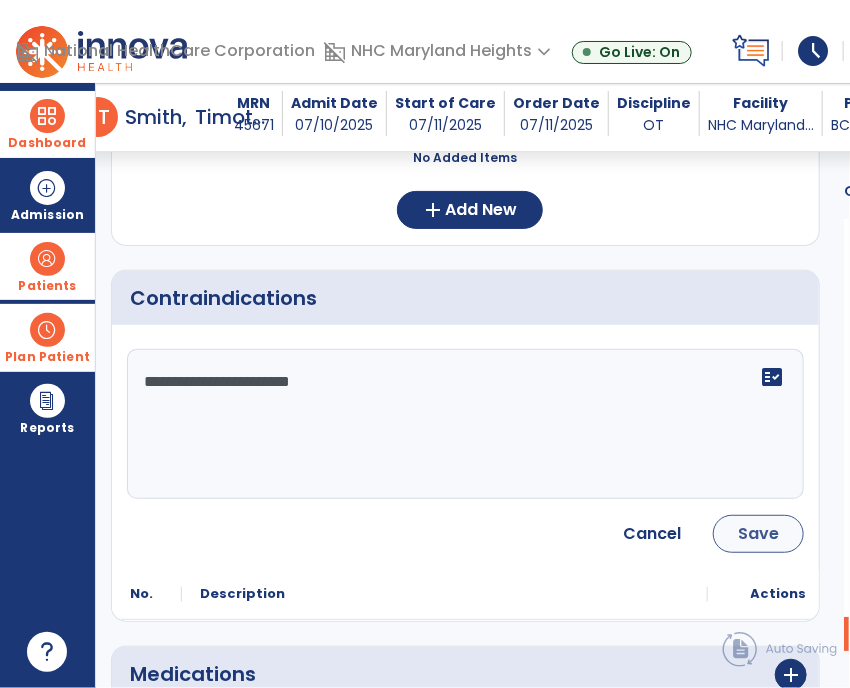 type on "**********" 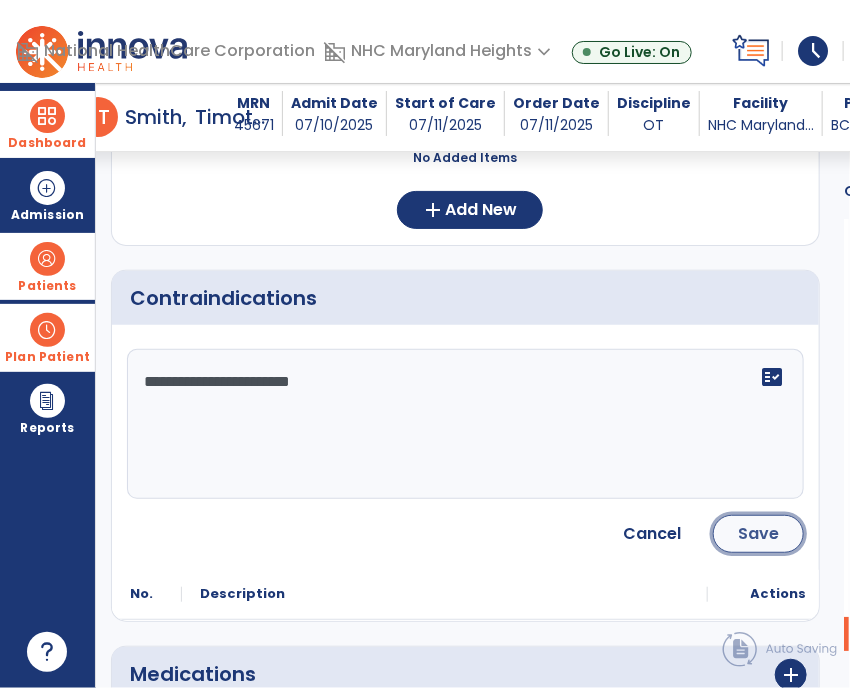 click on "Save" 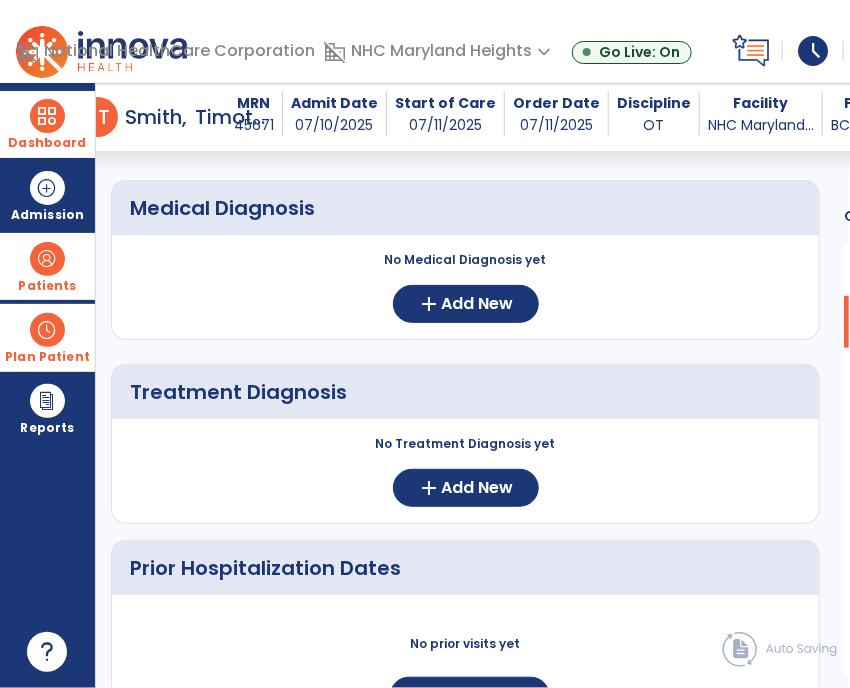 scroll, scrollTop: 0, scrollLeft: 0, axis: both 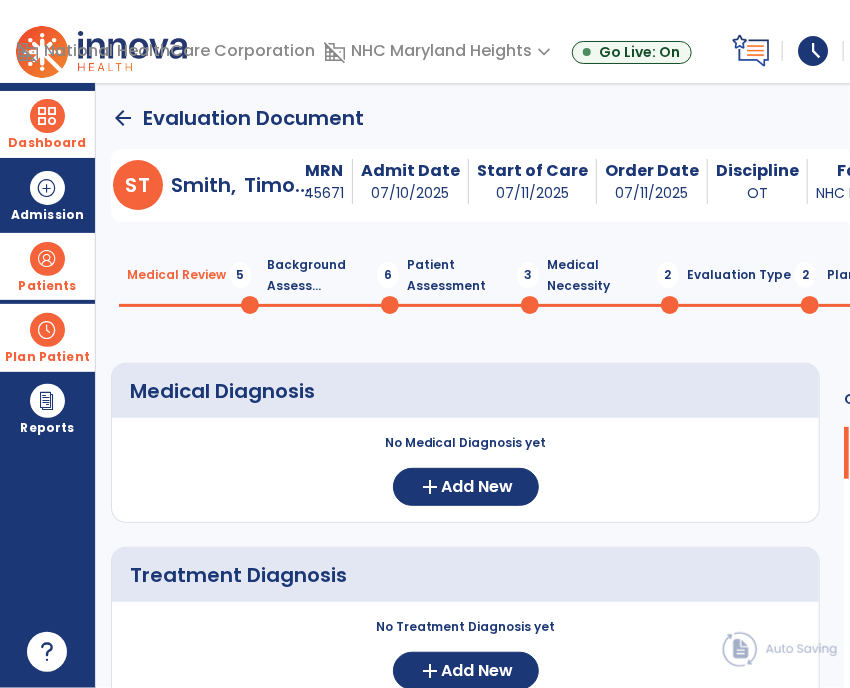 click on "Background Assess...  6" 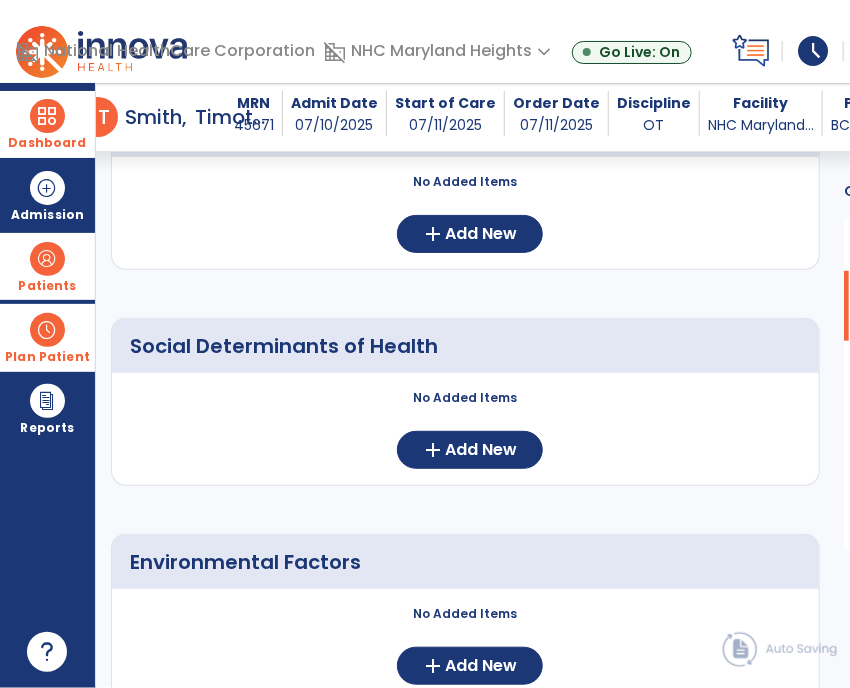 scroll, scrollTop: 243, scrollLeft: 0, axis: vertical 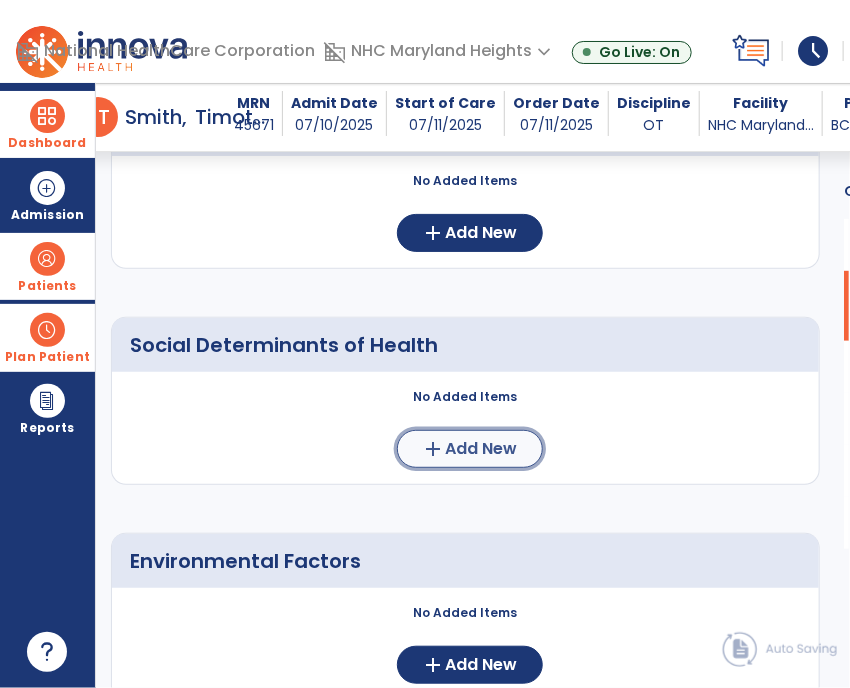 click on "Add New" 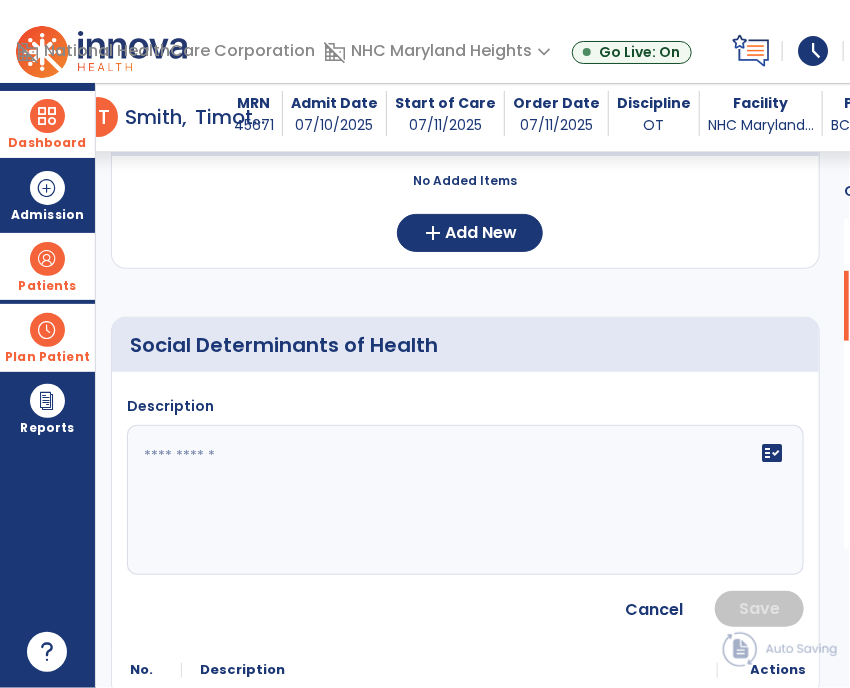 click on "fact_check" 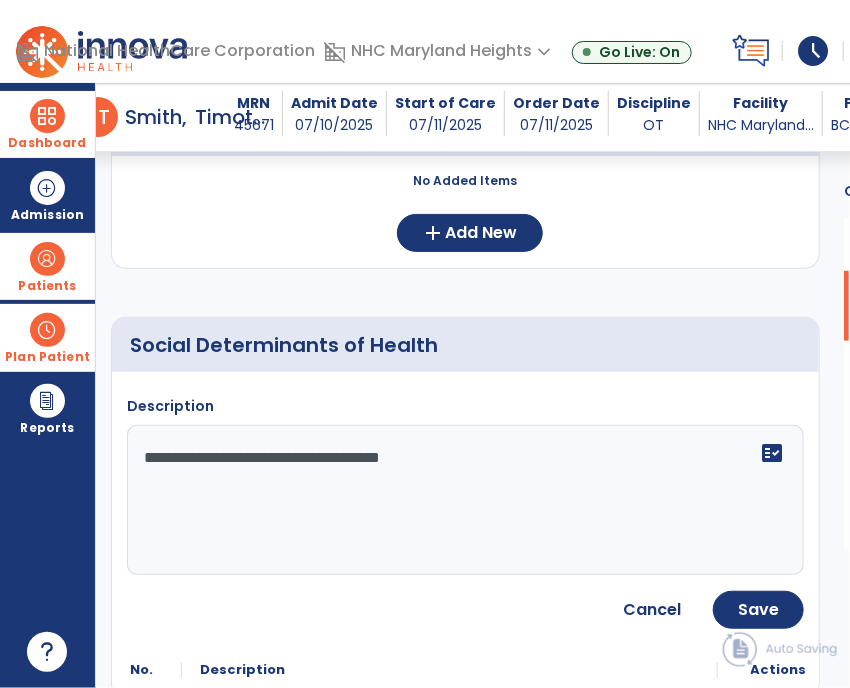scroll, scrollTop: 390, scrollLeft: 0, axis: vertical 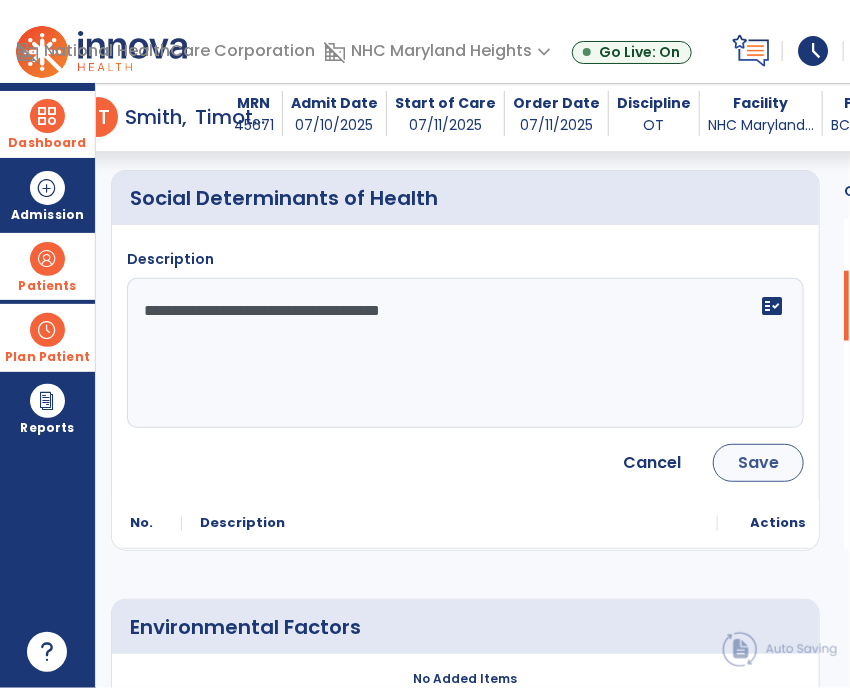 type on "**********" 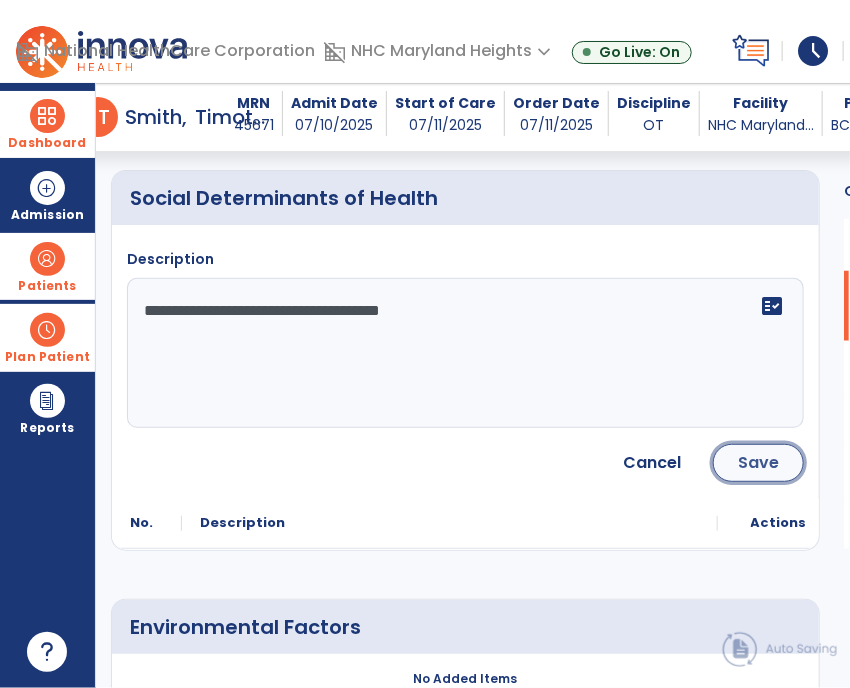 click on "Save" 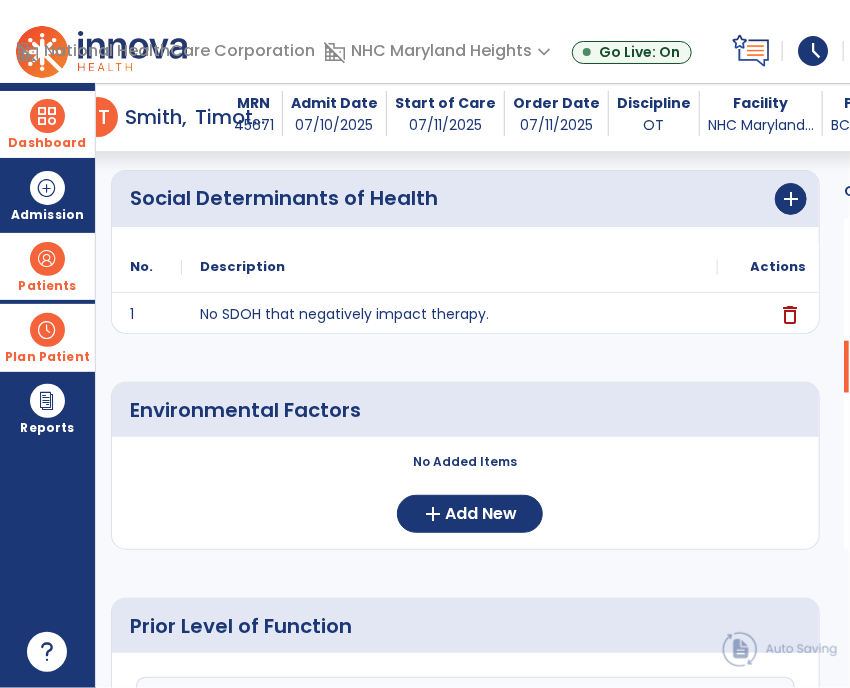 scroll, scrollTop: 491, scrollLeft: 0, axis: vertical 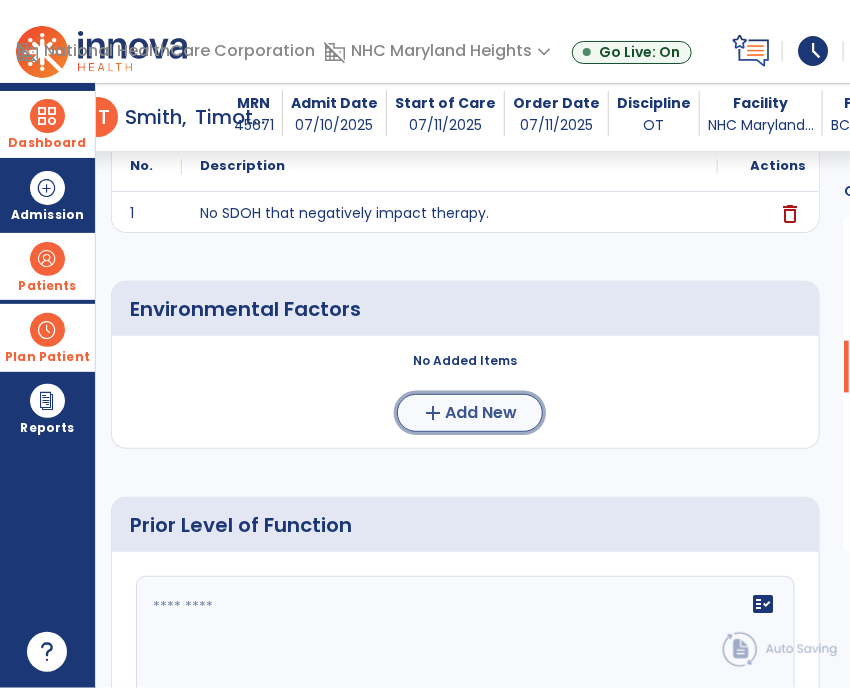 click on "add" 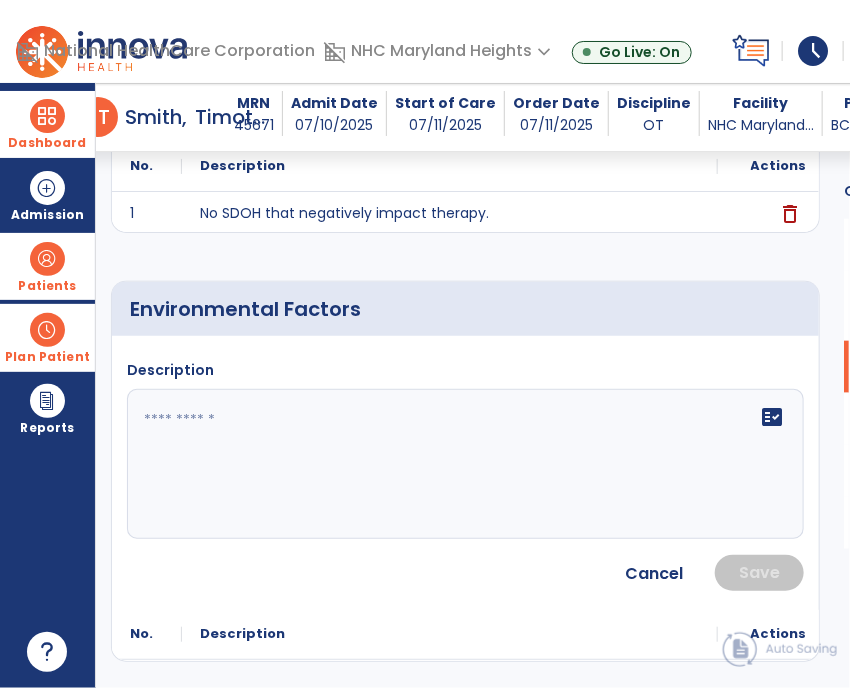 click on "fact_check" 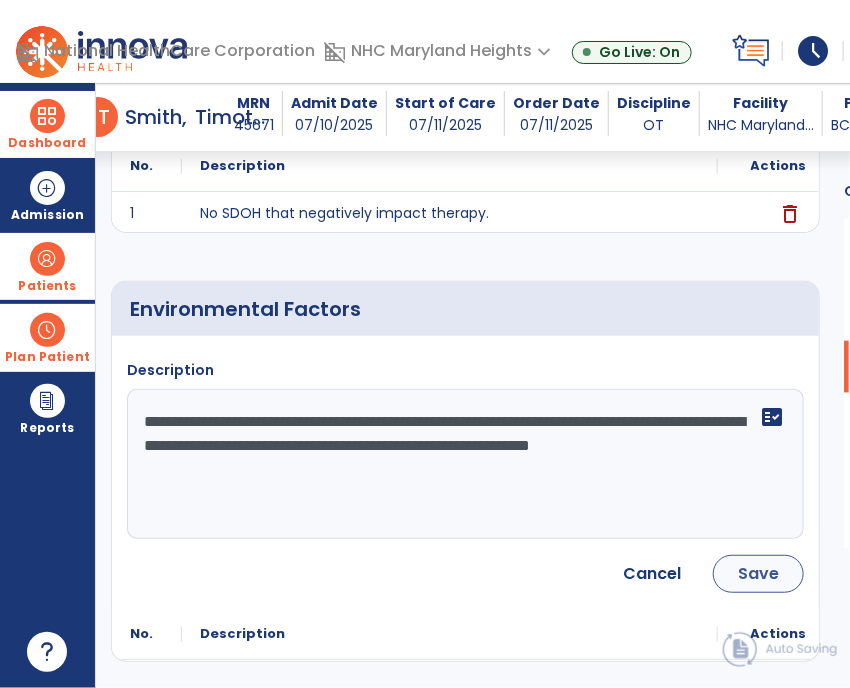 type on "**********" 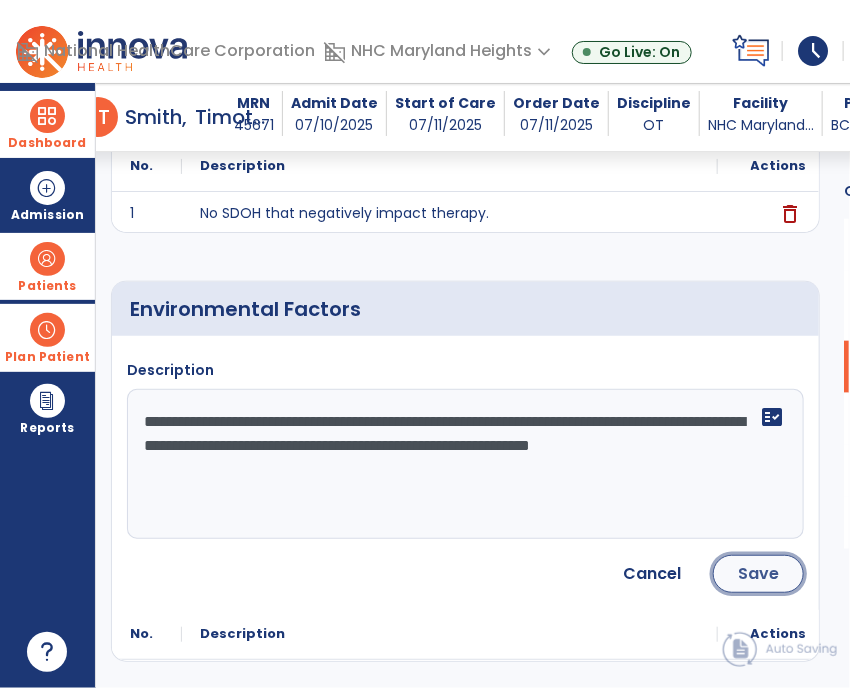 click on "Save" 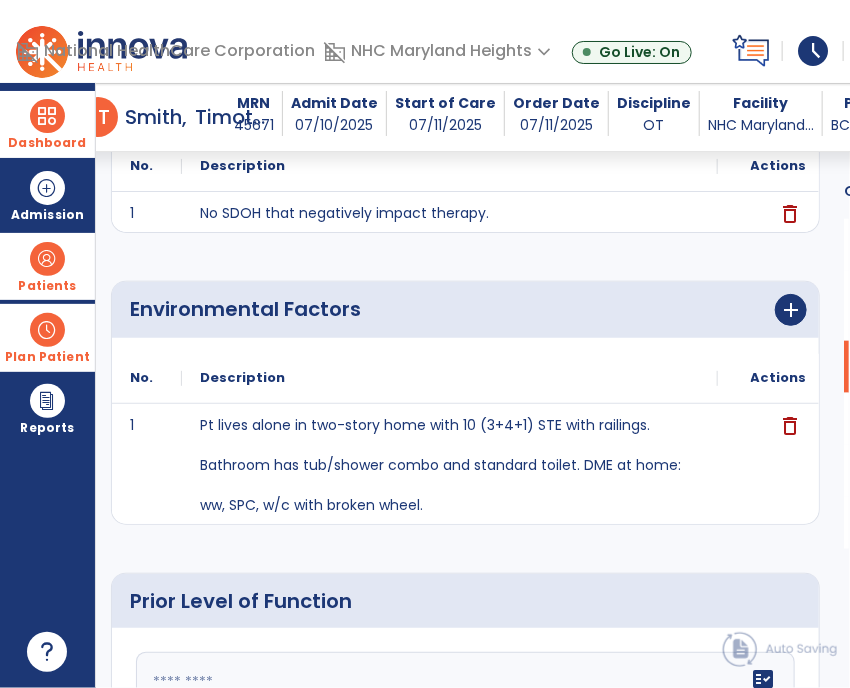 scroll, scrollTop: 711, scrollLeft: 0, axis: vertical 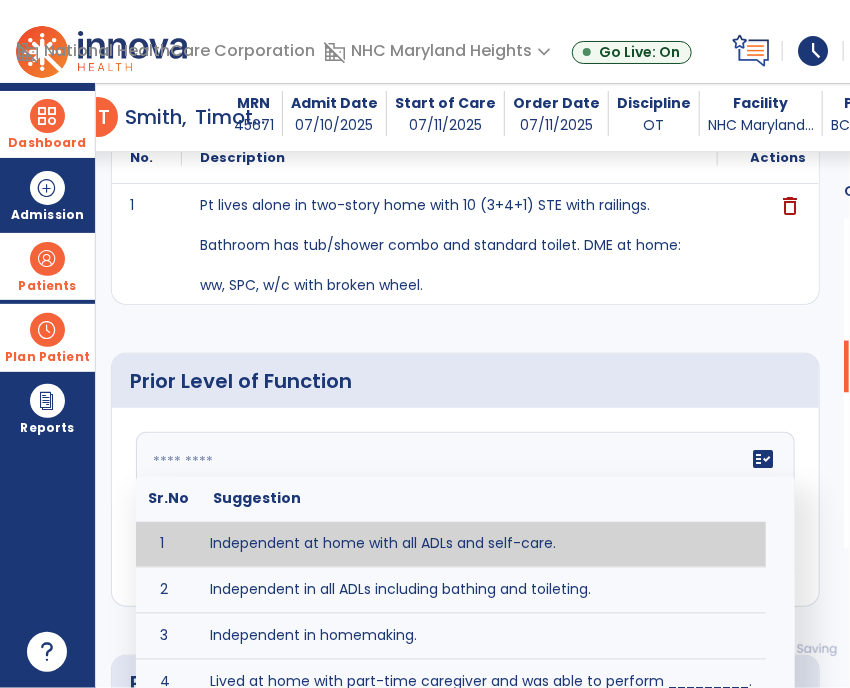 click 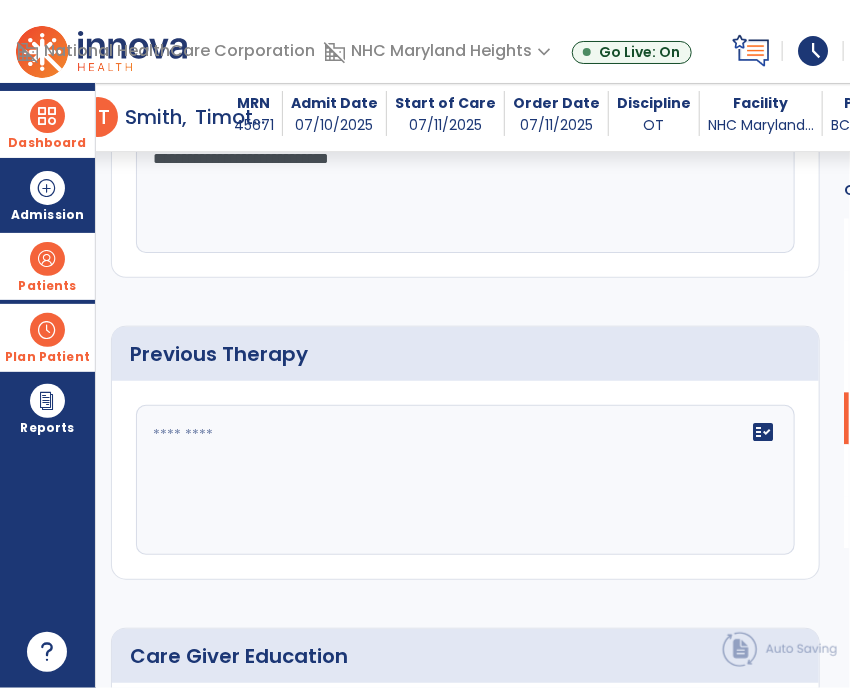 scroll, scrollTop: 1043, scrollLeft: 0, axis: vertical 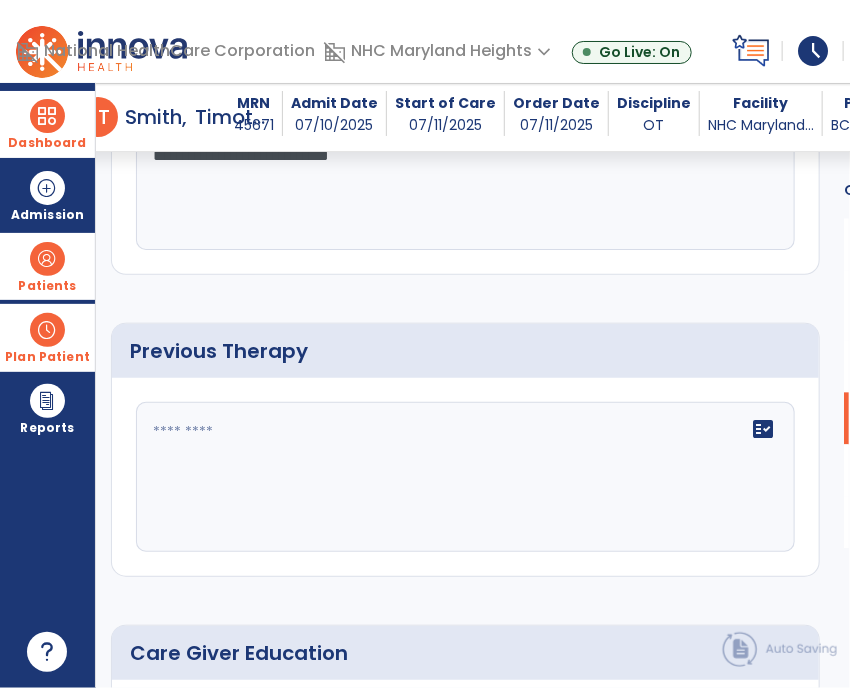 type on "**********" 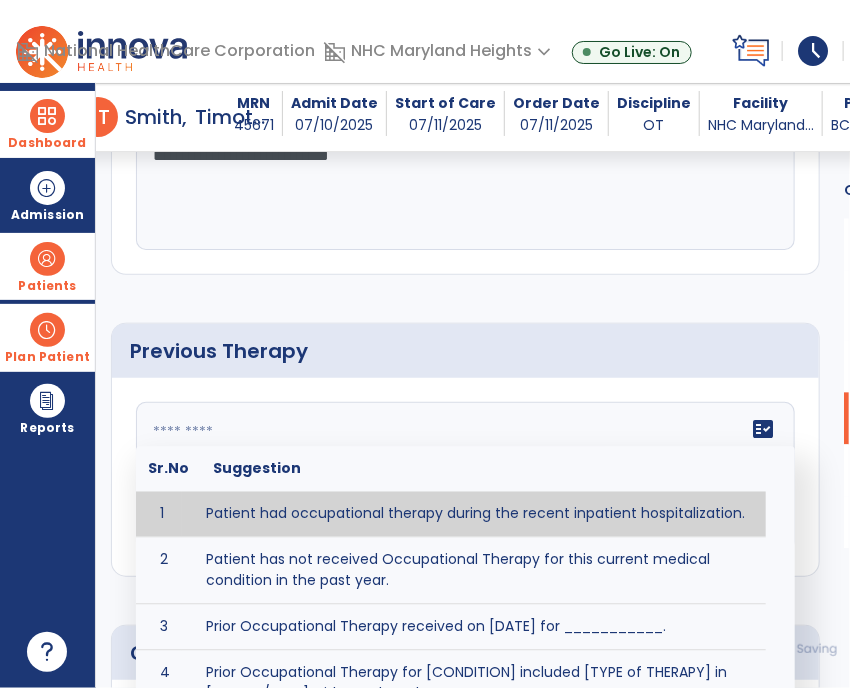 click on "fact_check  Sr.No Suggestion 1 Patient had occupational therapy during the recent inpatient hospitalization. 2 Patient has not received Occupational Therapy for this current medical condition in the past year. 3 Prior Occupational Therapy received on [DATE] for ___________. 4 Prior Occupational Therapy for [CONDITION] included [TYPE of THERAPY] in [MONTH/YEAR] with good results. 5 Patient has not received Occupational Therapy for this current medical condition in the past year and had yet to achieve LTGs prior to being hospitalized. 6 Prior to this recent hospitalization, the patient had been on therapy case load for [TIME]and was still working to achieve LTGs before being hospitalized." 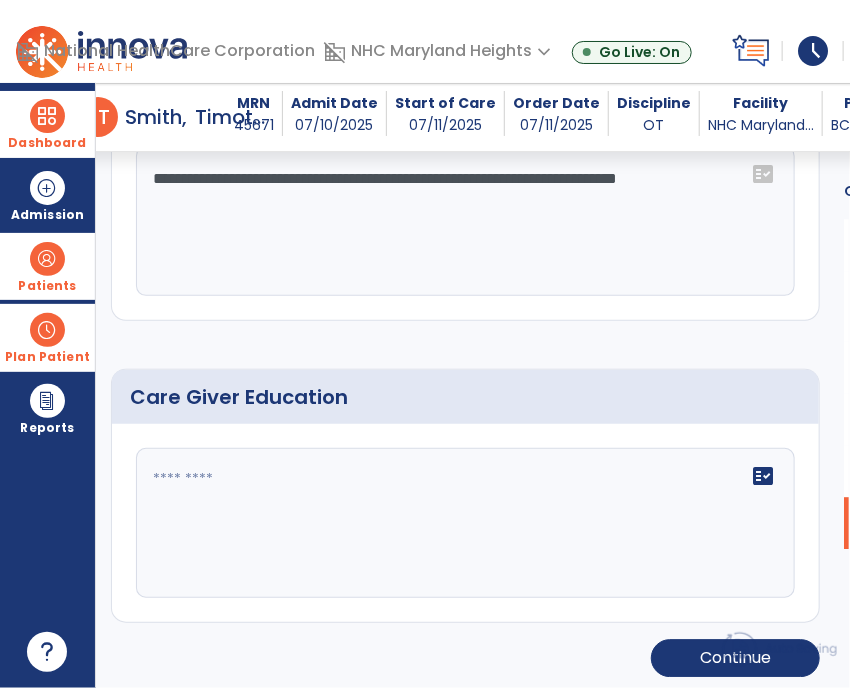 scroll, scrollTop: 1298, scrollLeft: 0, axis: vertical 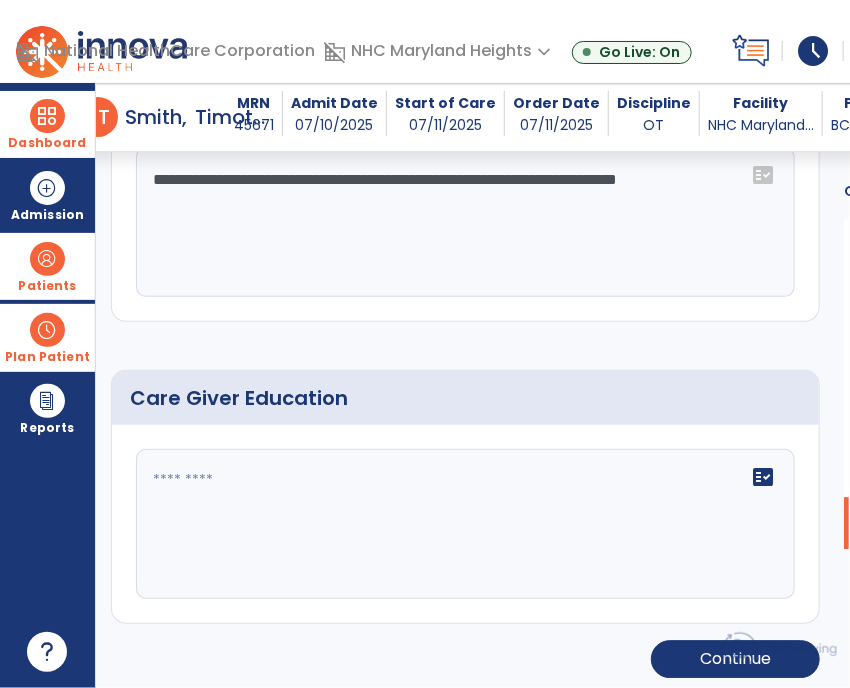 click on "fact_check" 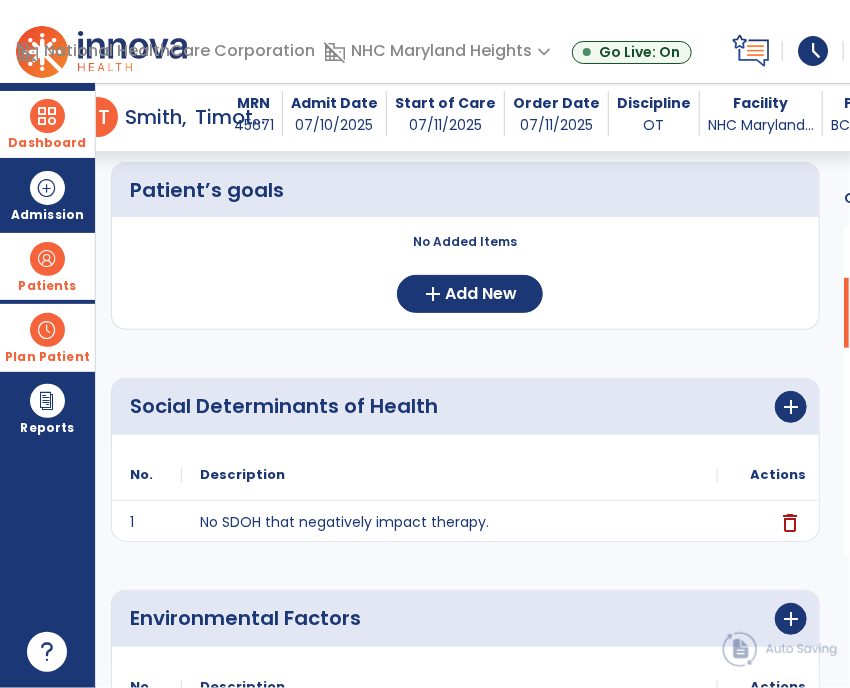 scroll, scrollTop: 0, scrollLeft: 0, axis: both 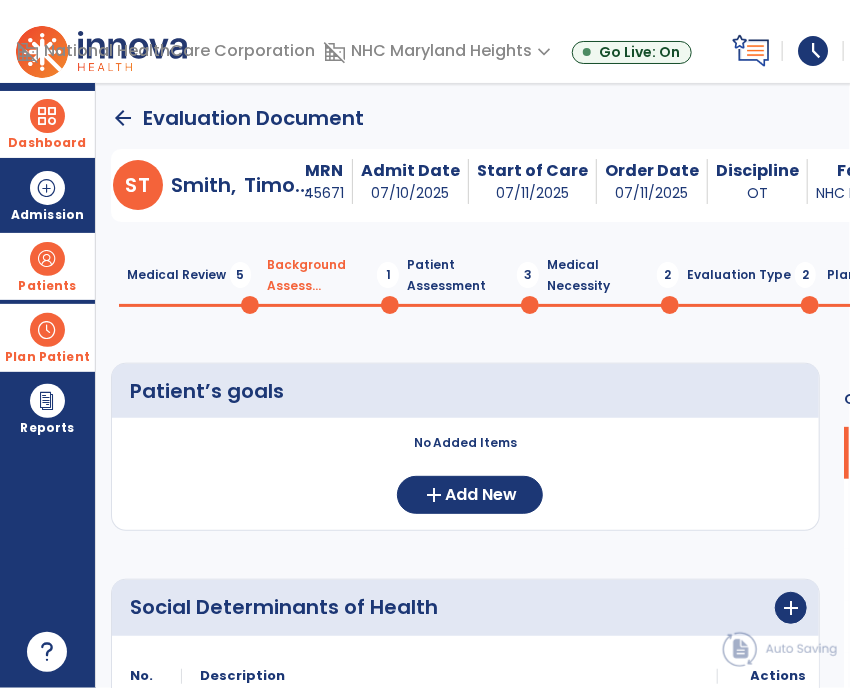 type on "**********" 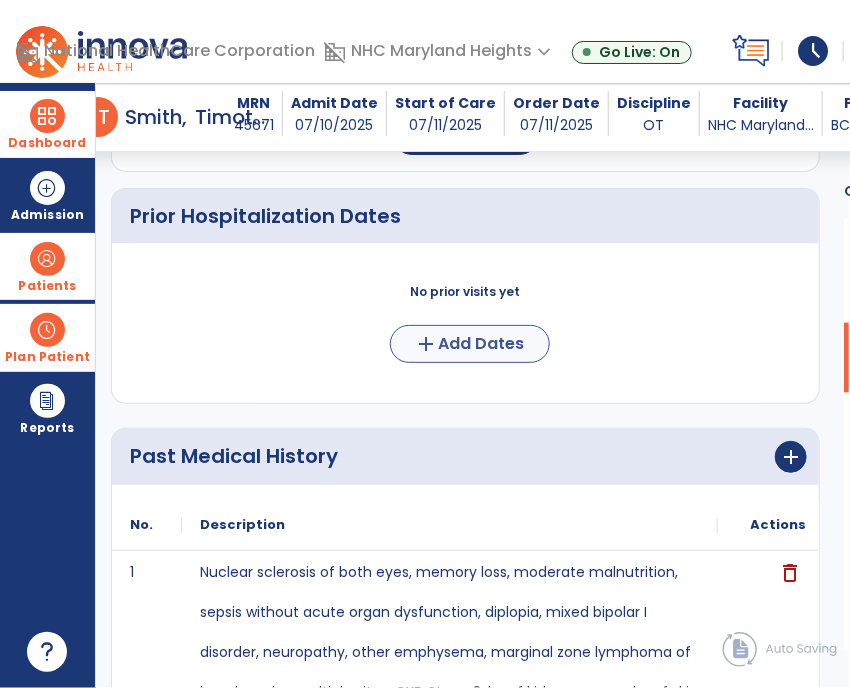 scroll, scrollTop: 518, scrollLeft: 0, axis: vertical 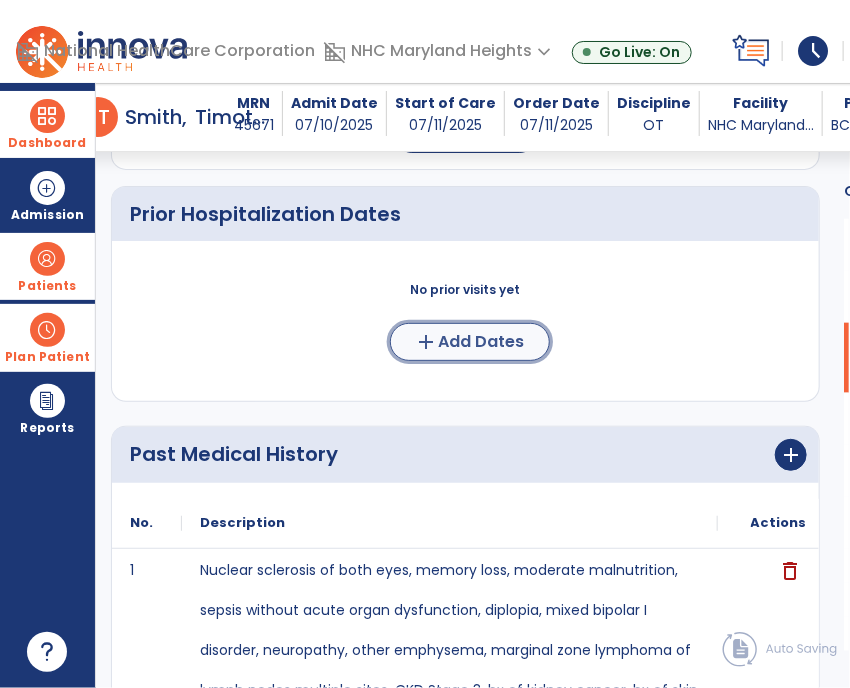 click on "Add Dates" 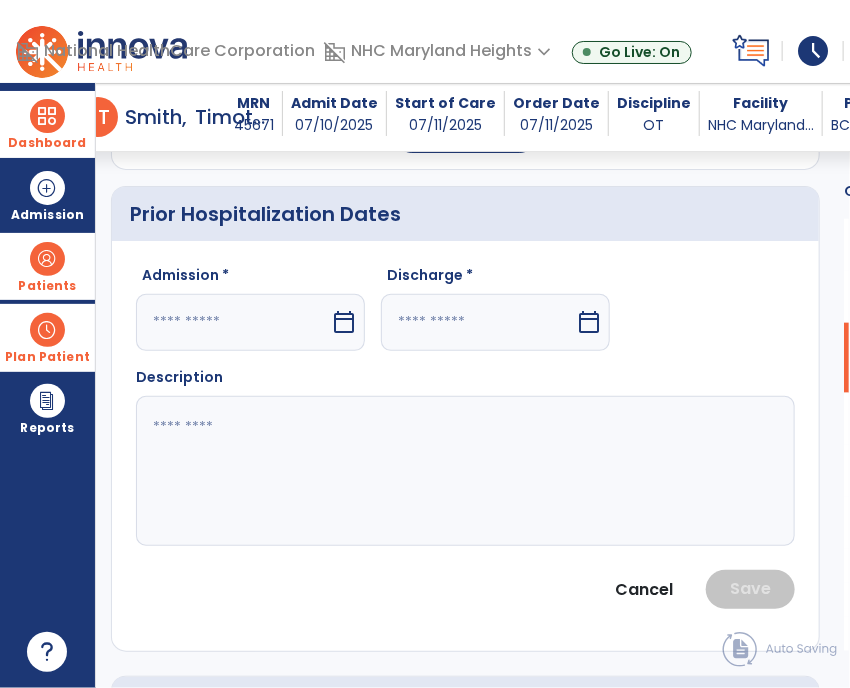 click at bounding box center (233, 322) 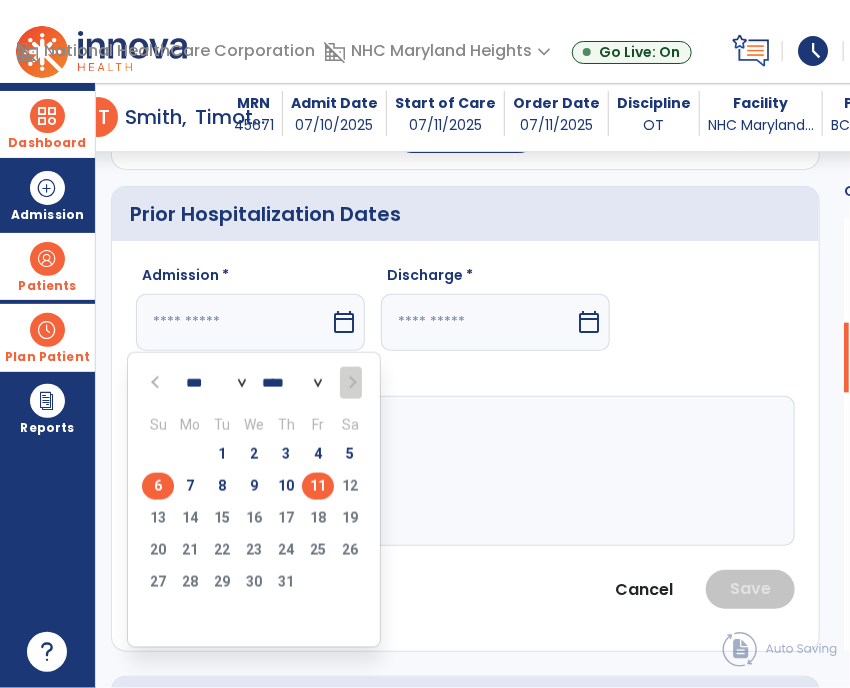 click on "6" at bounding box center (158, 486) 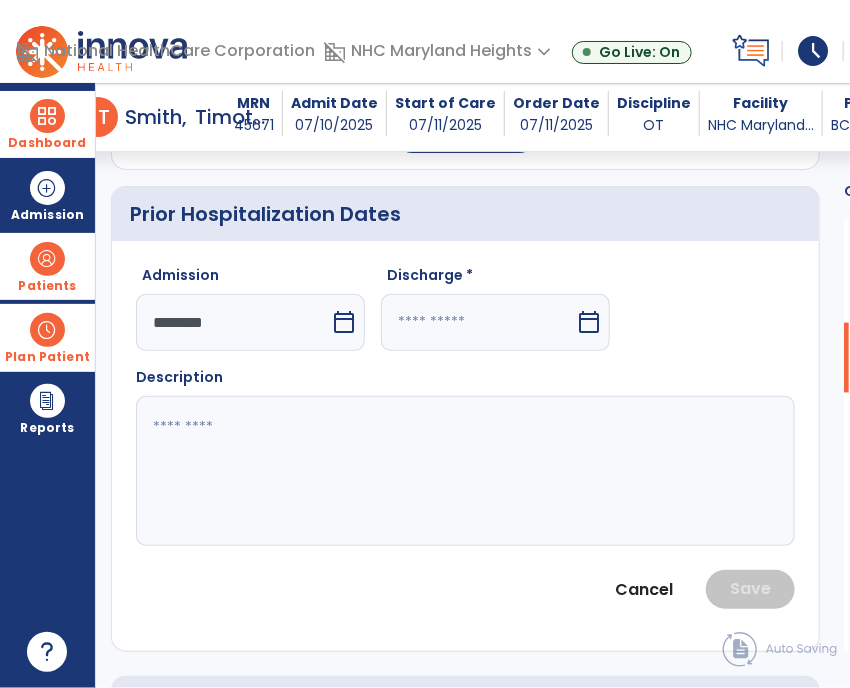 click at bounding box center [478, 322] 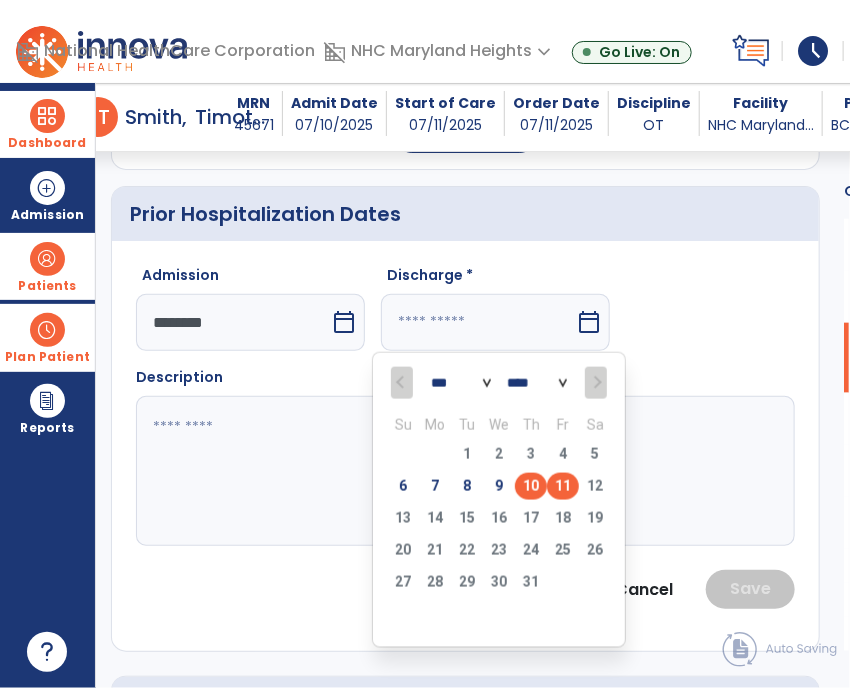 click on "10" at bounding box center (531, 486) 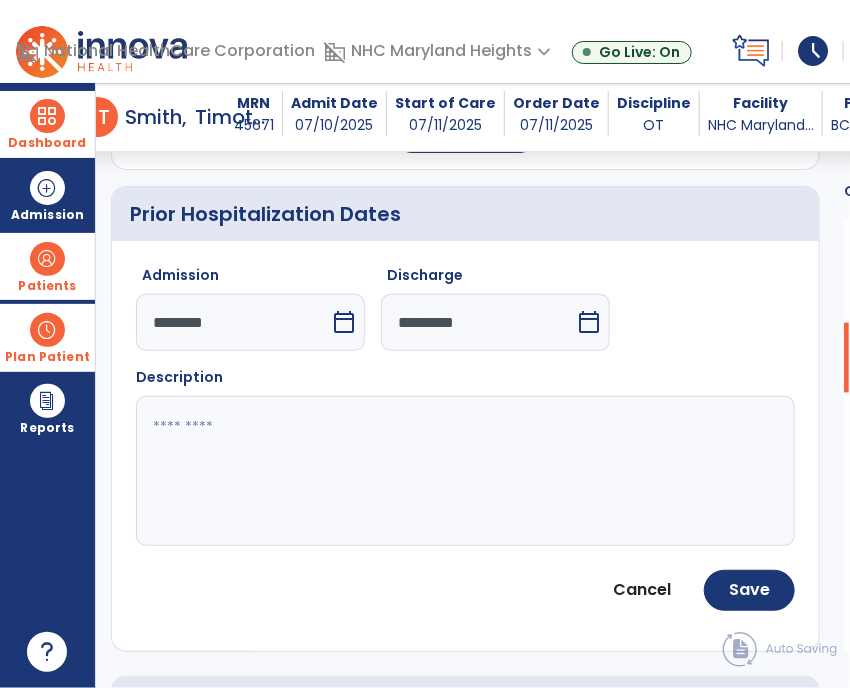 click 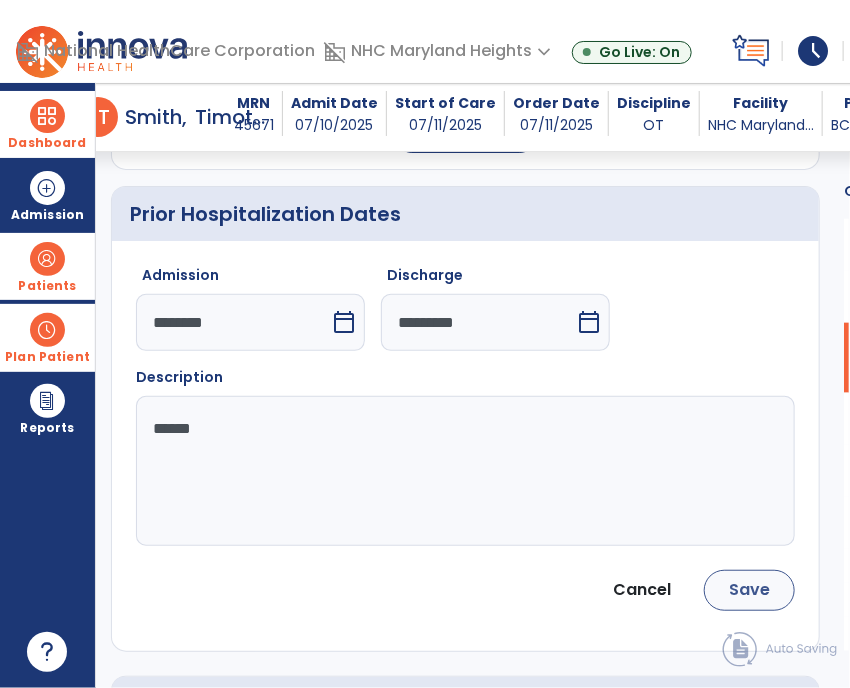 type on "******" 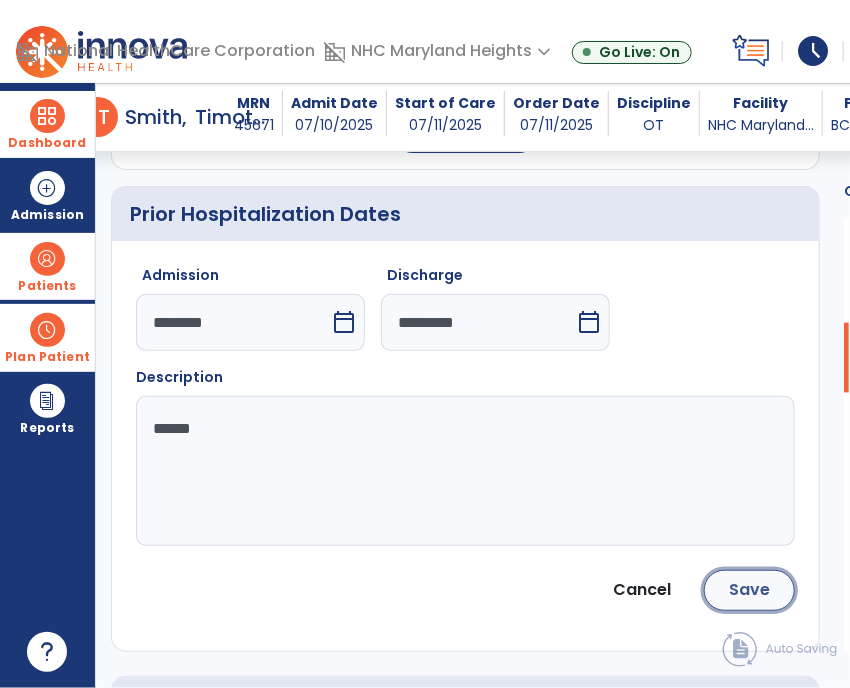 click on "Save" 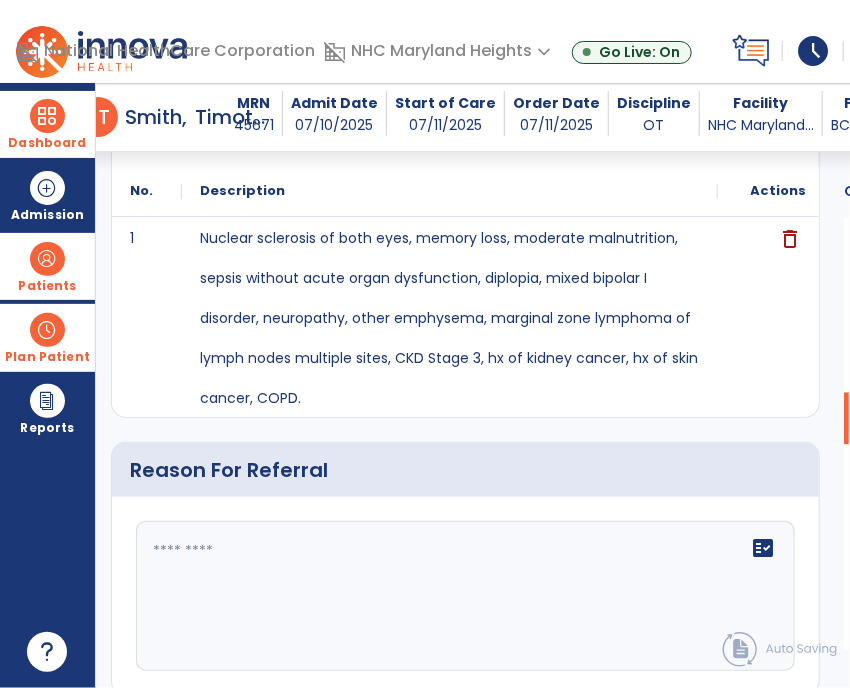 scroll, scrollTop: 992, scrollLeft: 0, axis: vertical 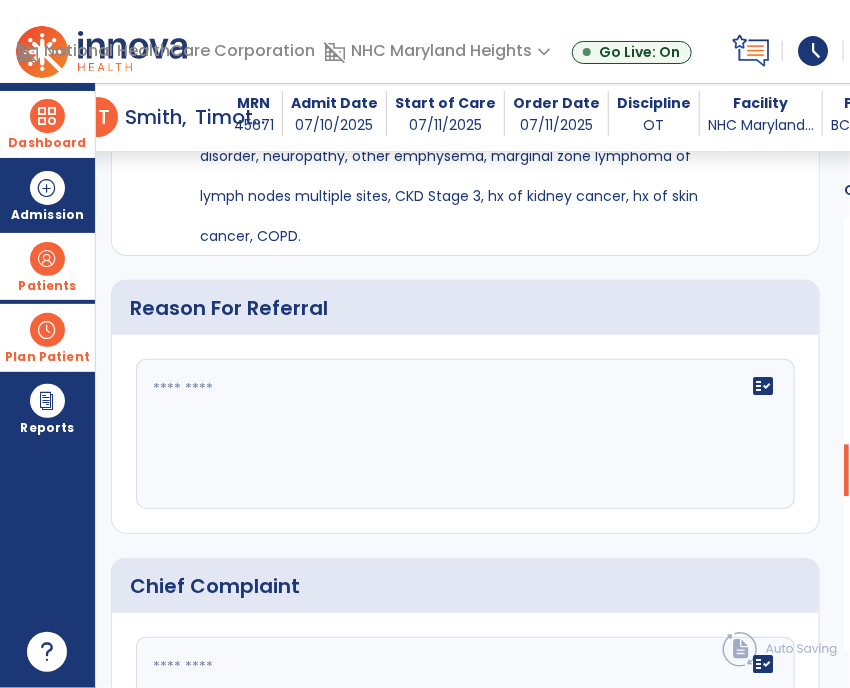 click on "fact_check" 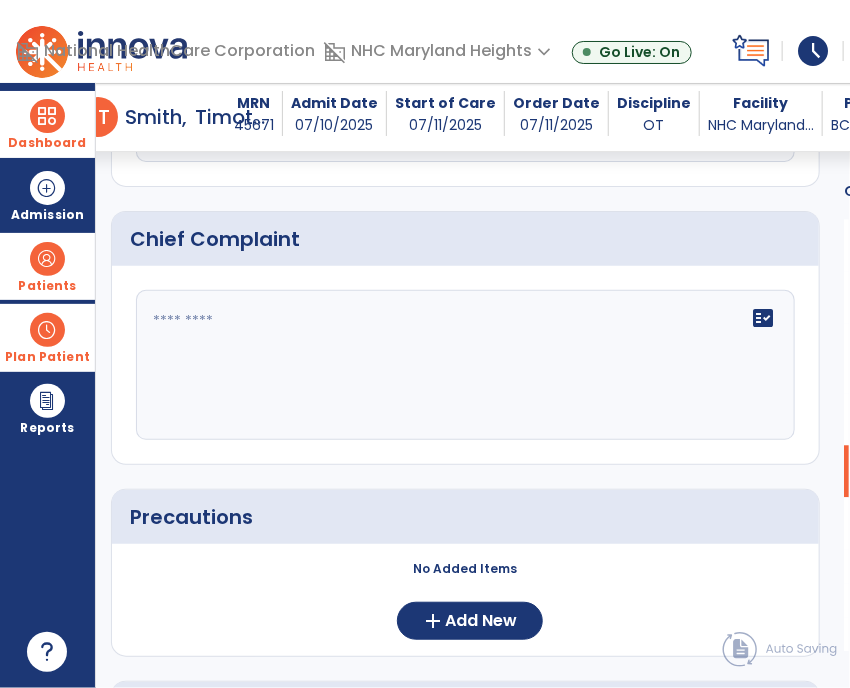 scroll, scrollTop: 1186, scrollLeft: 0, axis: vertical 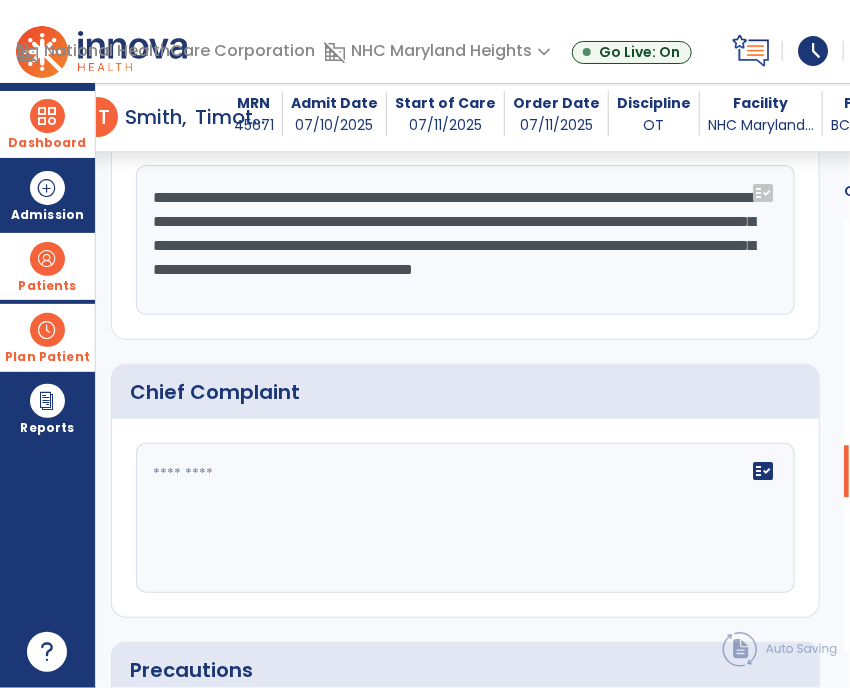 type on "**********" 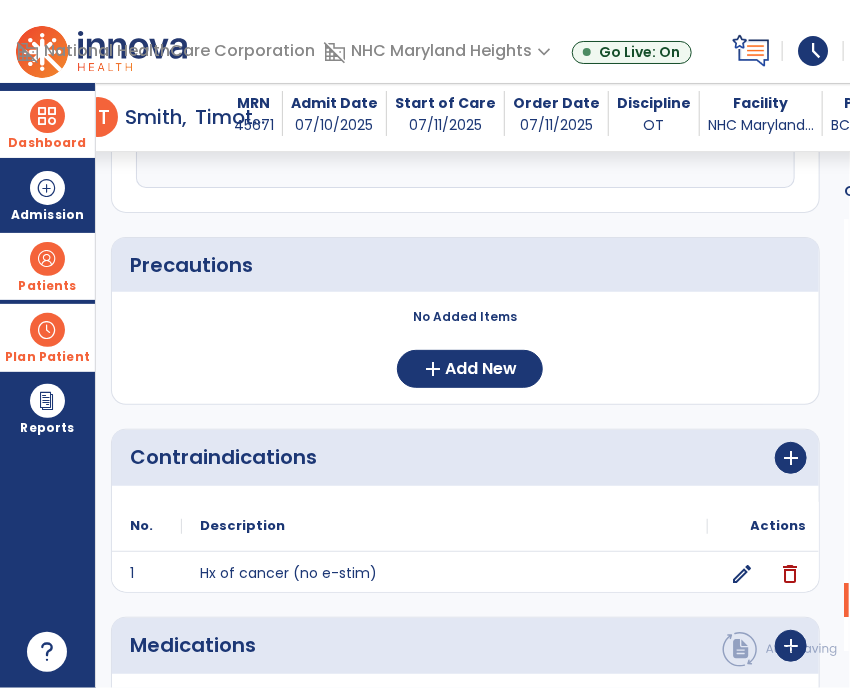 scroll, scrollTop: 1587, scrollLeft: 0, axis: vertical 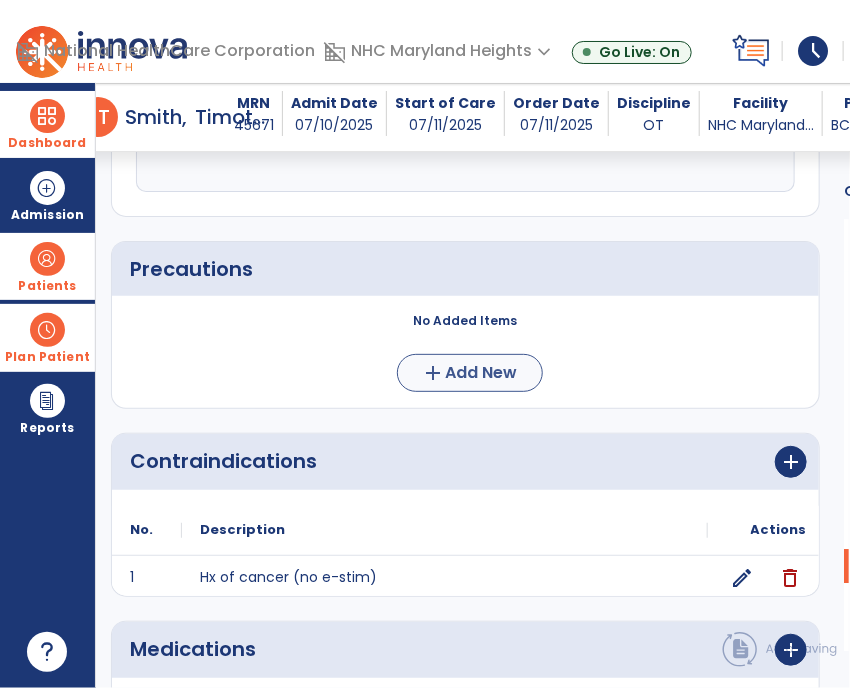 type on "**********" 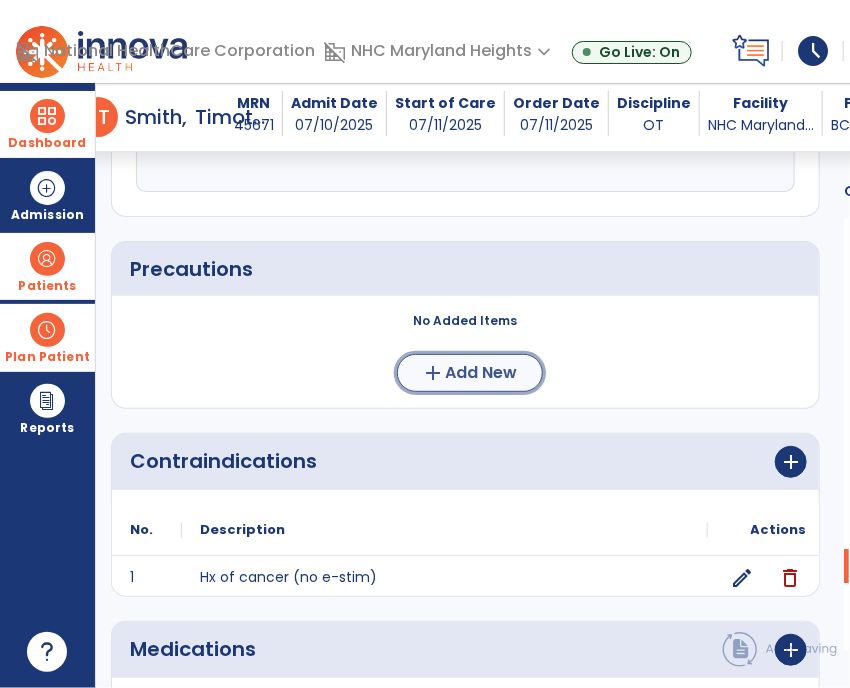 click on "add  Add New" 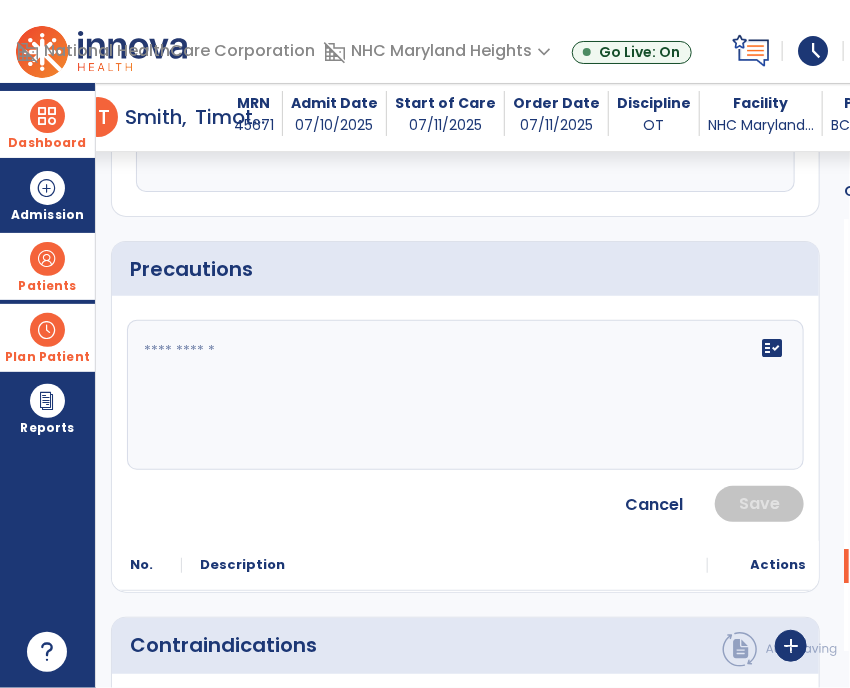 click on "fact_check" 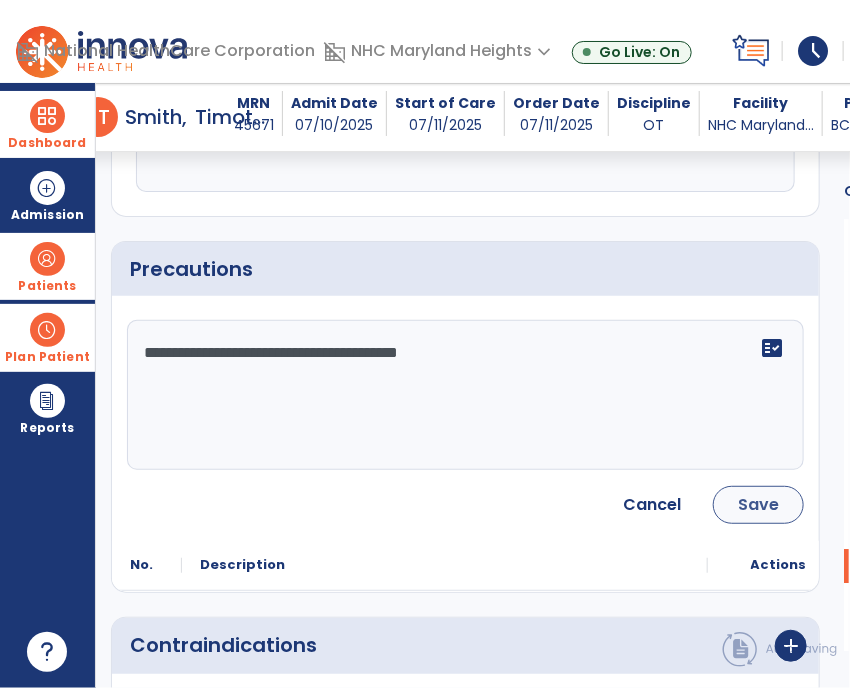 type on "**********" 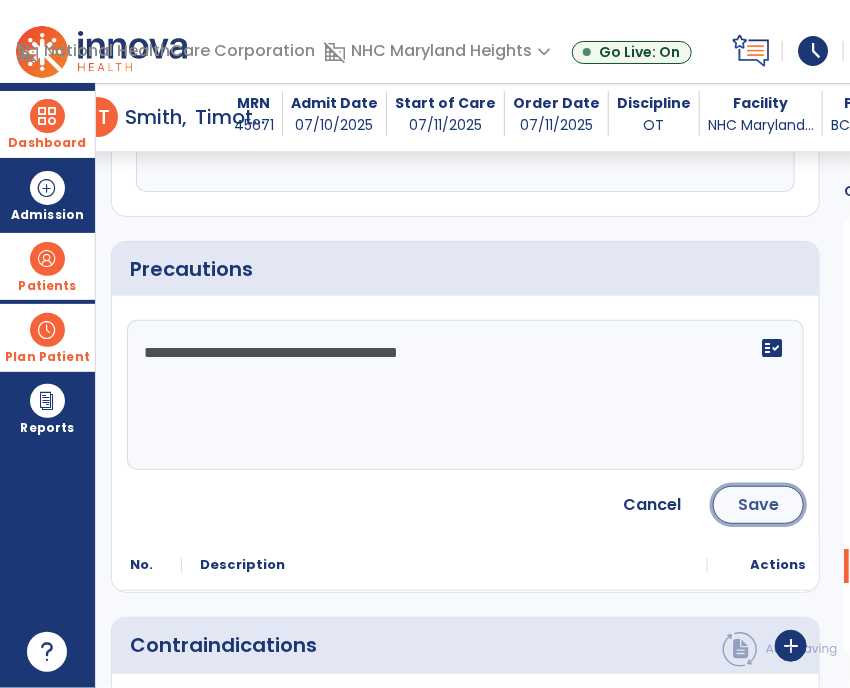 click on "Save" 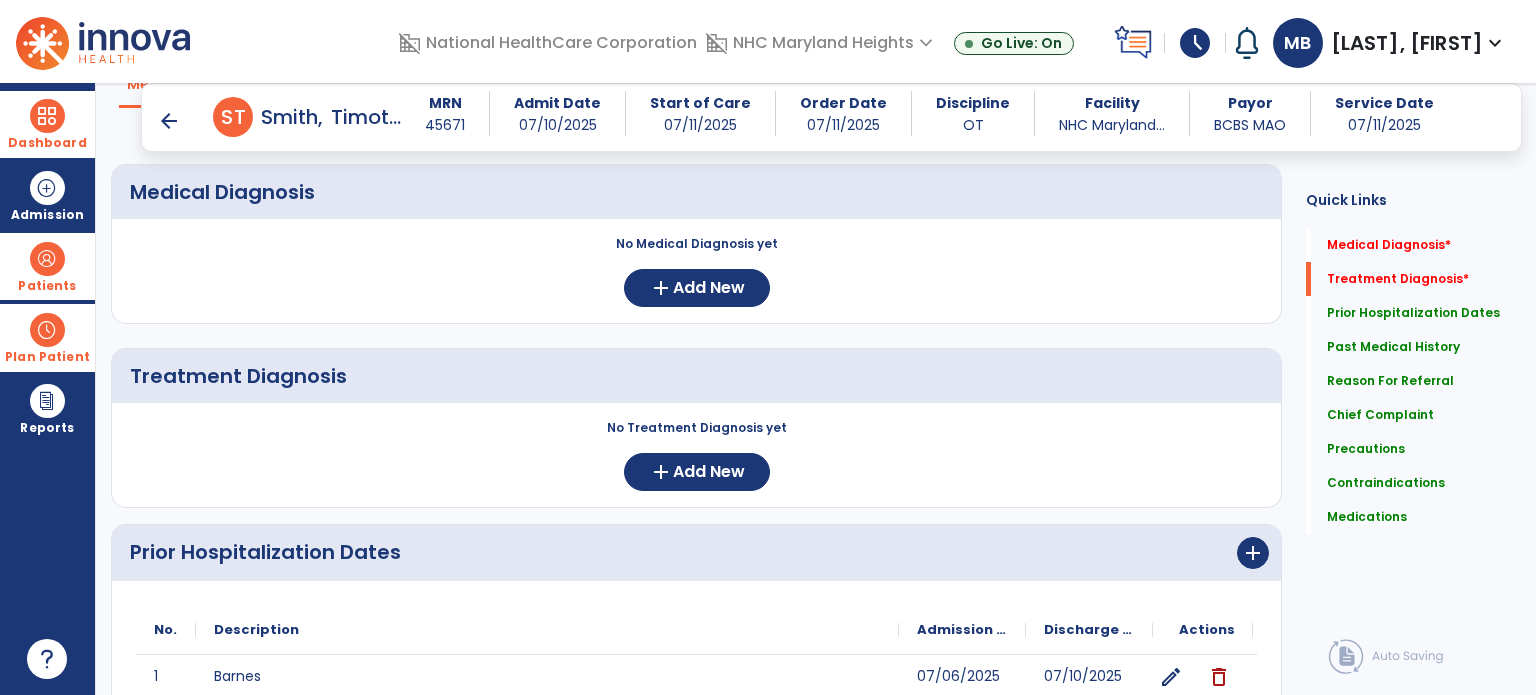 scroll, scrollTop: 0, scrollLeft: 0, axis: both 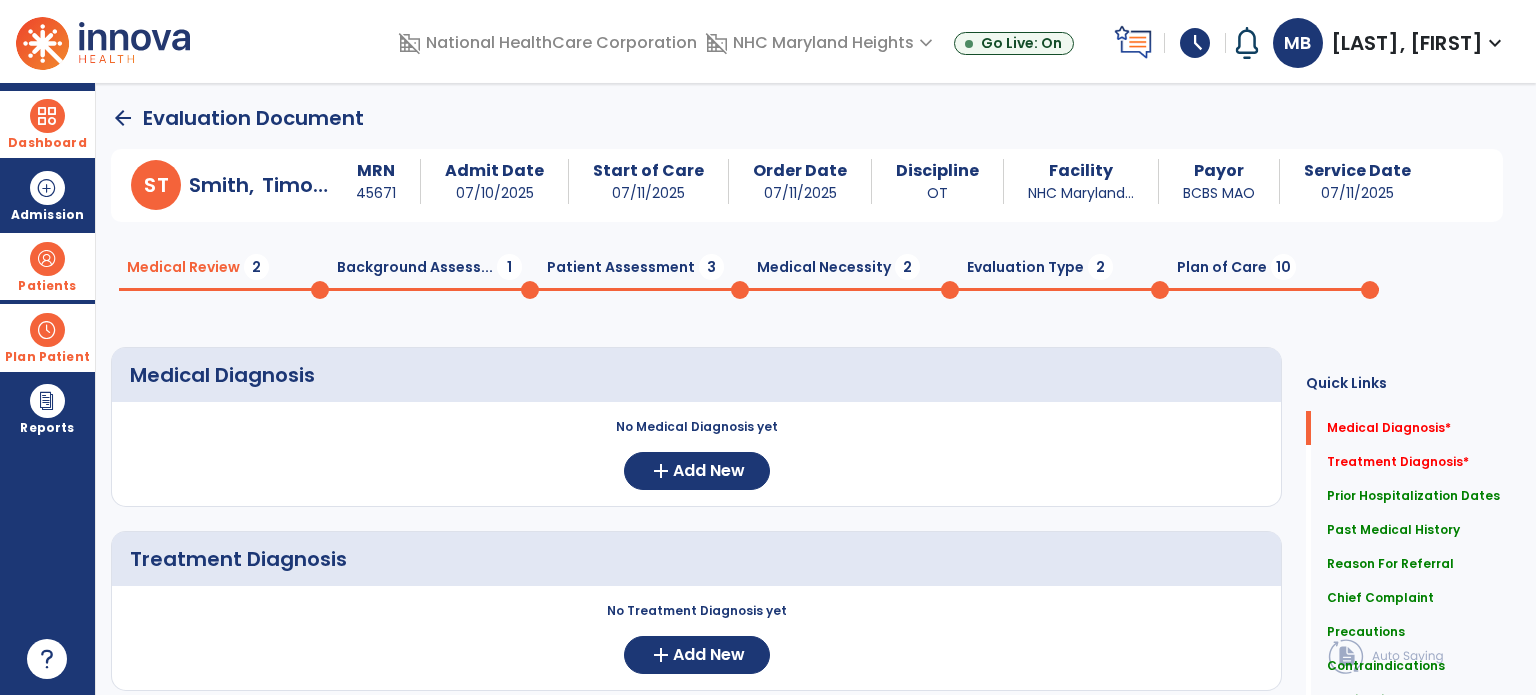click on "Patient Assessment  3" 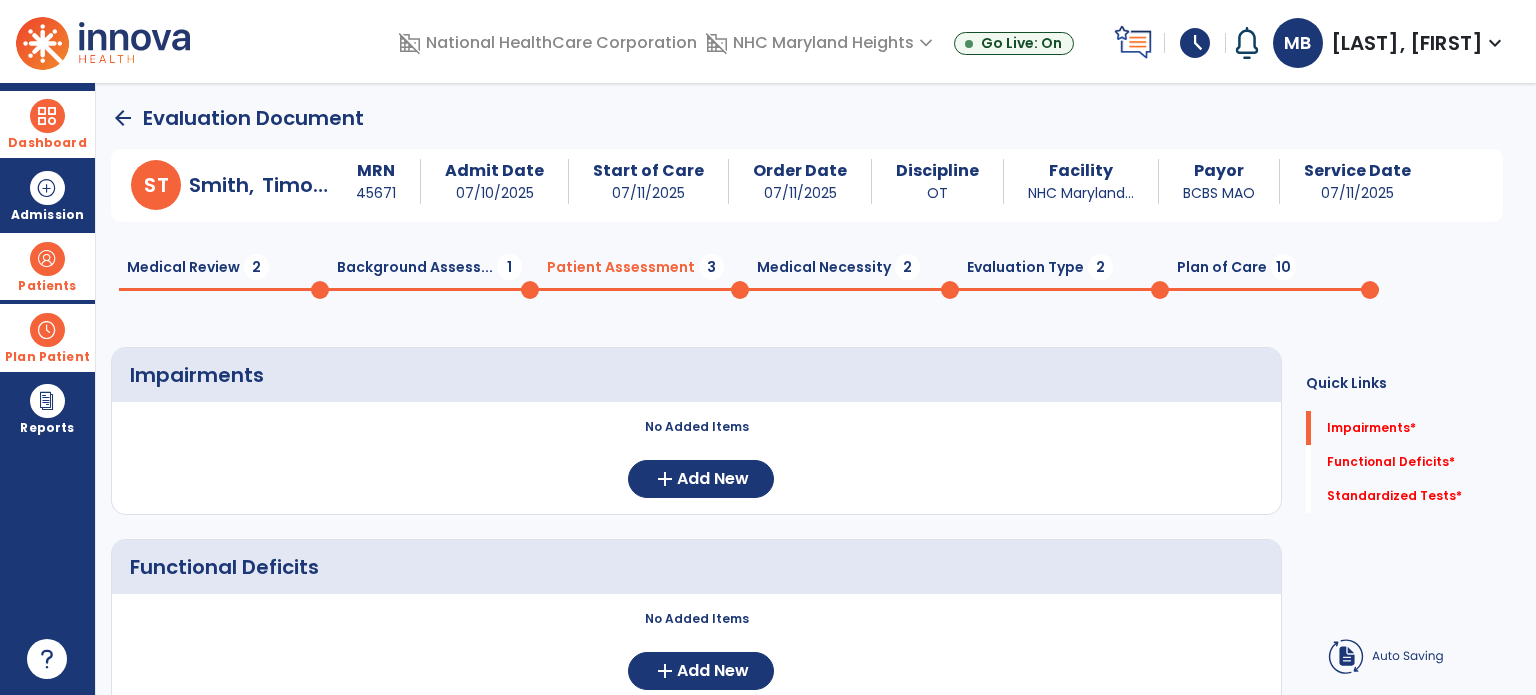 click on "Medical Necessity  2" 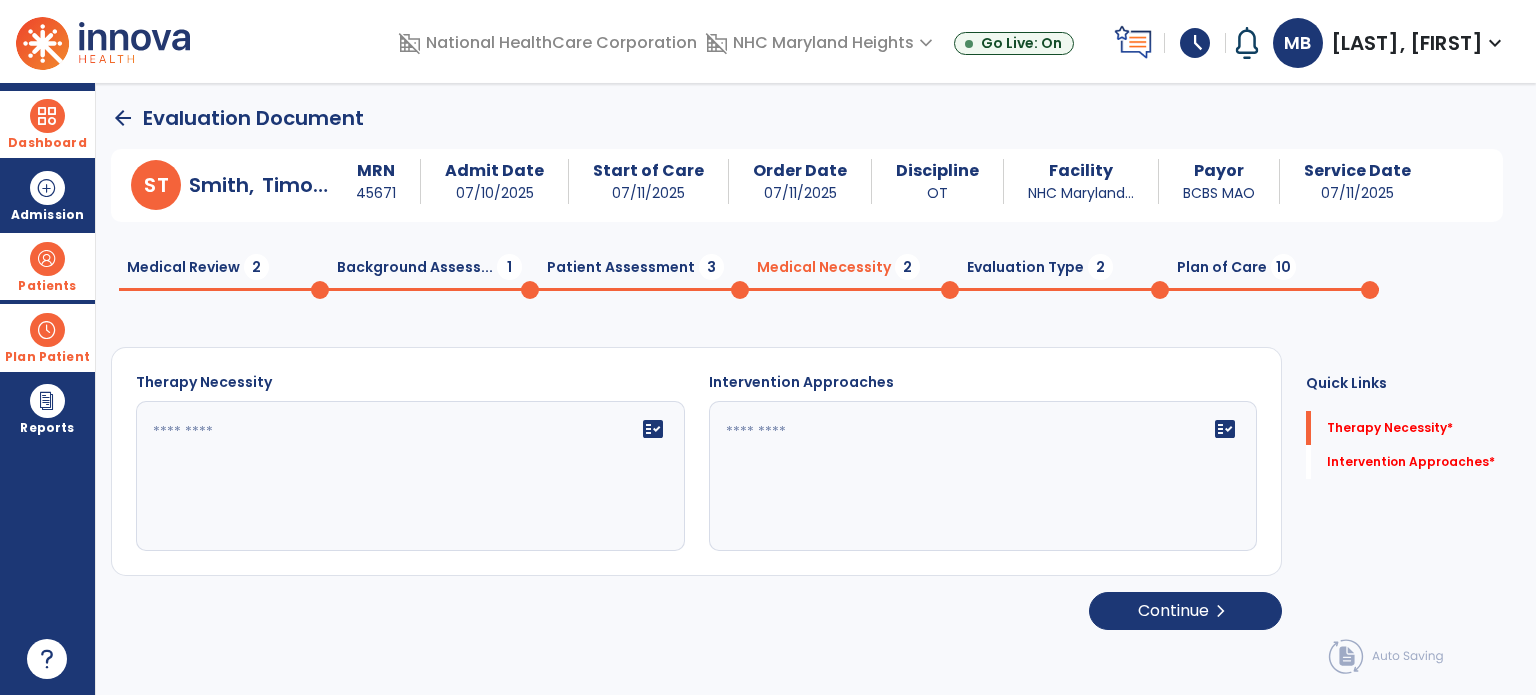 click on "fact_check" 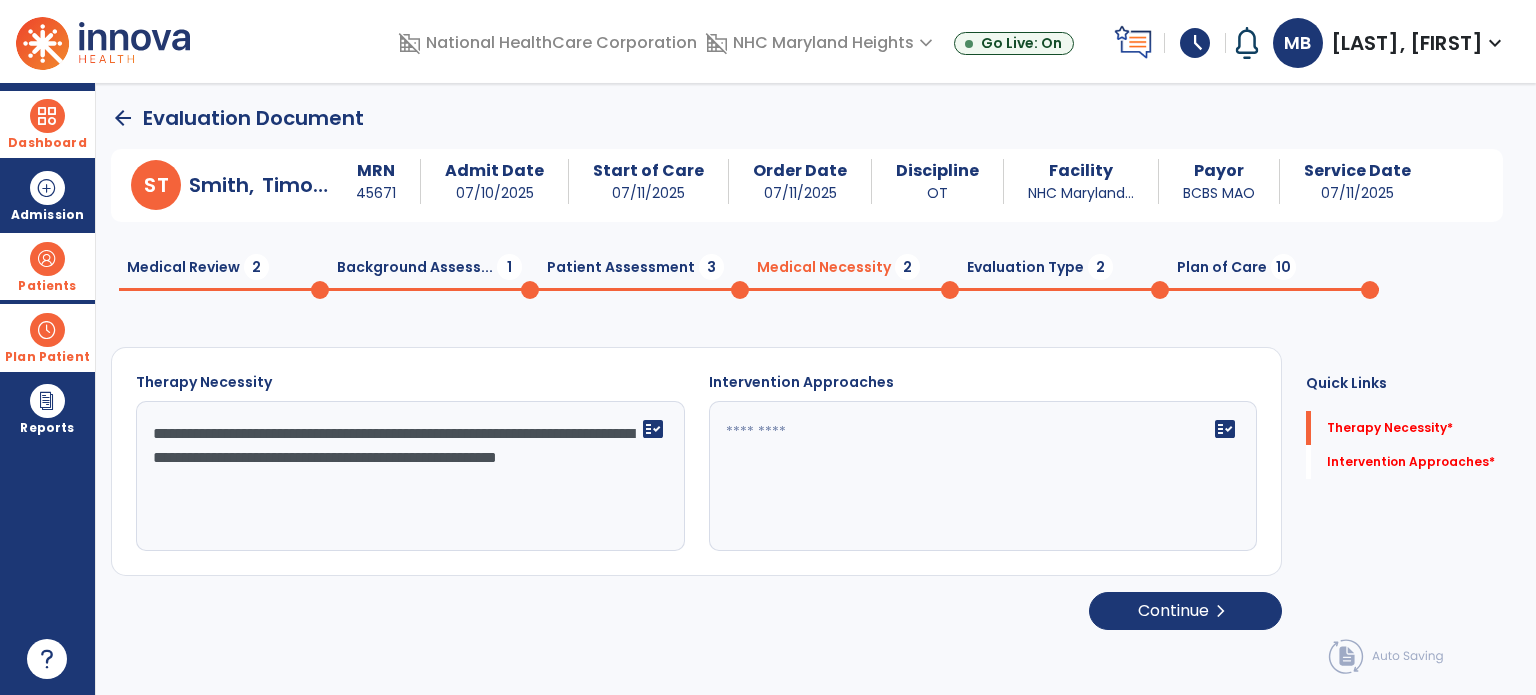 type on "**********" 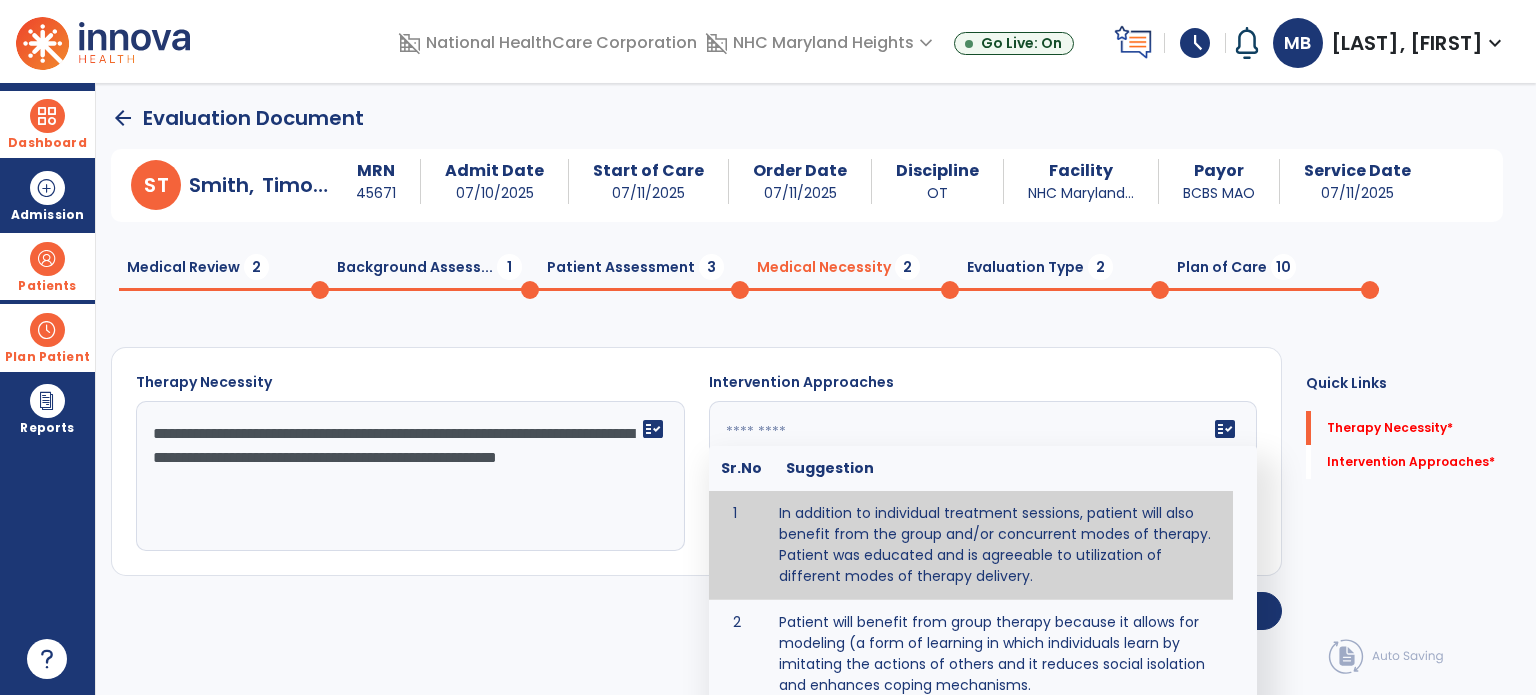click on "fact_check  Sr.No Suggestion 1 In addition to individual treatment sessions, patient will also benefit from the group and/or concurrent modes of therapy. Patient was educated and is agreeable to utilization of different modes of therapy delivery. 2 Patient will benefit from group therapy because it allows for modeling (a form of learning in which individuals learn by imitating the actions of others and it reduces social isolation and enhances coping mechanisms. 3 Patient will benefit from group therapy to: Create a network that promotes growth and learning by enabling patients to receive and give support and to share experiences from different points of view. 4 Patient will benefit from group/concurrent therapy because it is supported by evidence to promote increased patient engagement and sustainable outcomes. 5 Patient will benefit from group/concurrent therapy to: Promote independence and minimize dependence." 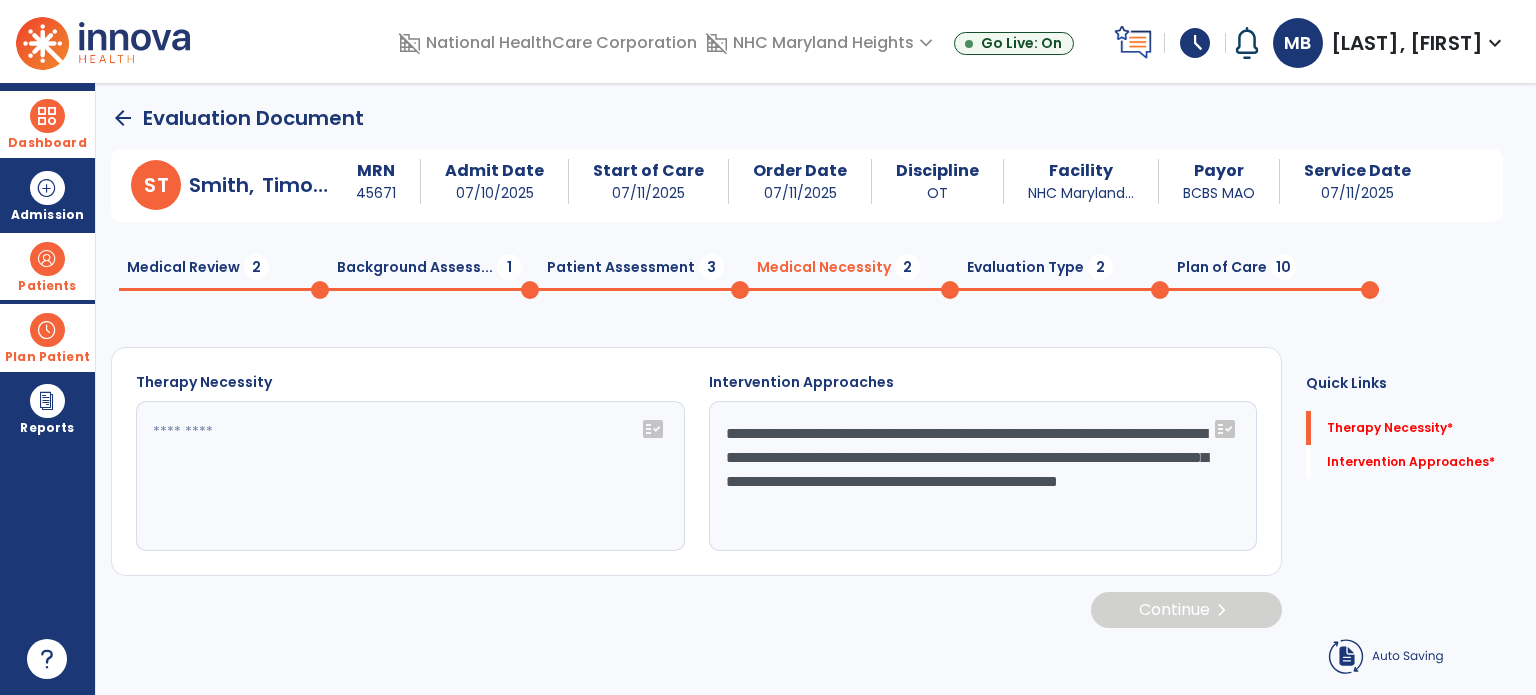 type on "**********" 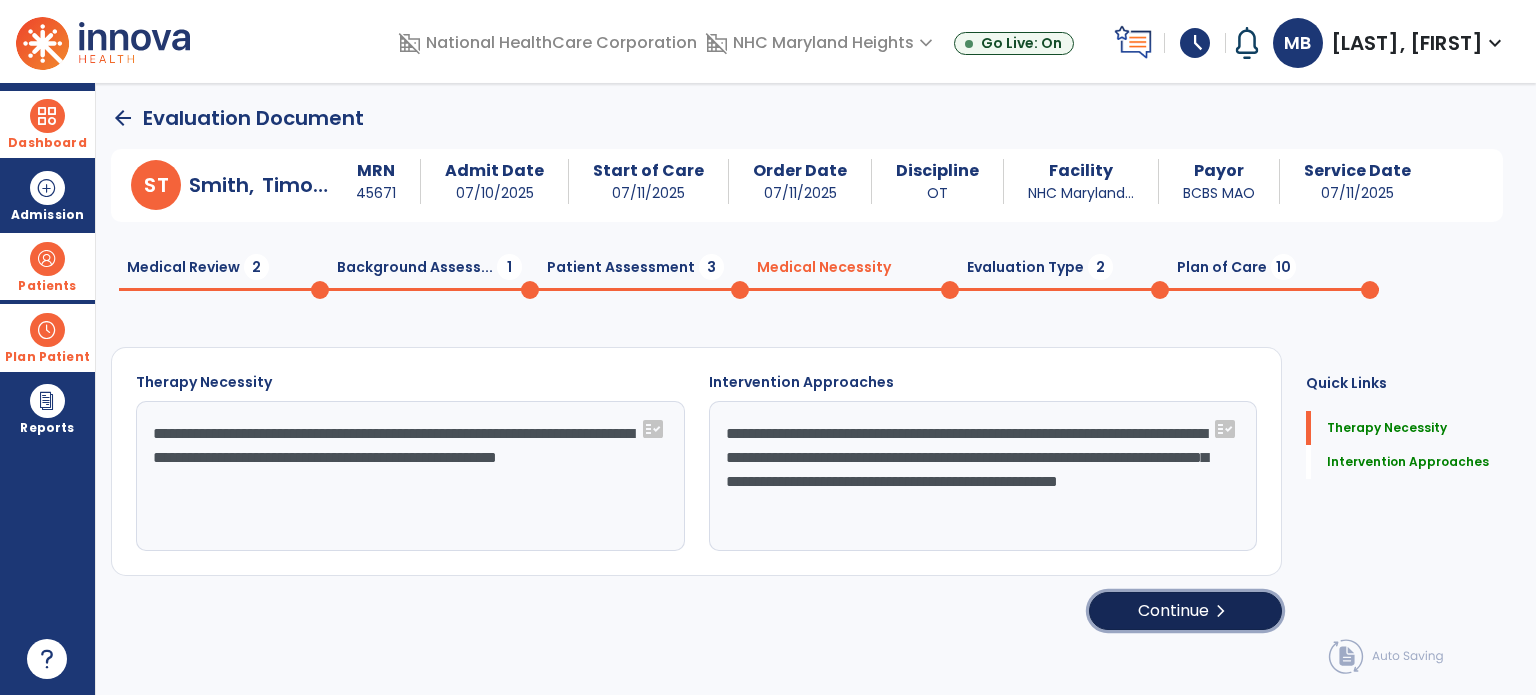 click on "Continue  chevron_right" 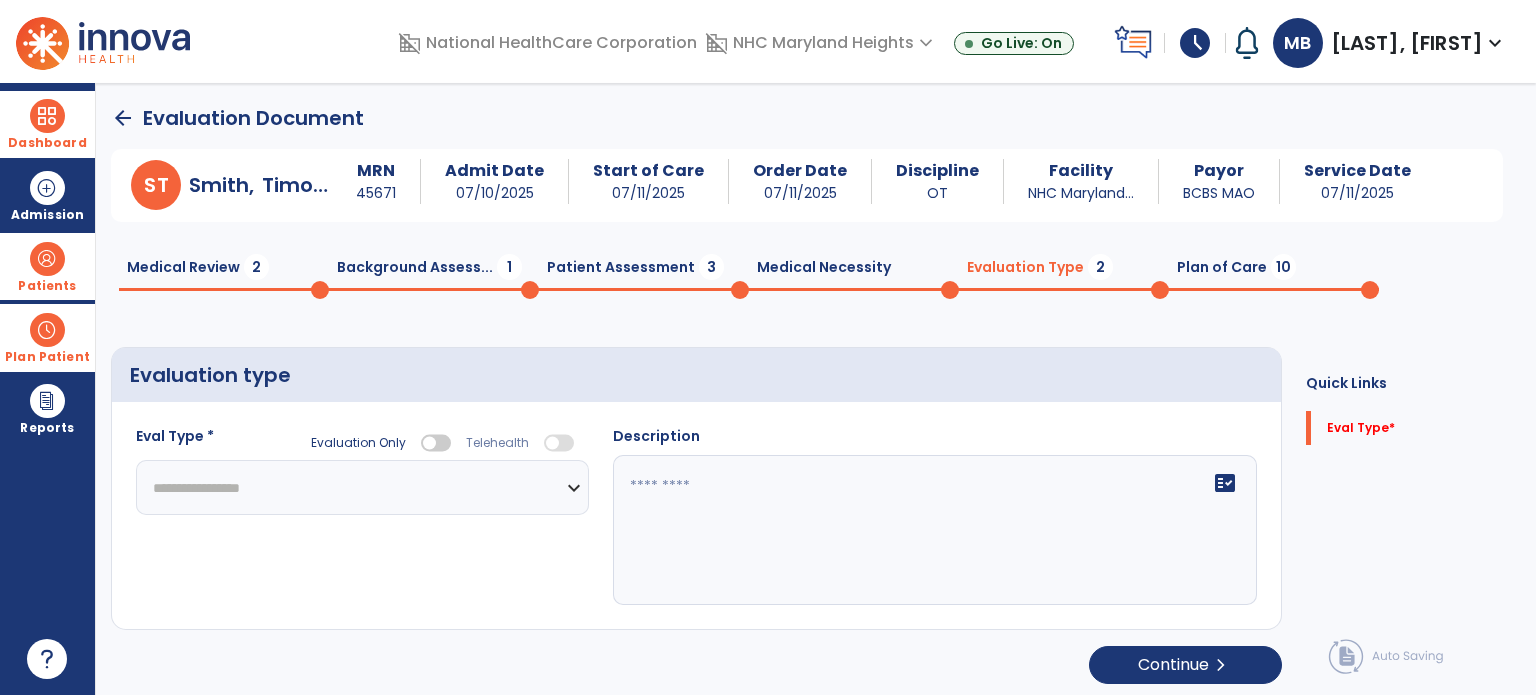 click on "**********" 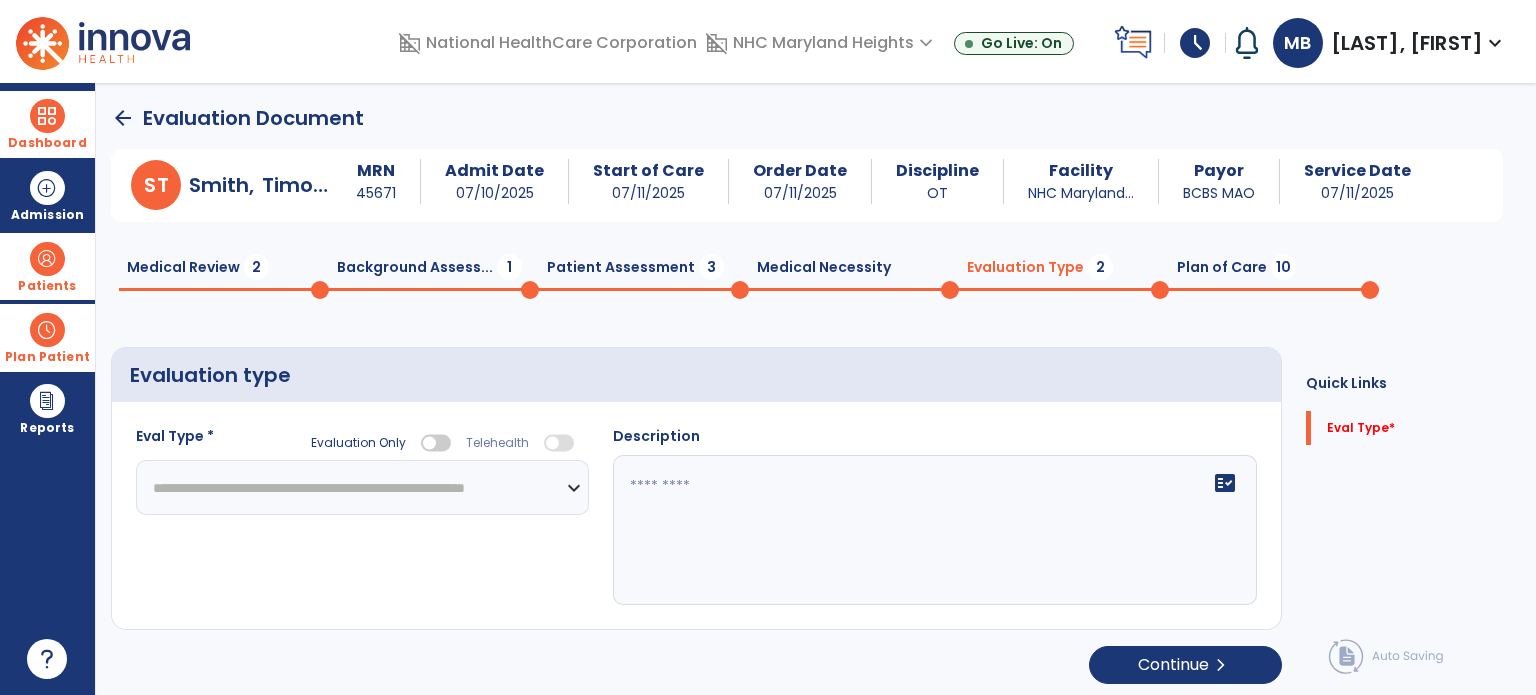 click on "**********" 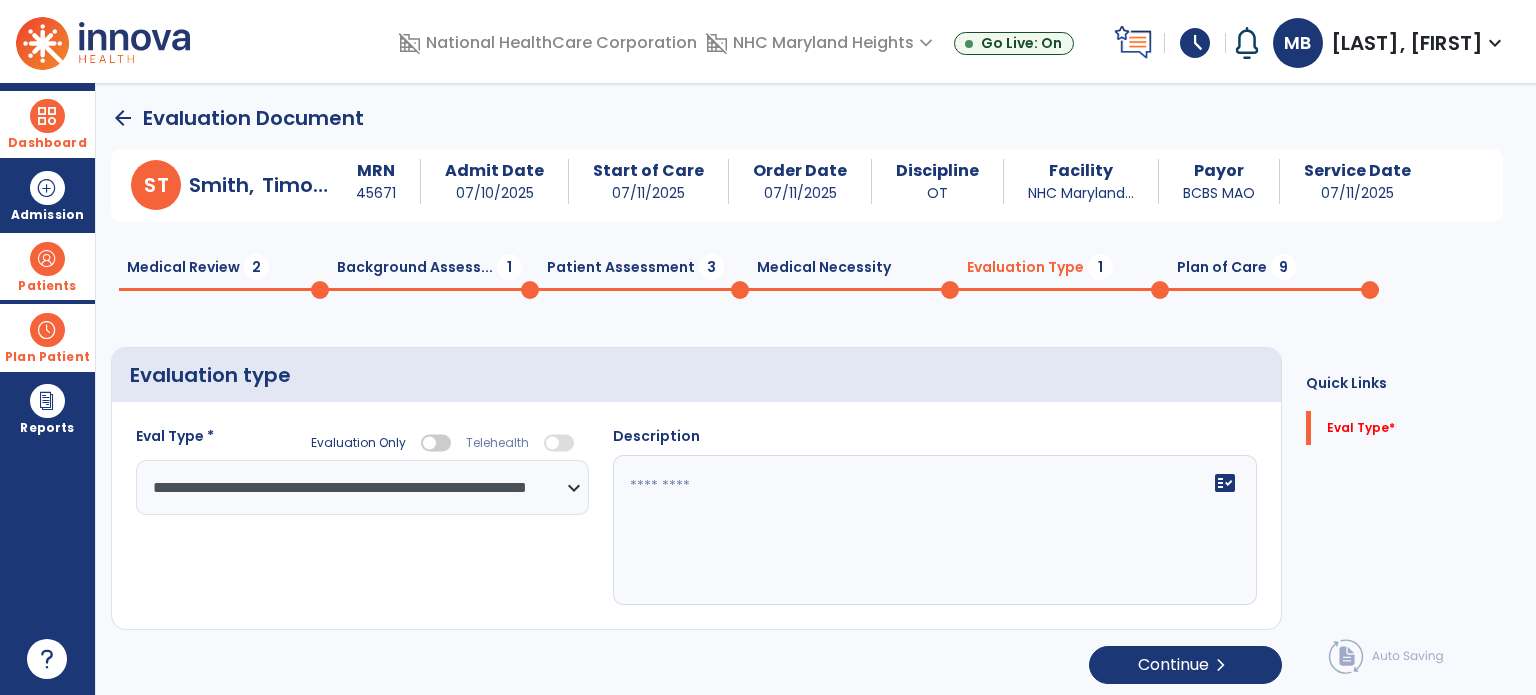 click 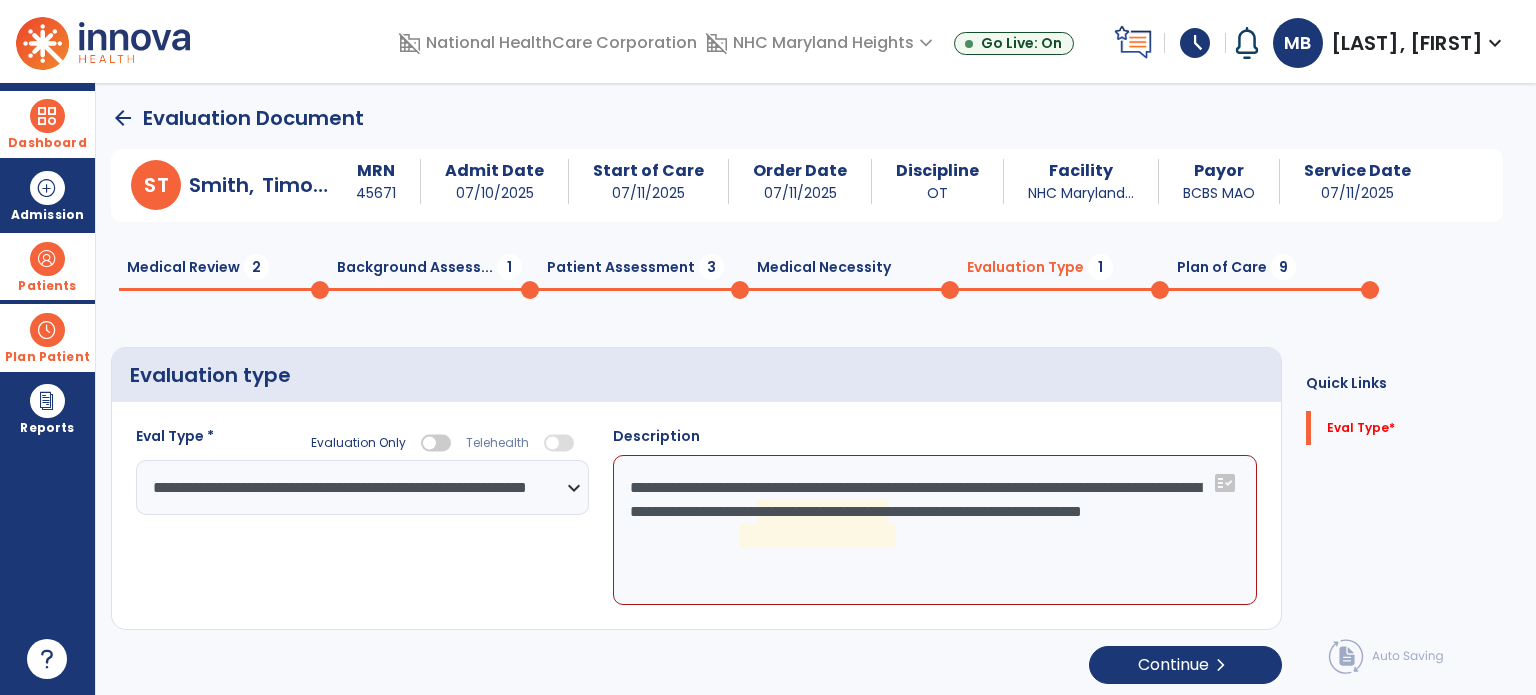 click on "**********" 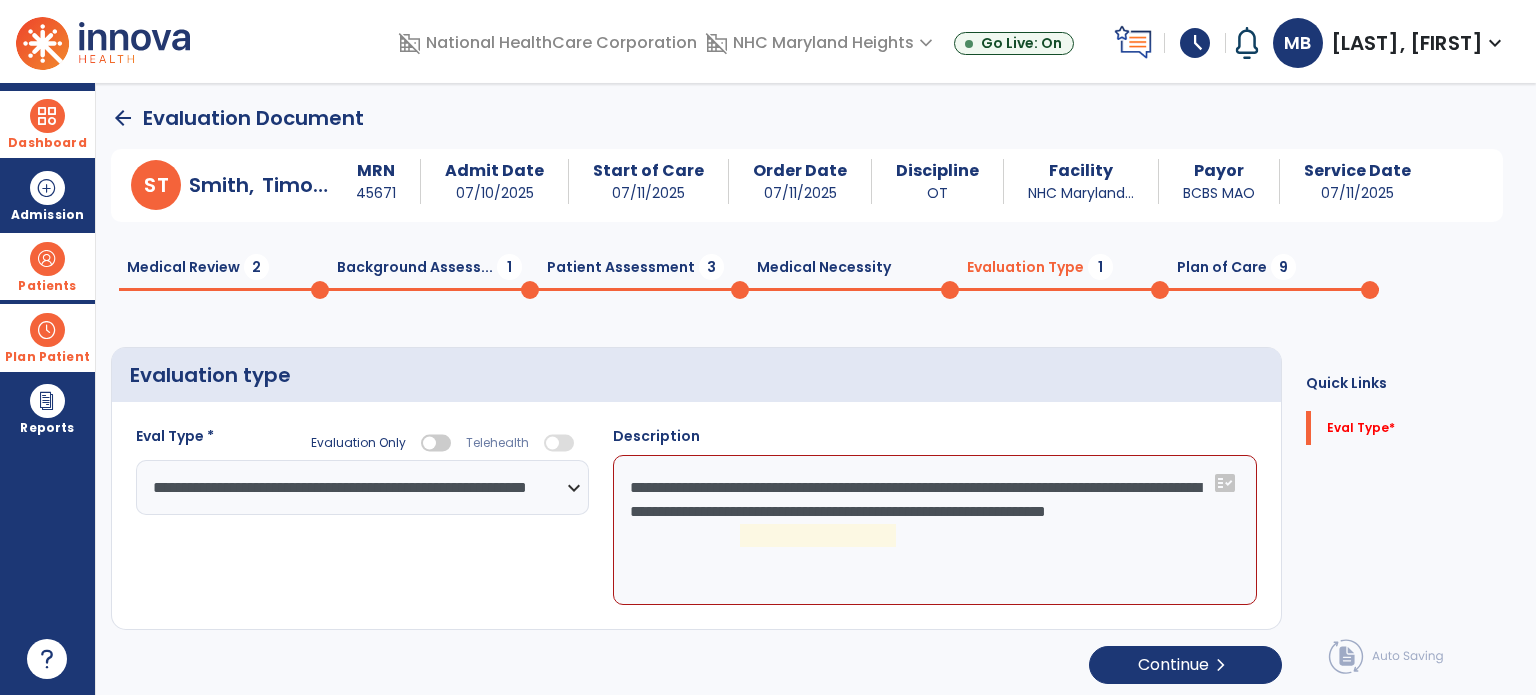 click on "**********" 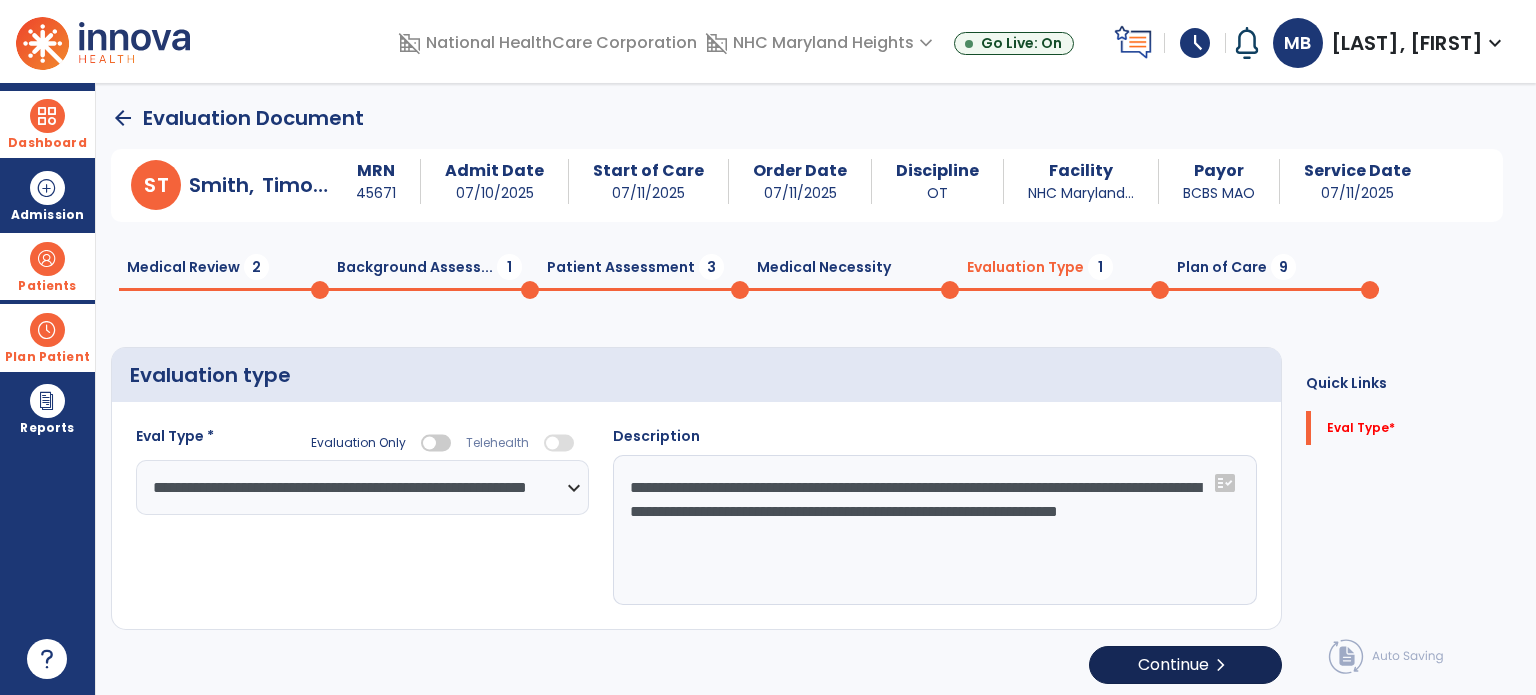 type on "**********" 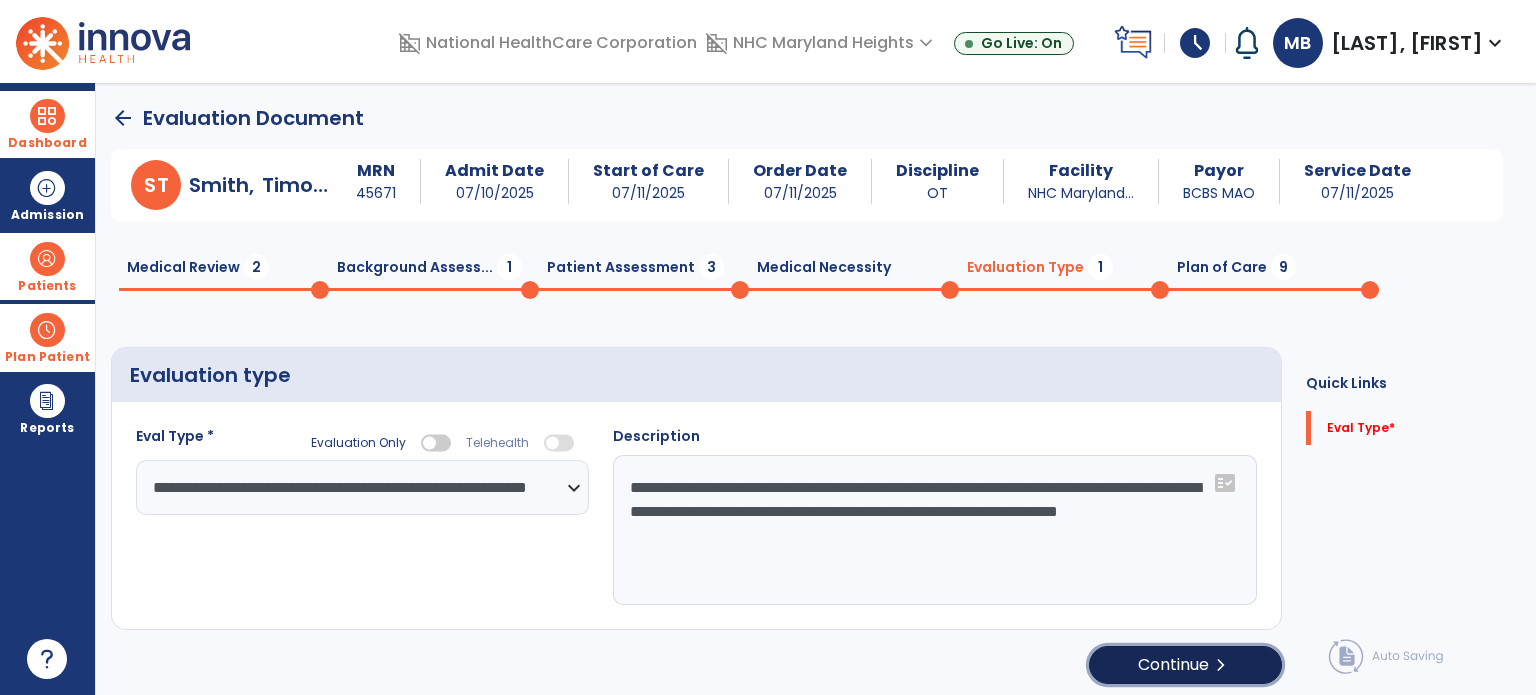 click on "Continue  chevron_right" 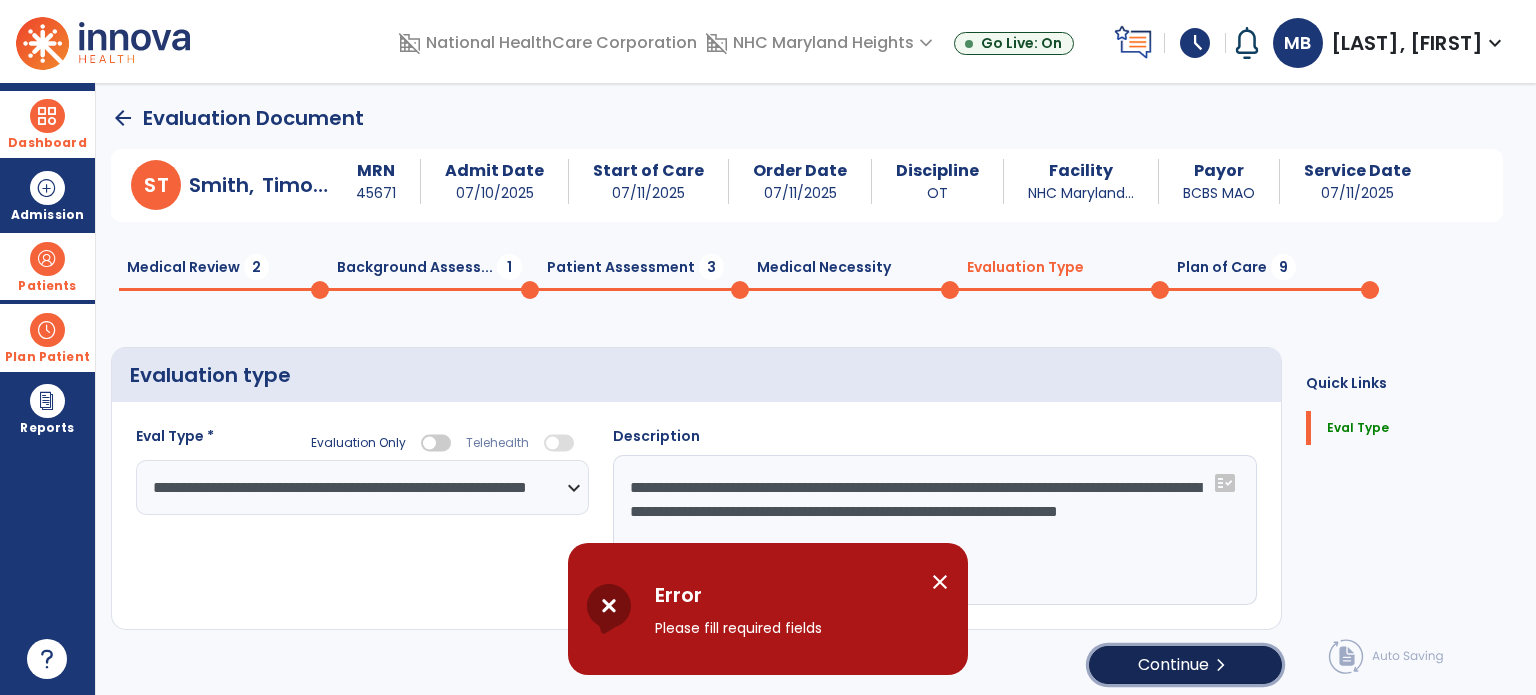 click on "Continue  chevron_right" 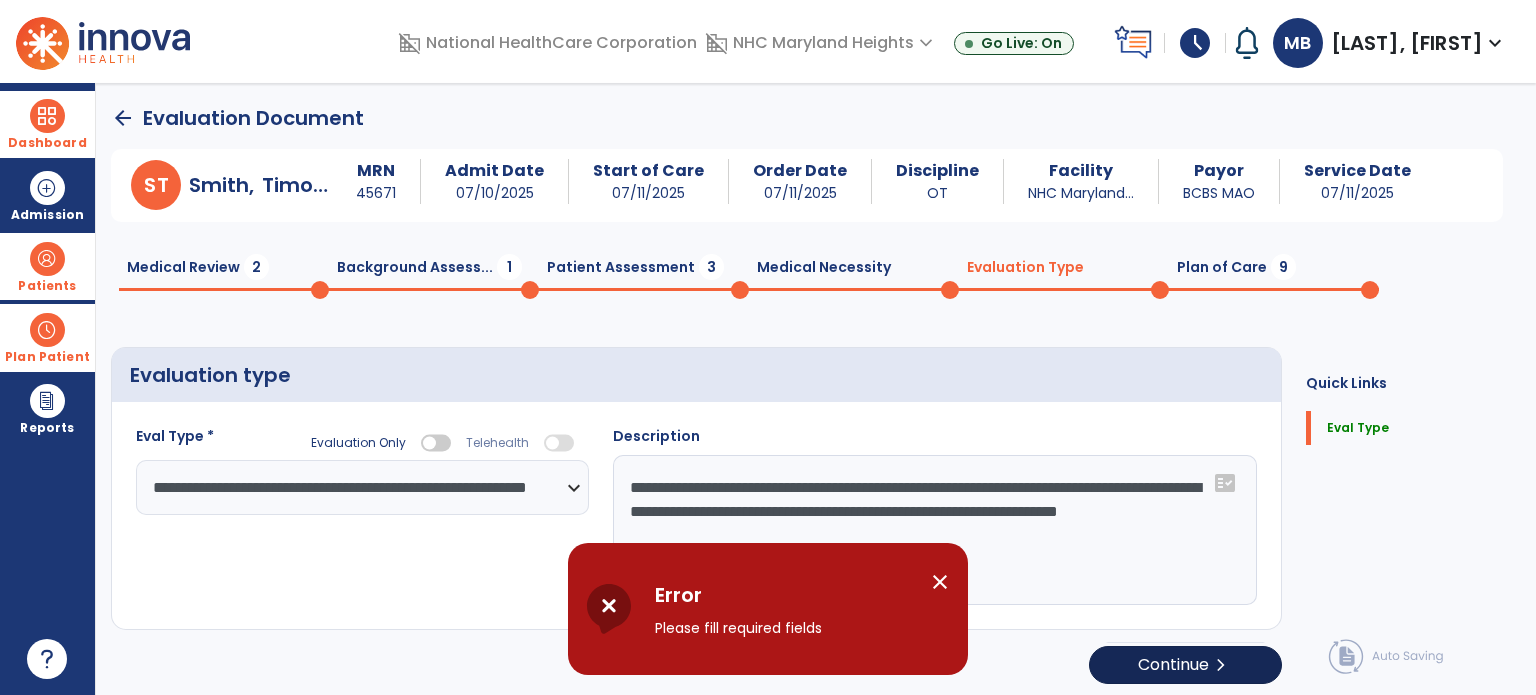 select on "*****" 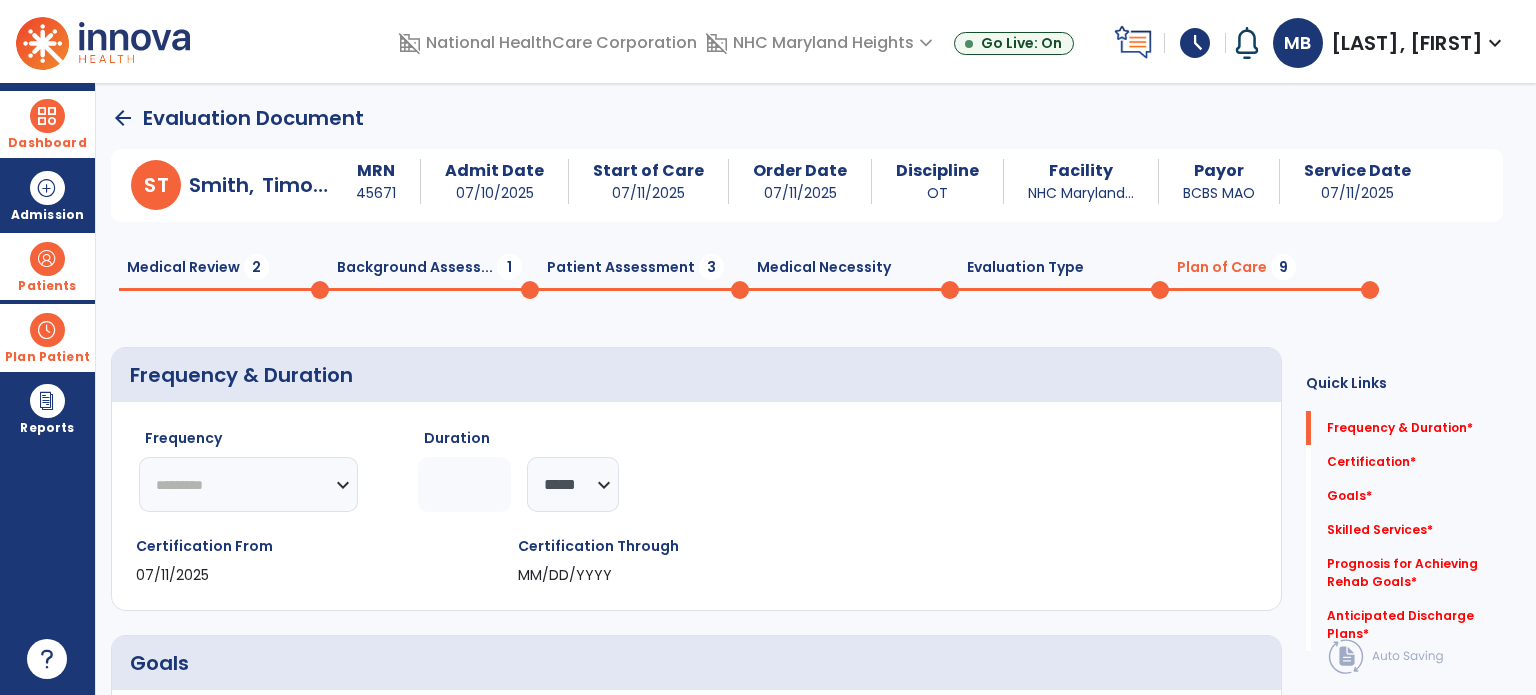 click on "********* ** ** ** ** ** ** **" 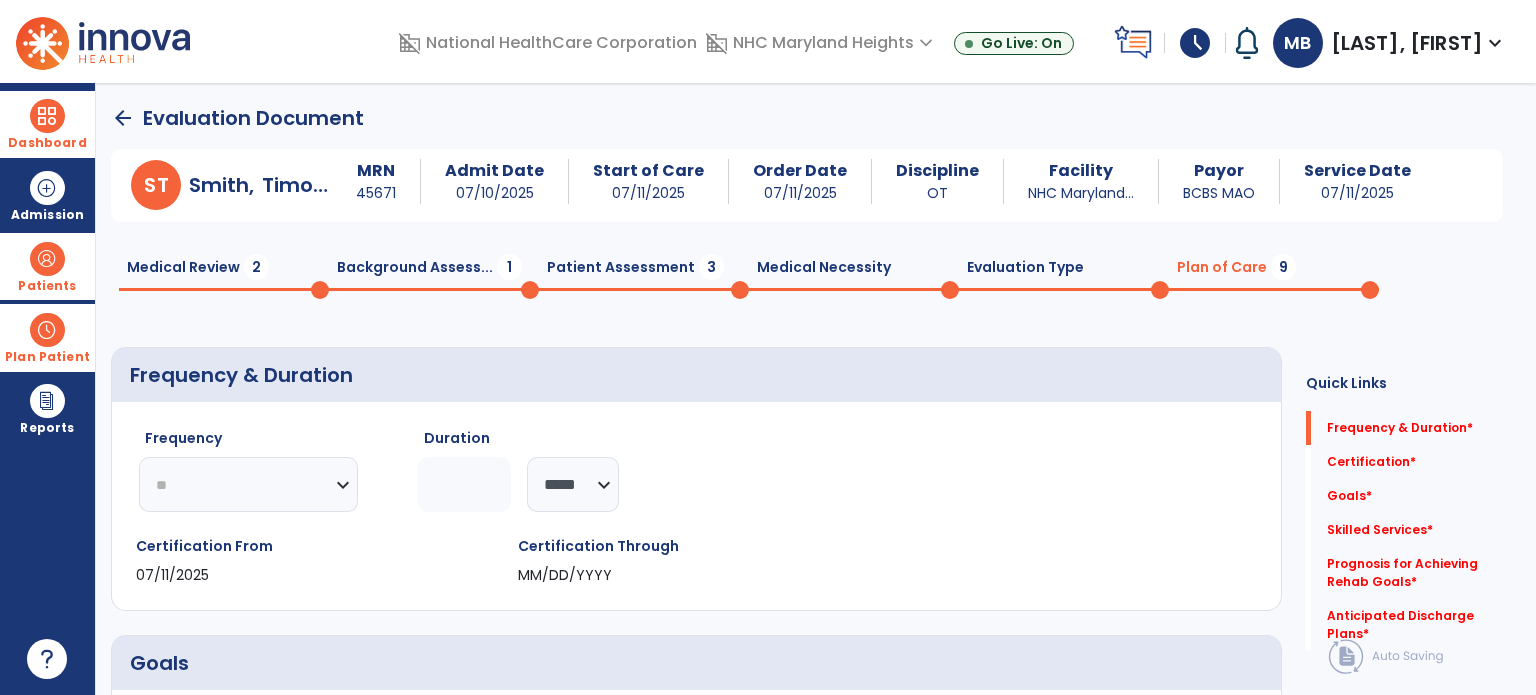 click on "********* ** ** ** ** ** ** **" 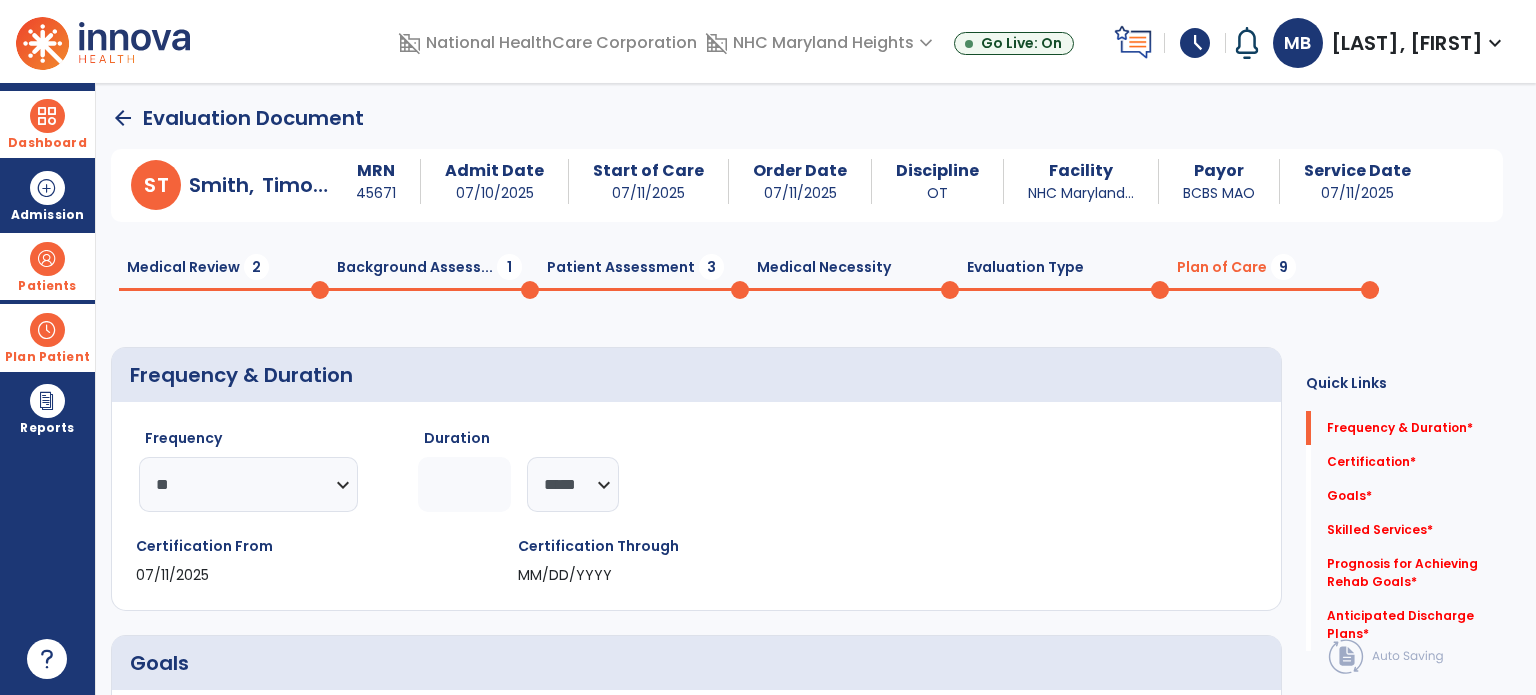 click 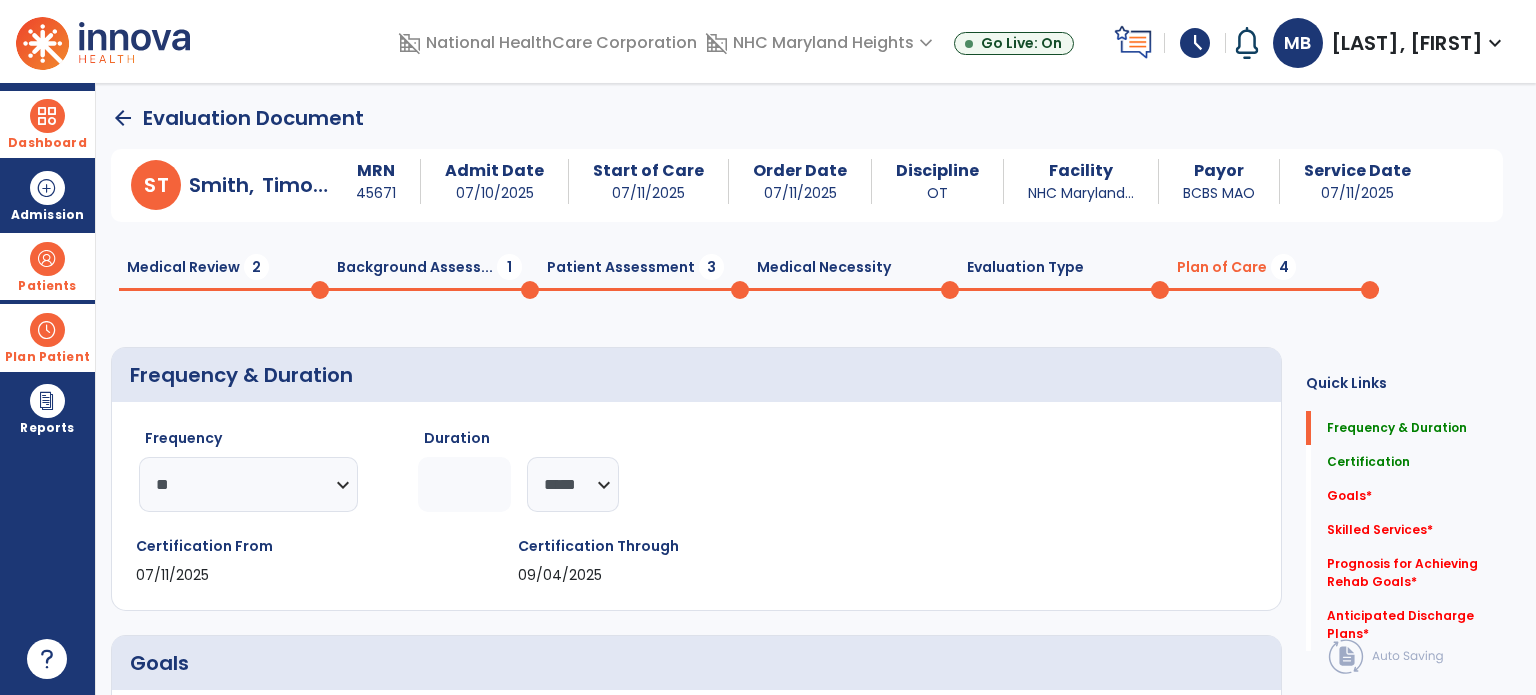 type on "*" 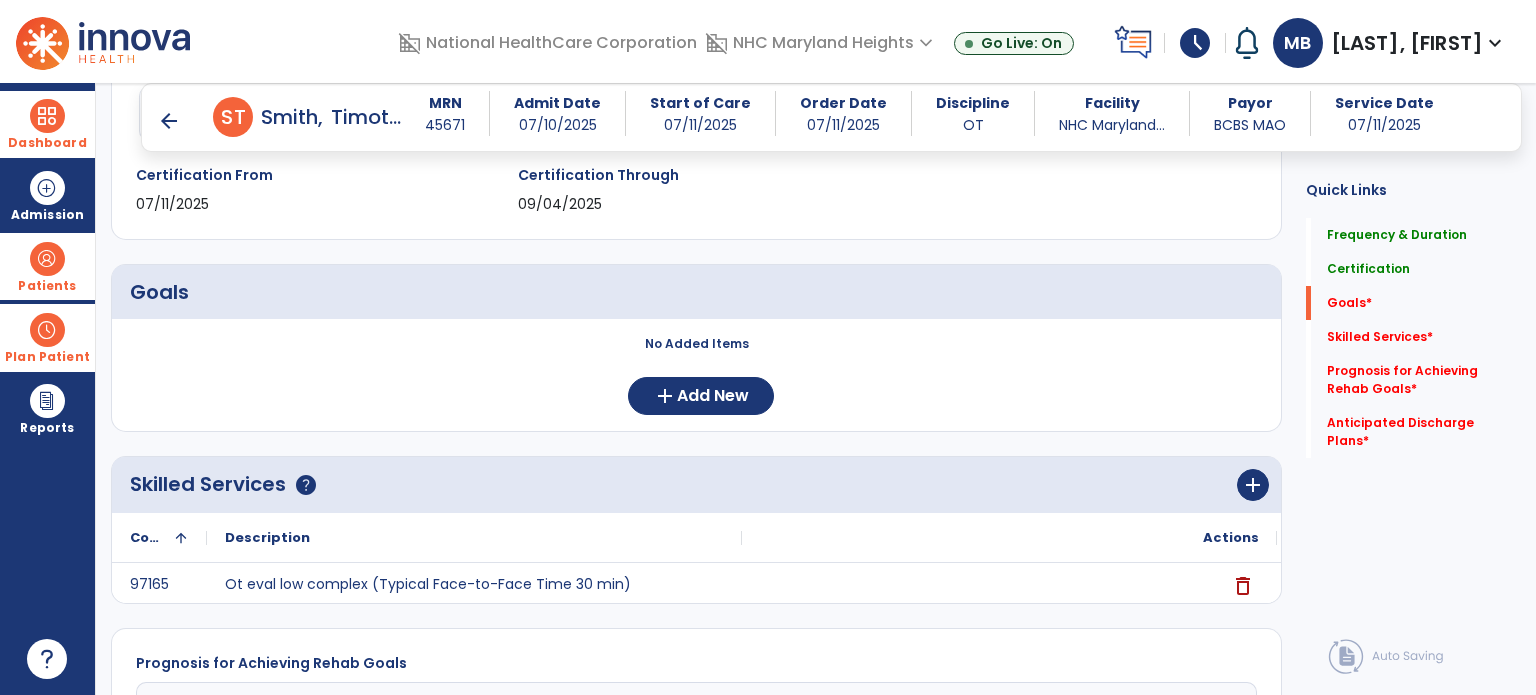 scroll, scrollTop: 352, scrollLeft: 0, axis: vertical 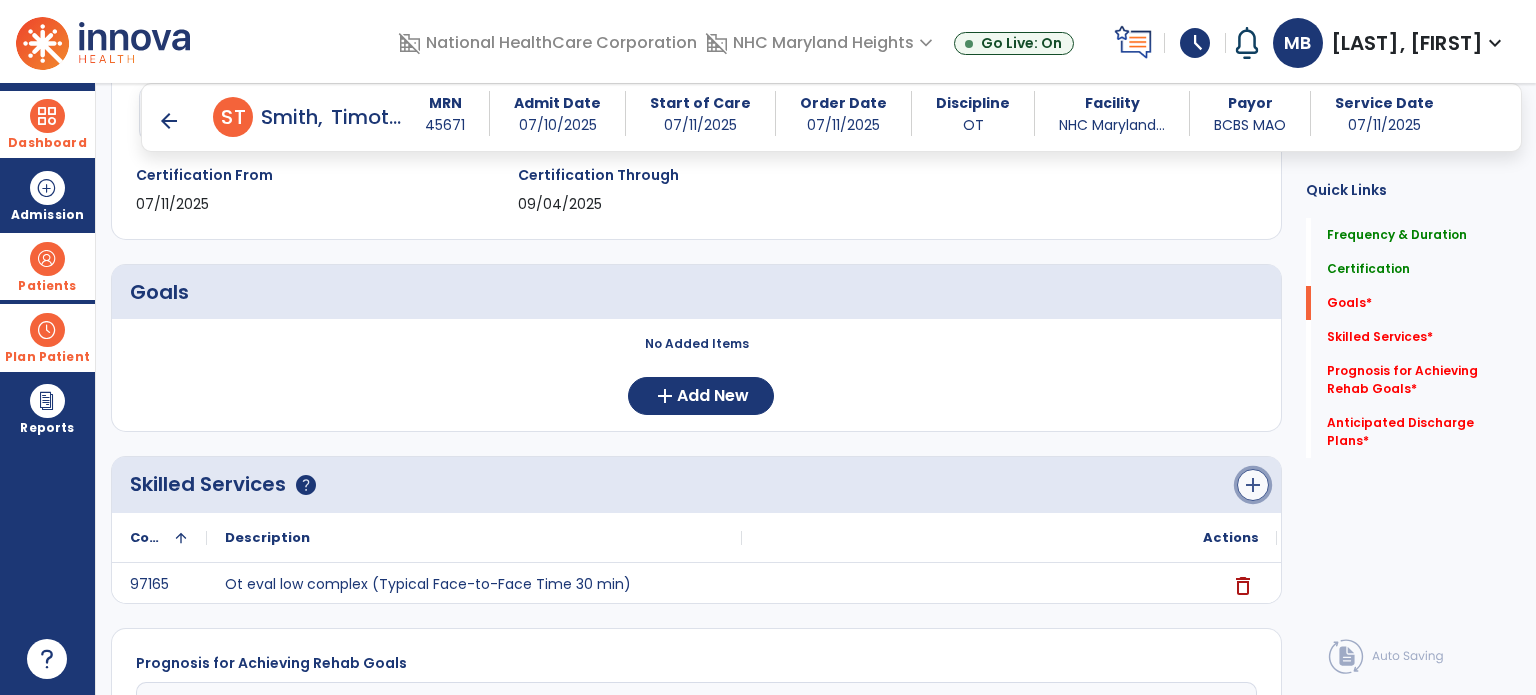 click on "add" 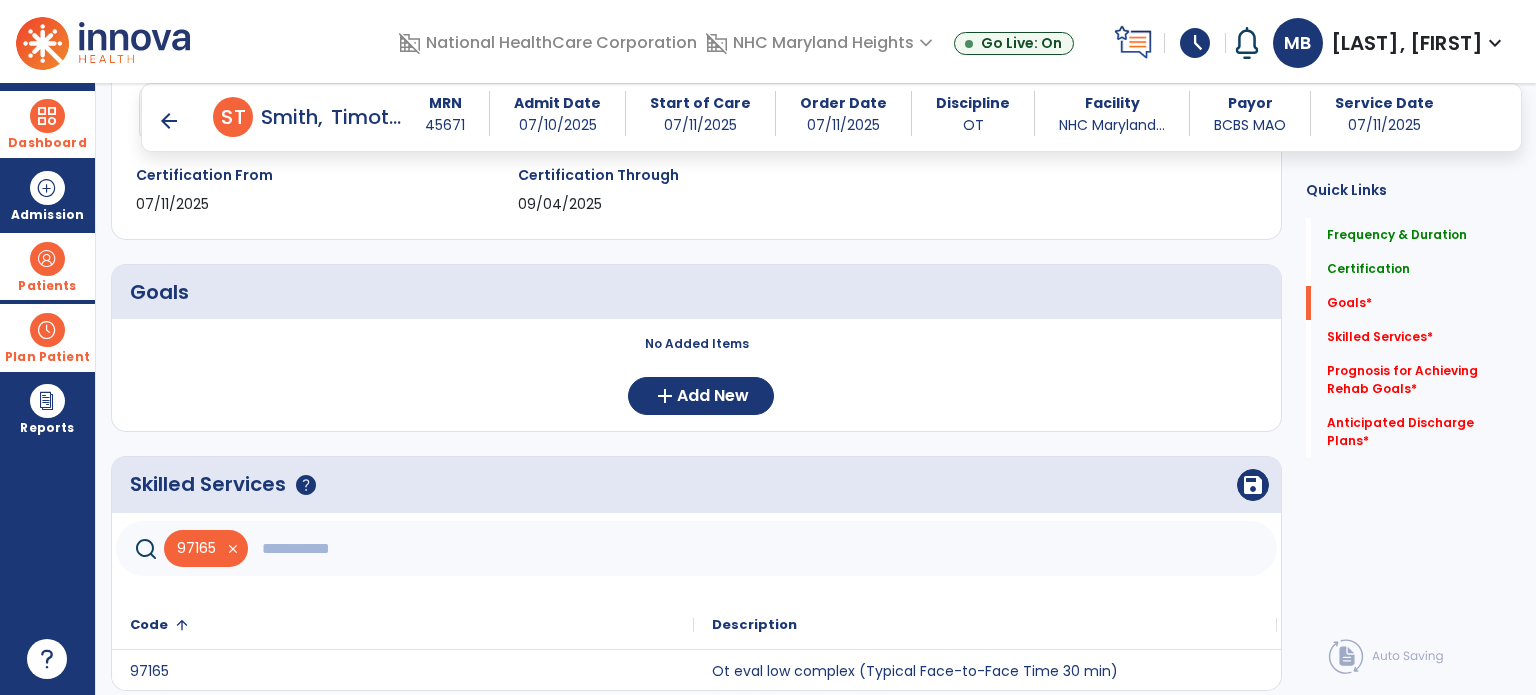 click 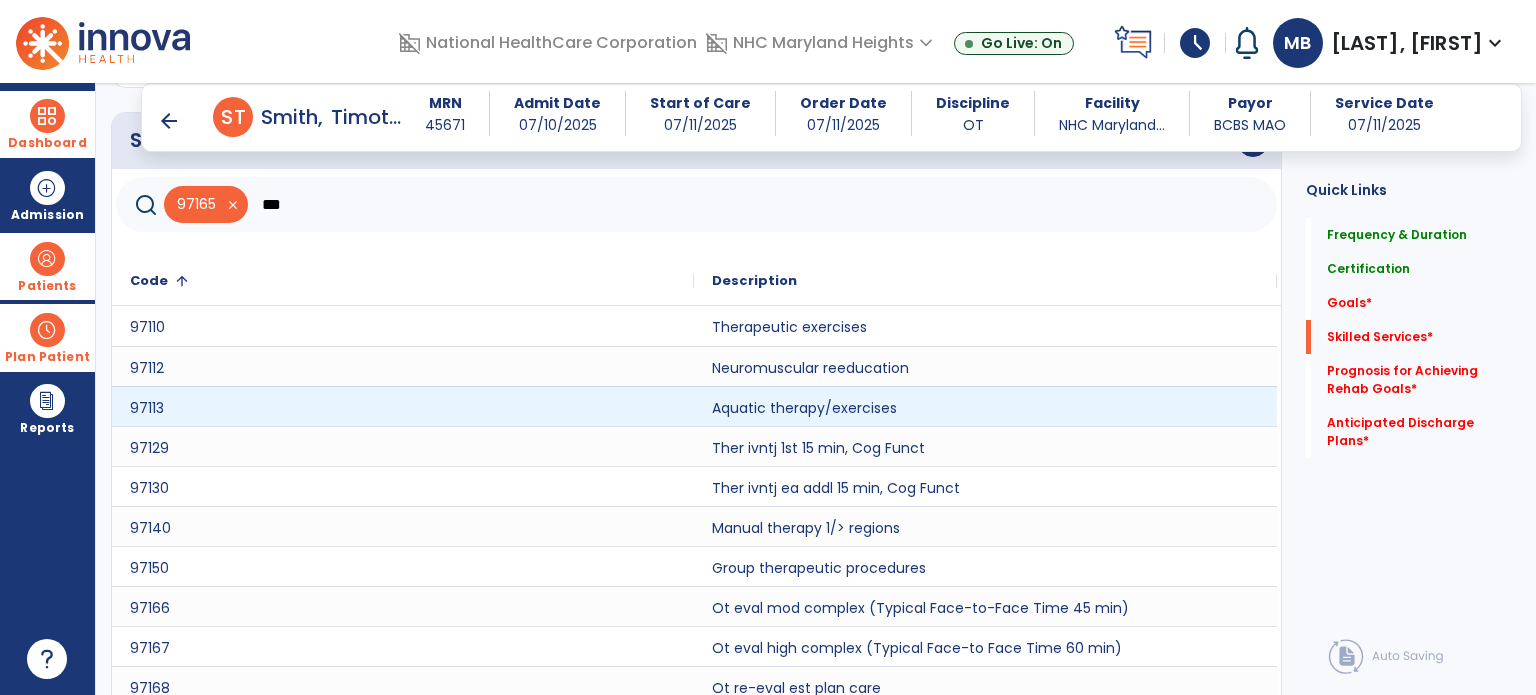 scroll, scrollTop: 752, scrollLeft: 0, axis: vertical 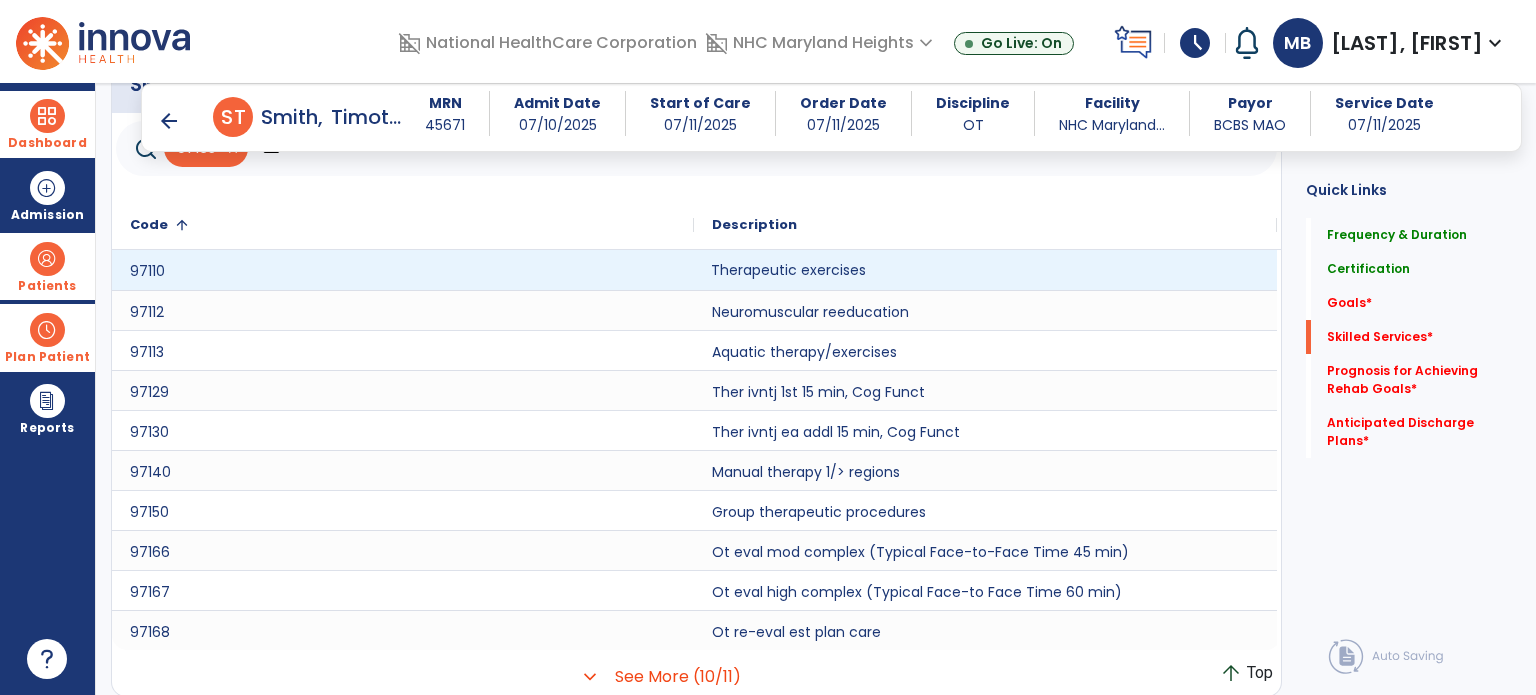 click on "Therapeutic exercises" 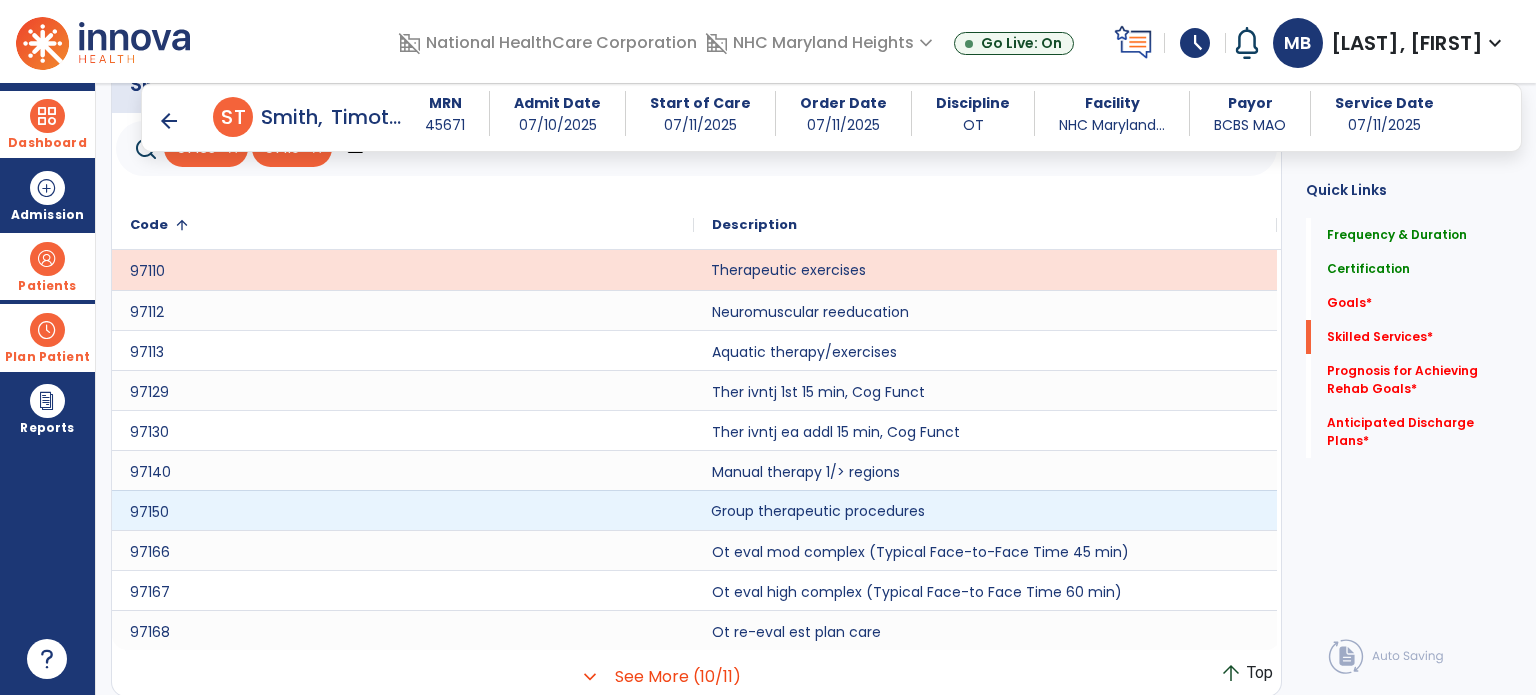 click on "Group therapeutic procedures" 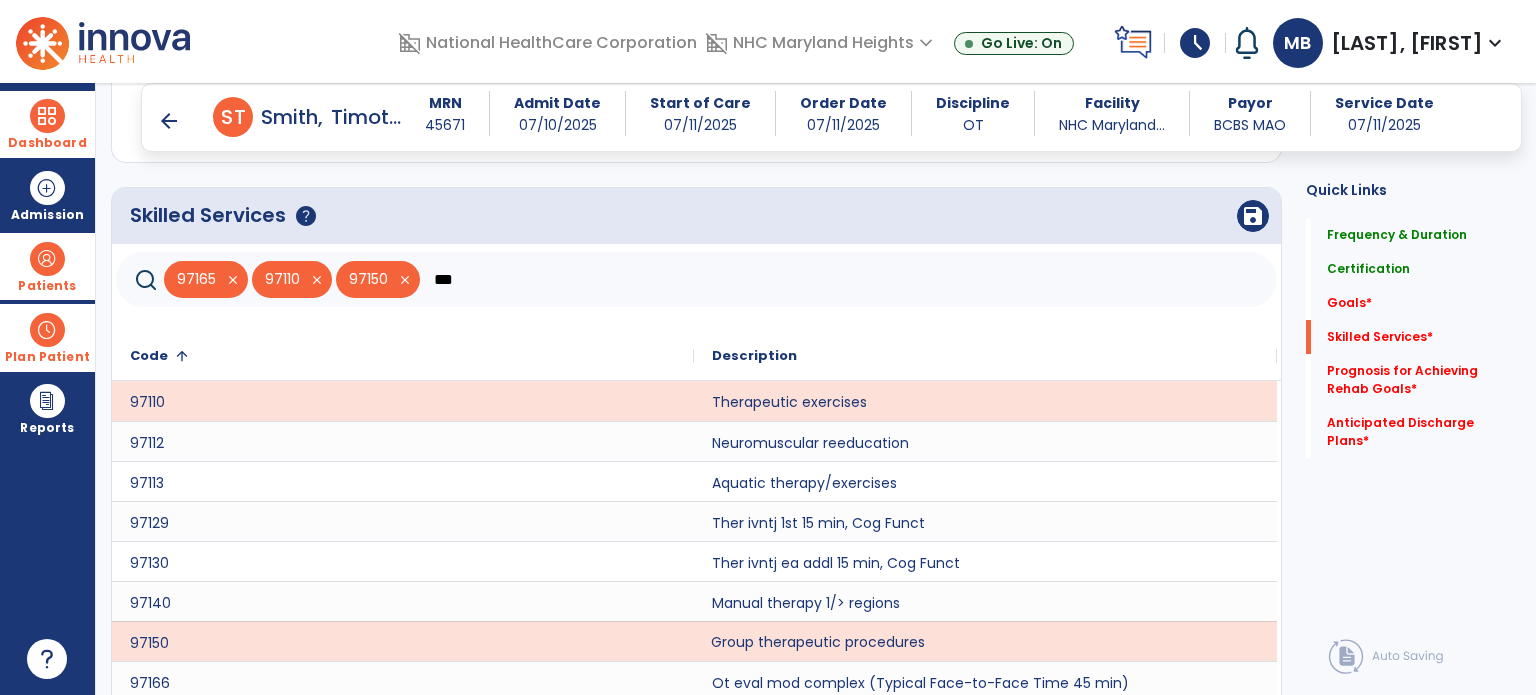 scroll, scrollTop: 620, scrollLeft: 0, axis: vertical 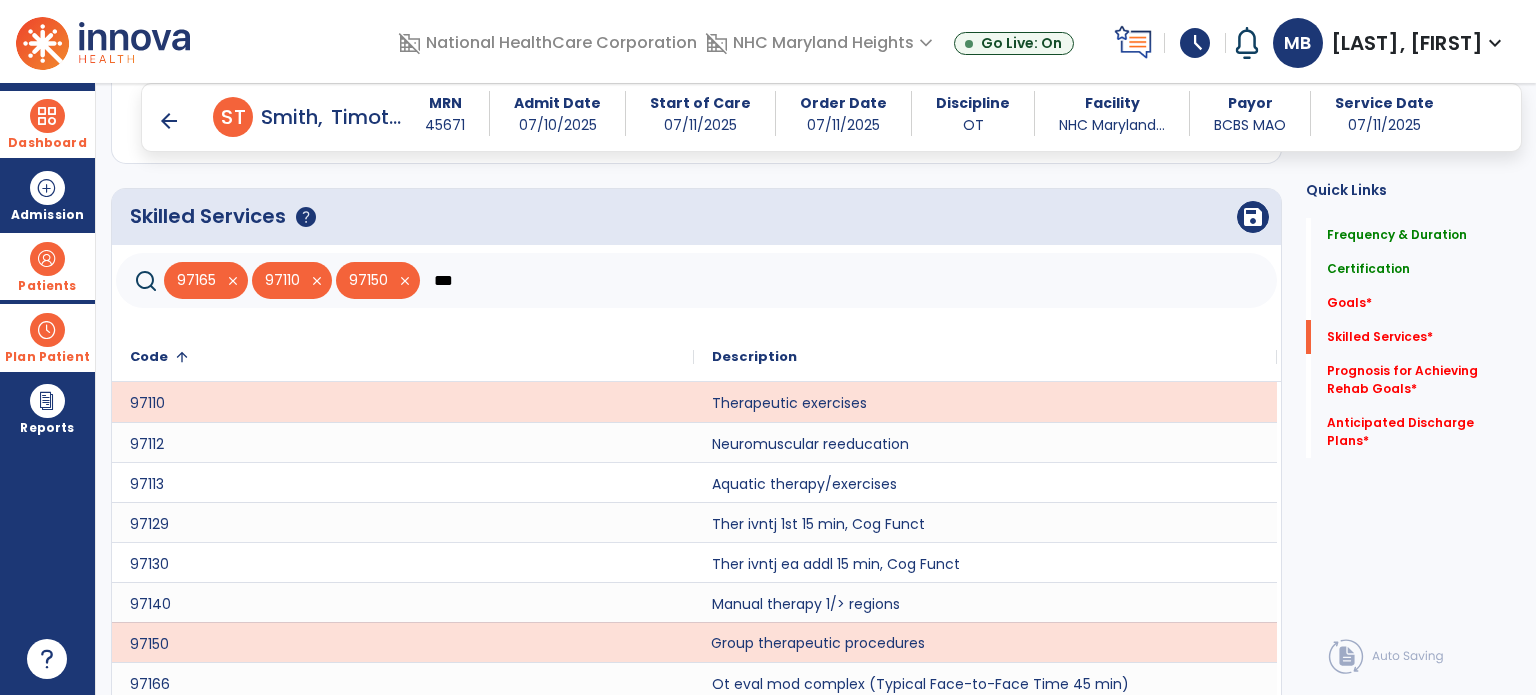 click on "***" 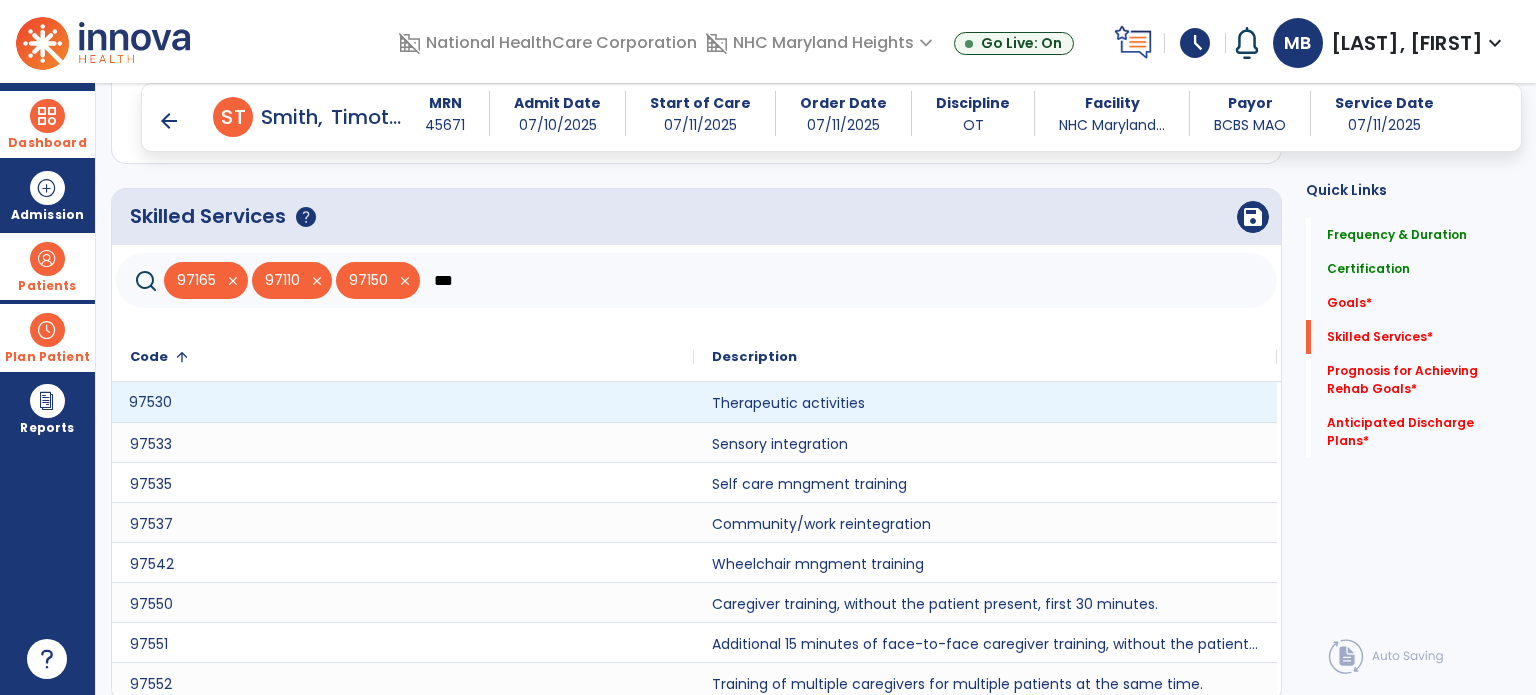 click on "97530" 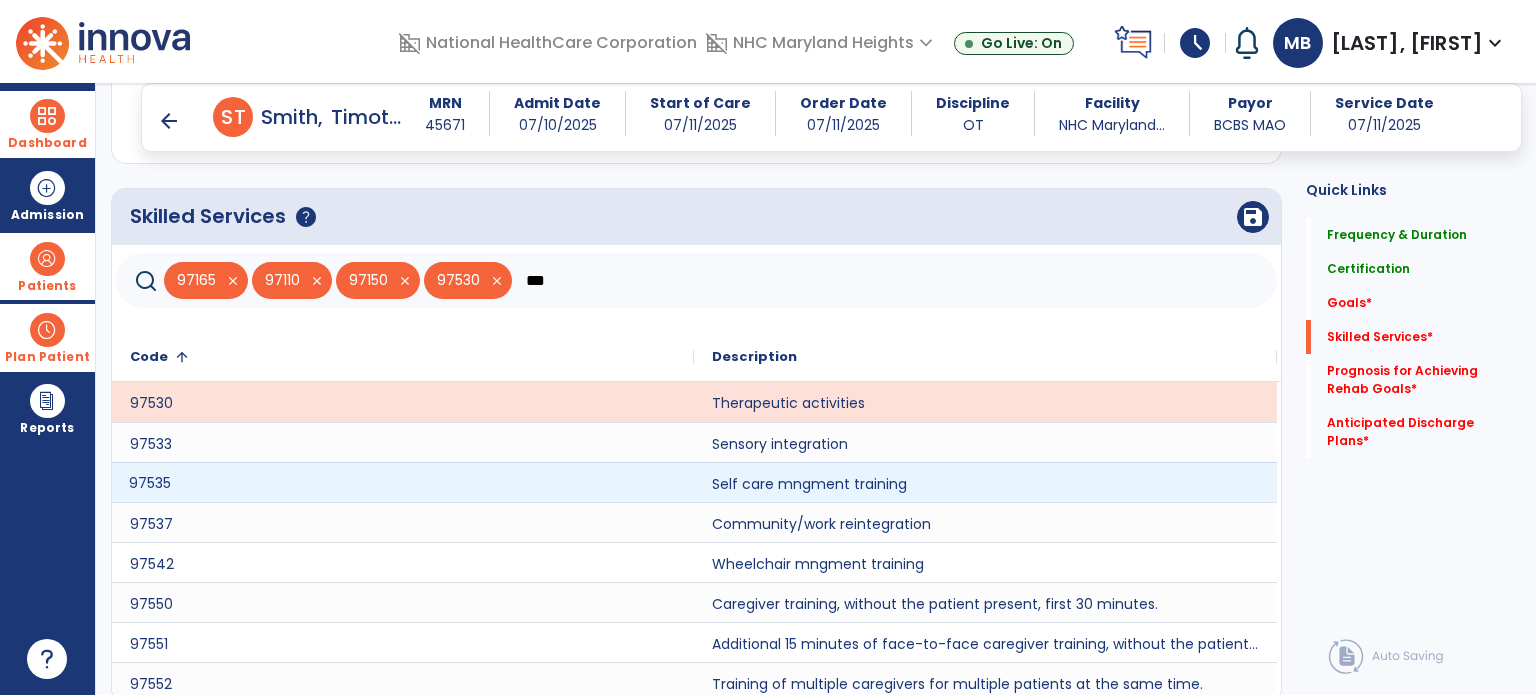 click on "97535" 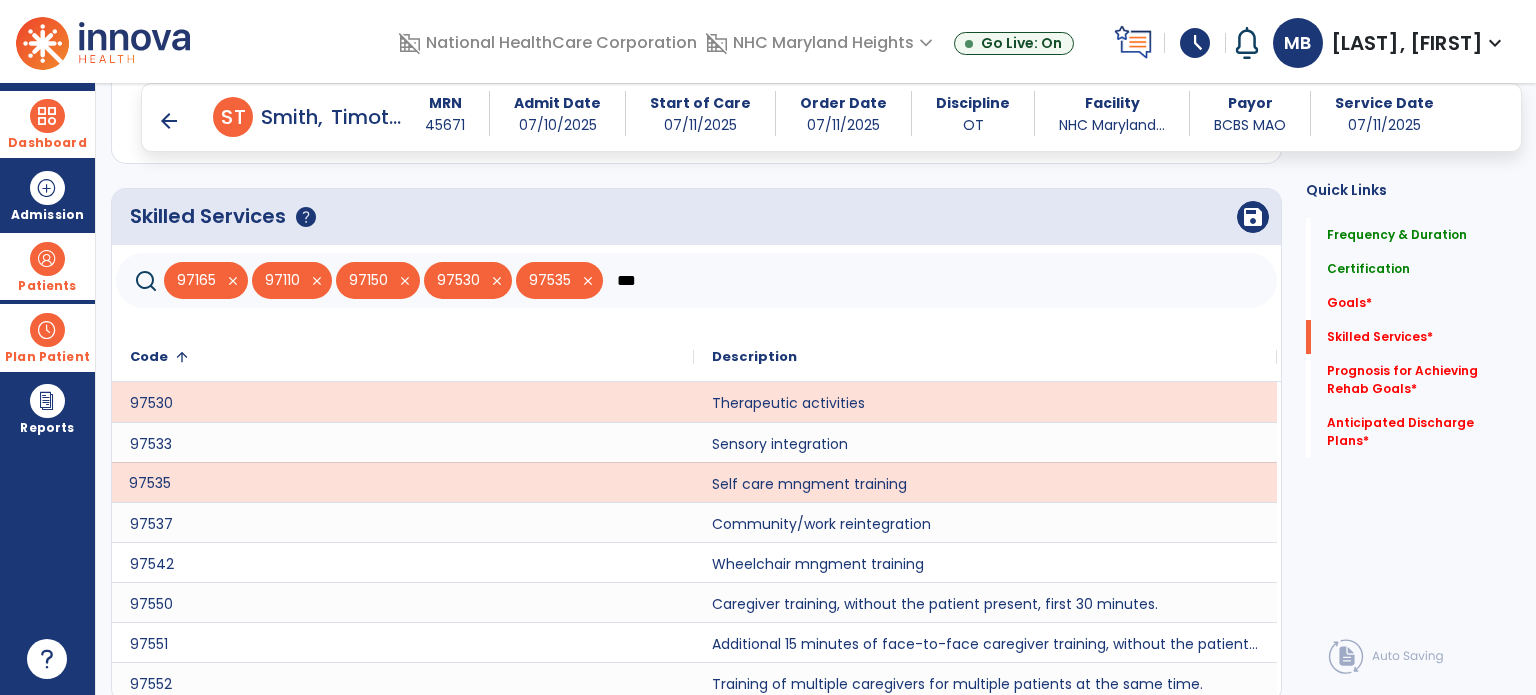 click on "***" 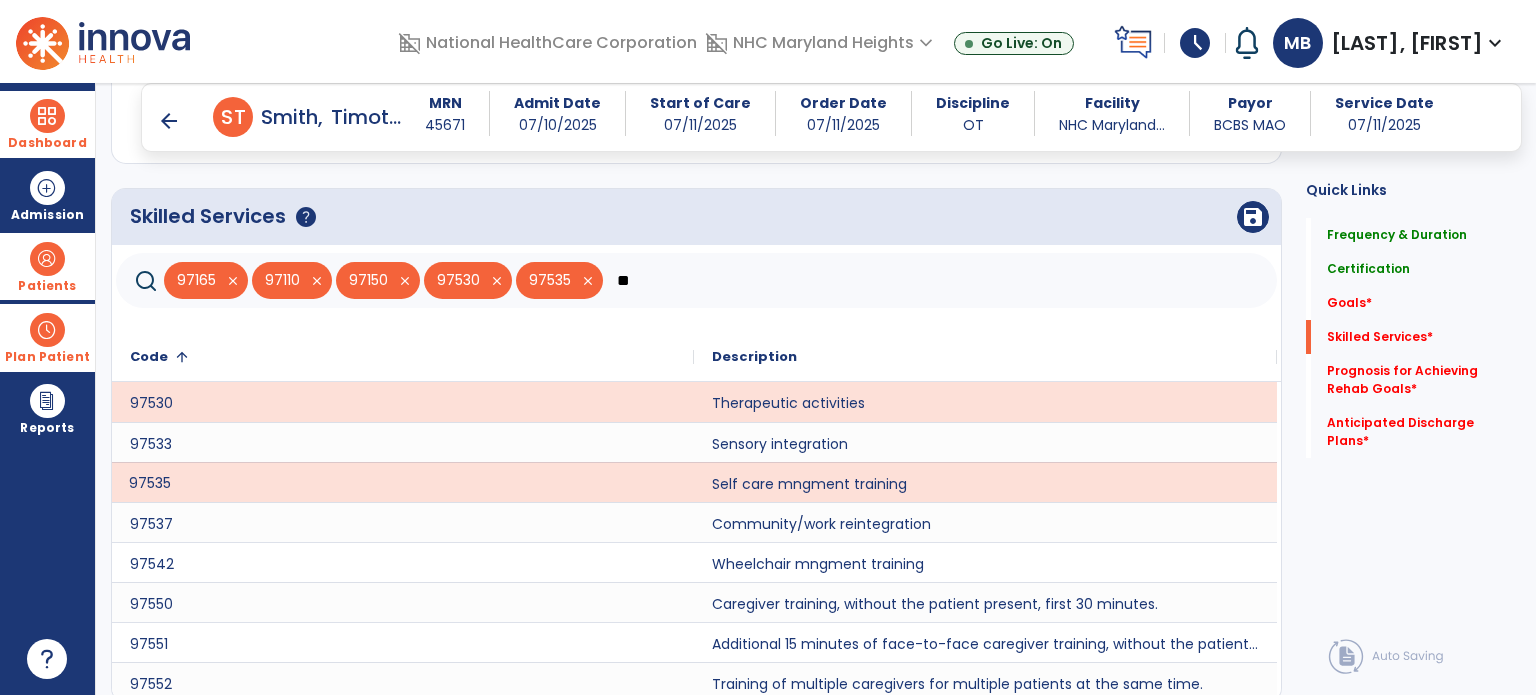 type on "*" 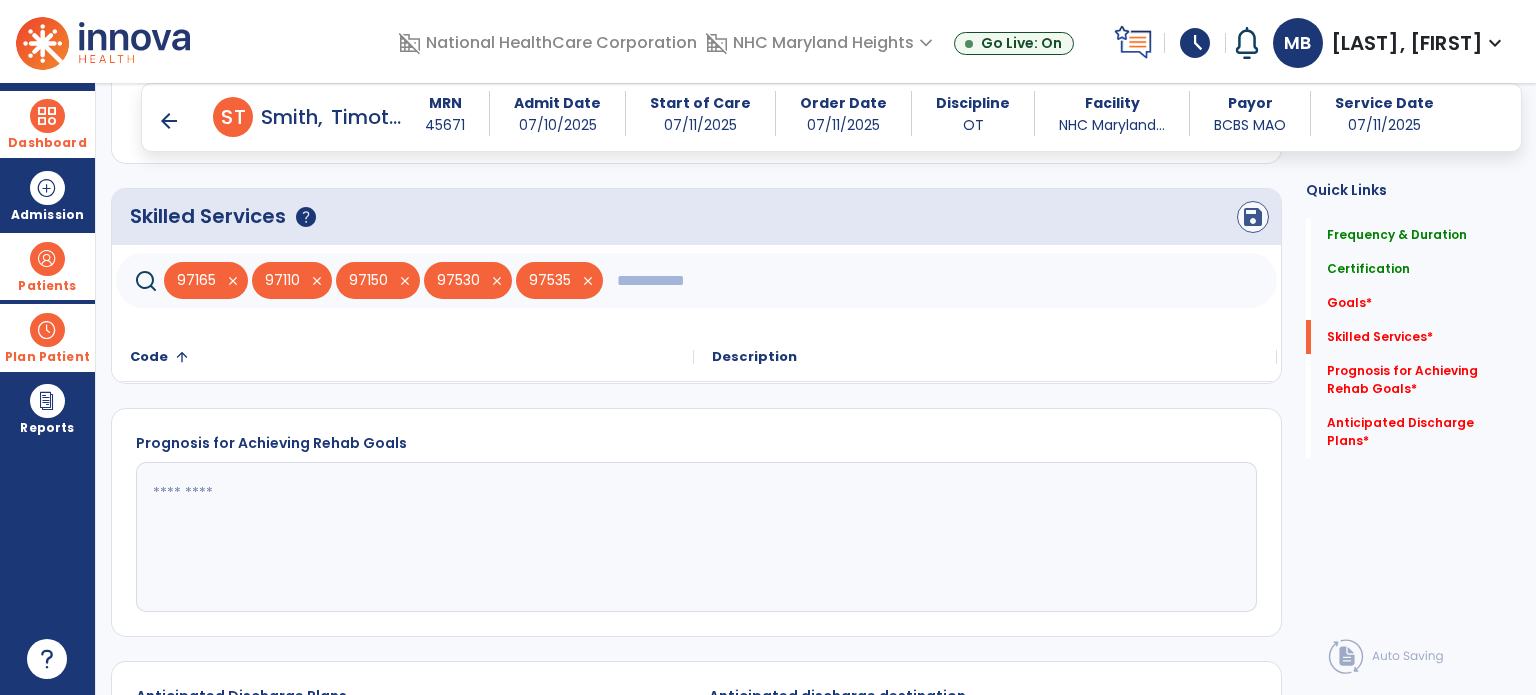 type 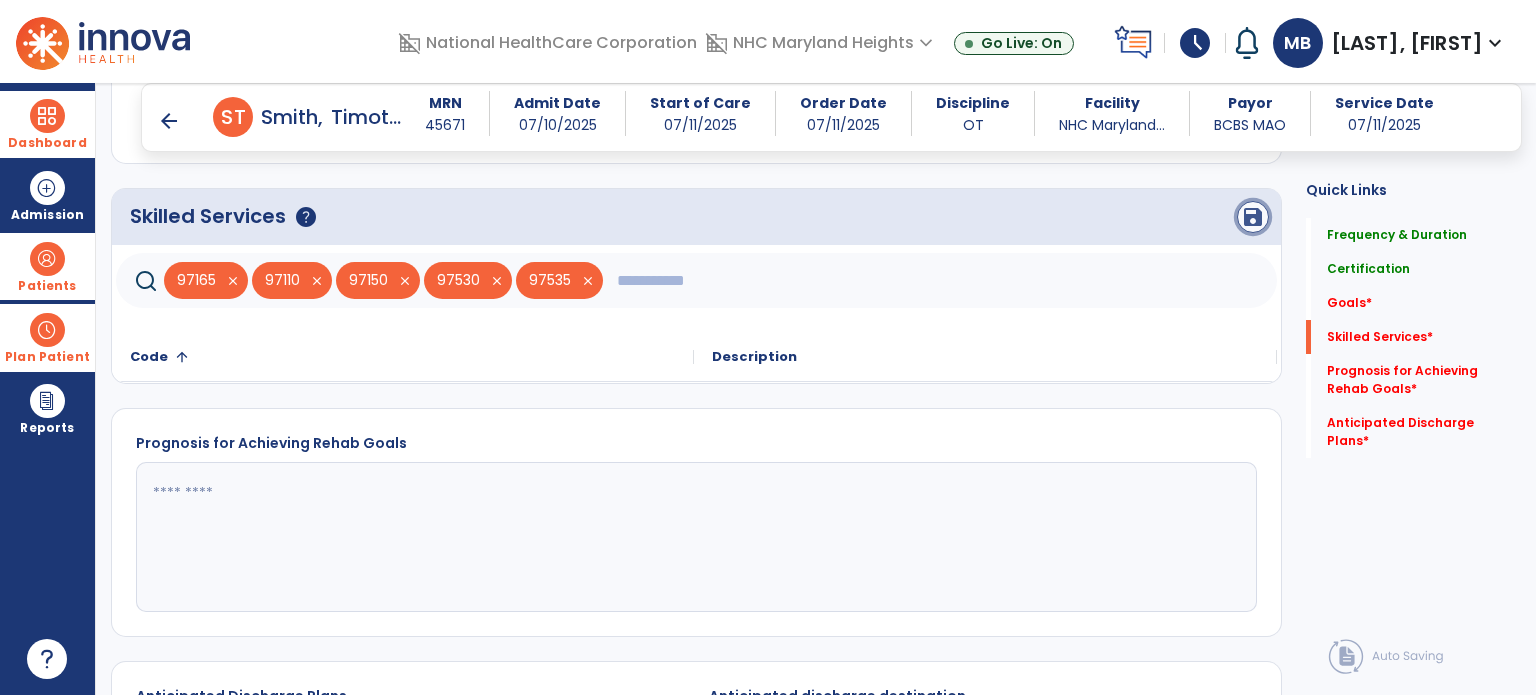 click on "save" 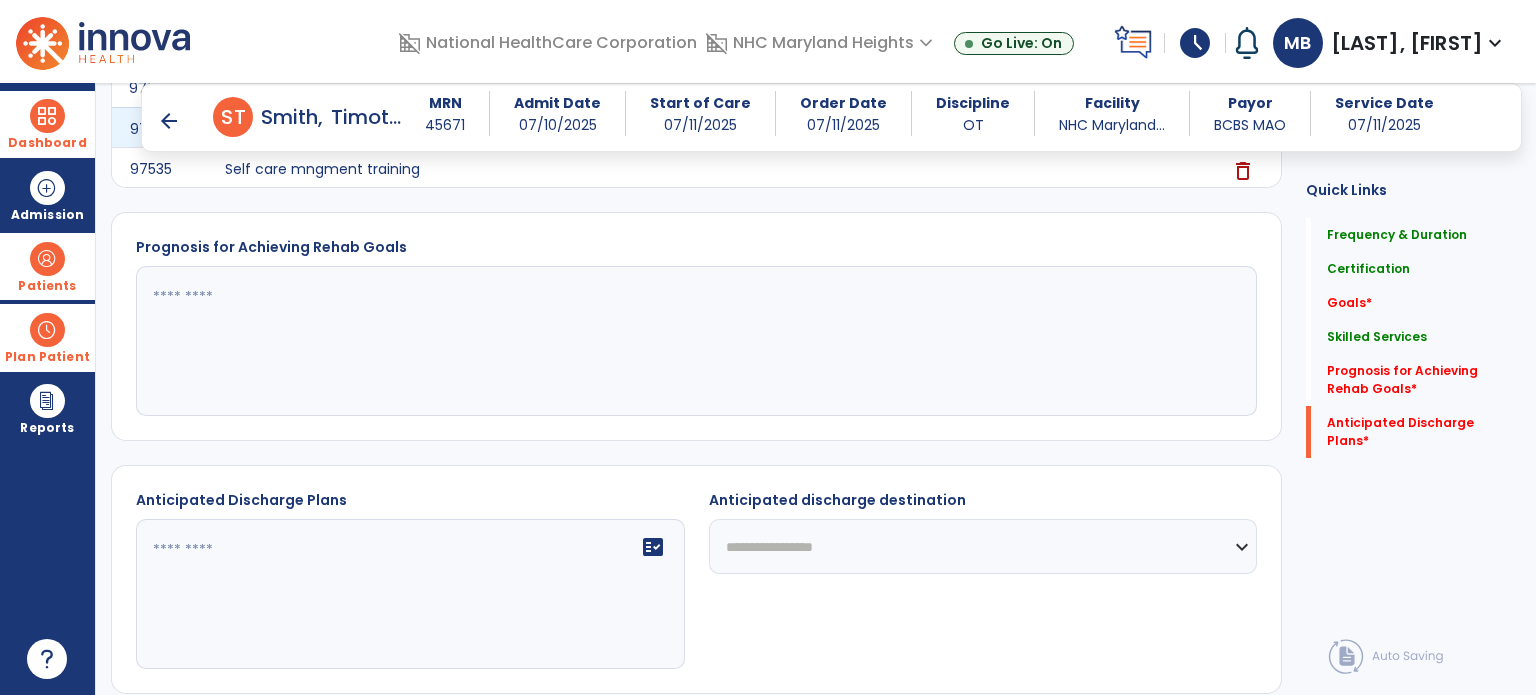 scroll, scrollTop: 931, scrollLeft: 0, axis: vertical 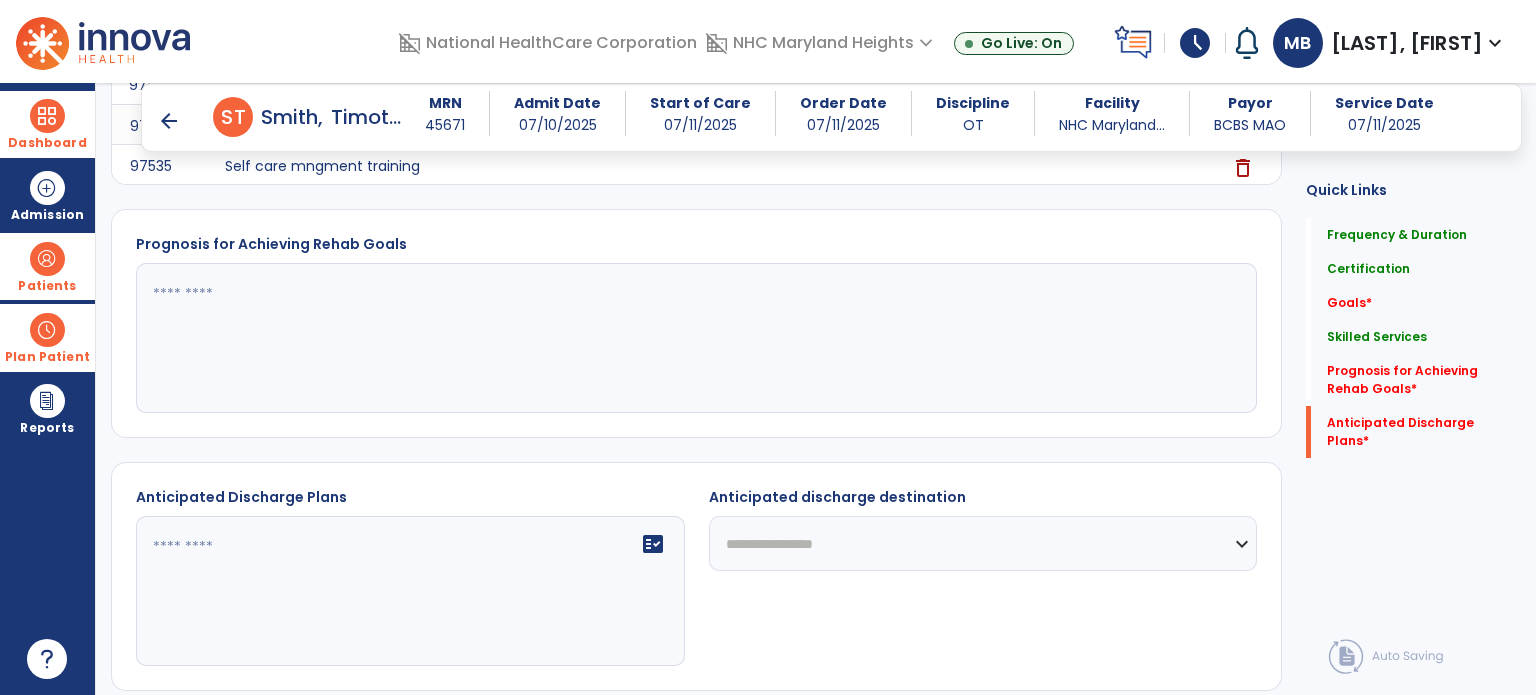 click 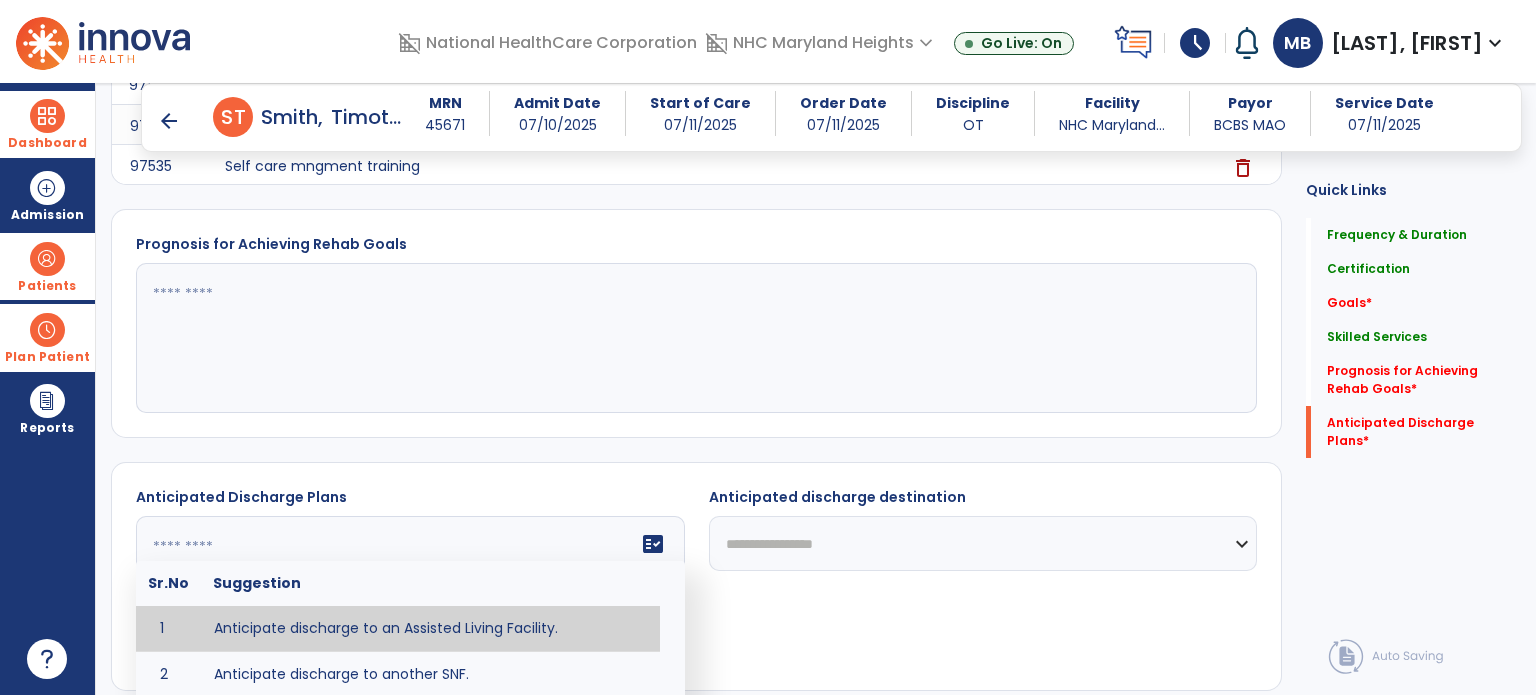 click on "fact_check  Sr.No Suggestion 1 Anticipate discharge to an Assisted Living Facility. 2 Anticipate discharge to another SNF. 3 Anticipate discharge to home. 4 Anticipate discharge to hospice care. 5 Anticipate discharge to this SNF. 6 Anticipate patient will need [FULL/PART TIME] caregiver assistance. 7 Anticipate patient will need [ASSISTANCE LEVEL] assistance from [CAREGIVER]. 8 Anticipate patient will need 24-hour caregiver assistance. 9 Anticipate patient will need no caregiver assistance. 10 Discharge home and independent with caregiver. 11 Discharge home and independent without caregiver. 12 Discharge home and return to community activities. 13 Discharge home and return to vocational activities. 14 Discharge to home with patient continuing therapy services with out patient therapy. 15 Discharge to home with patient continuing therapy with Home Health. 16 Discharge to home with patient planning to live alone. 17 DME - the following DME for this patient is recommended by Occupational Therapy: 18 19 20 21" 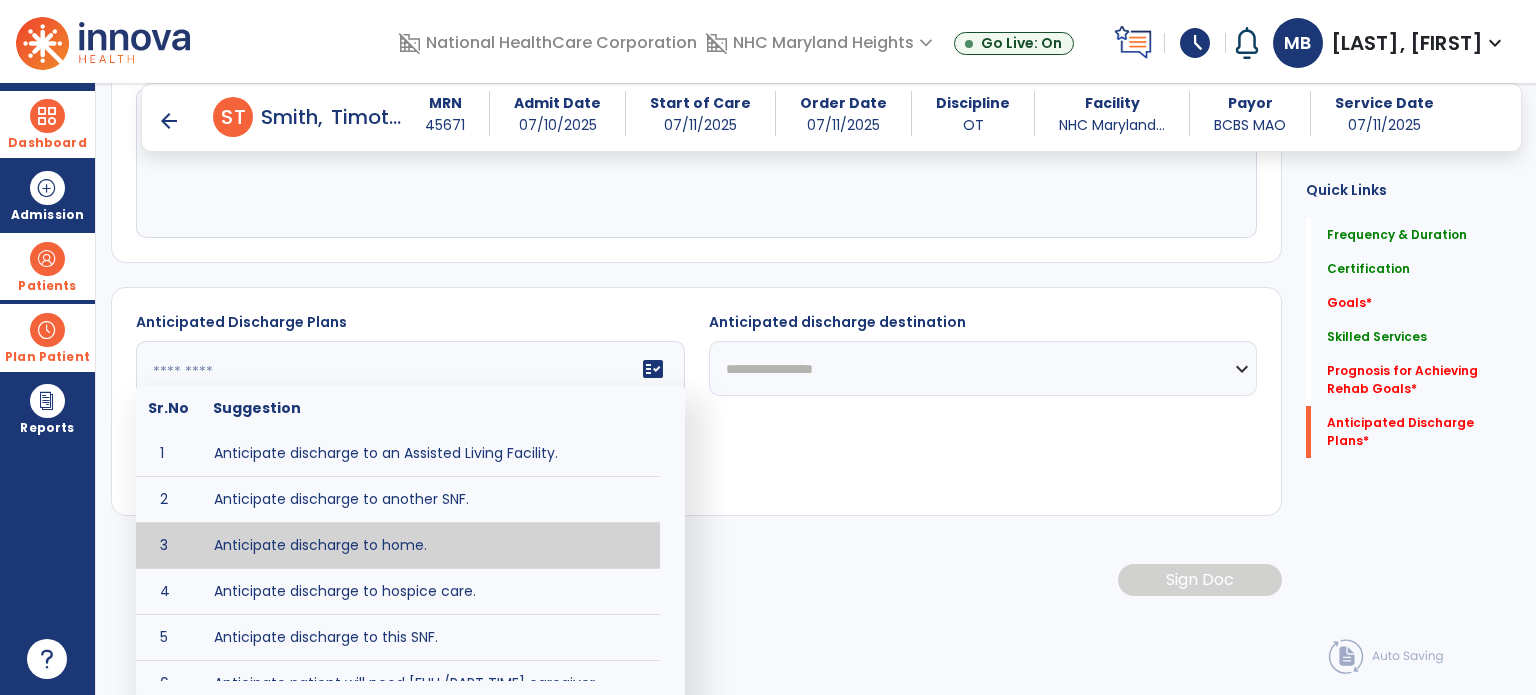 type on "**********" 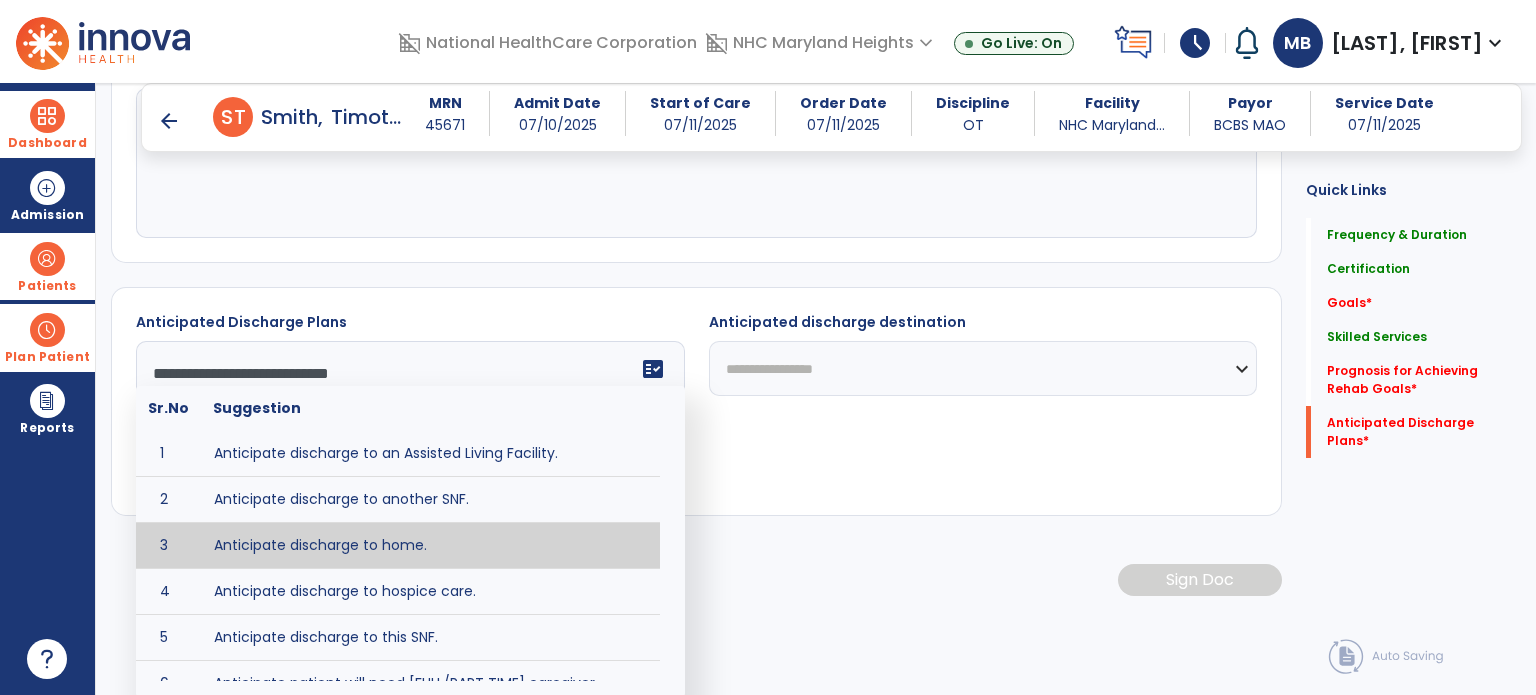 scroll, scrollTop: 1020, scrollLeft: 0, axis: vertical 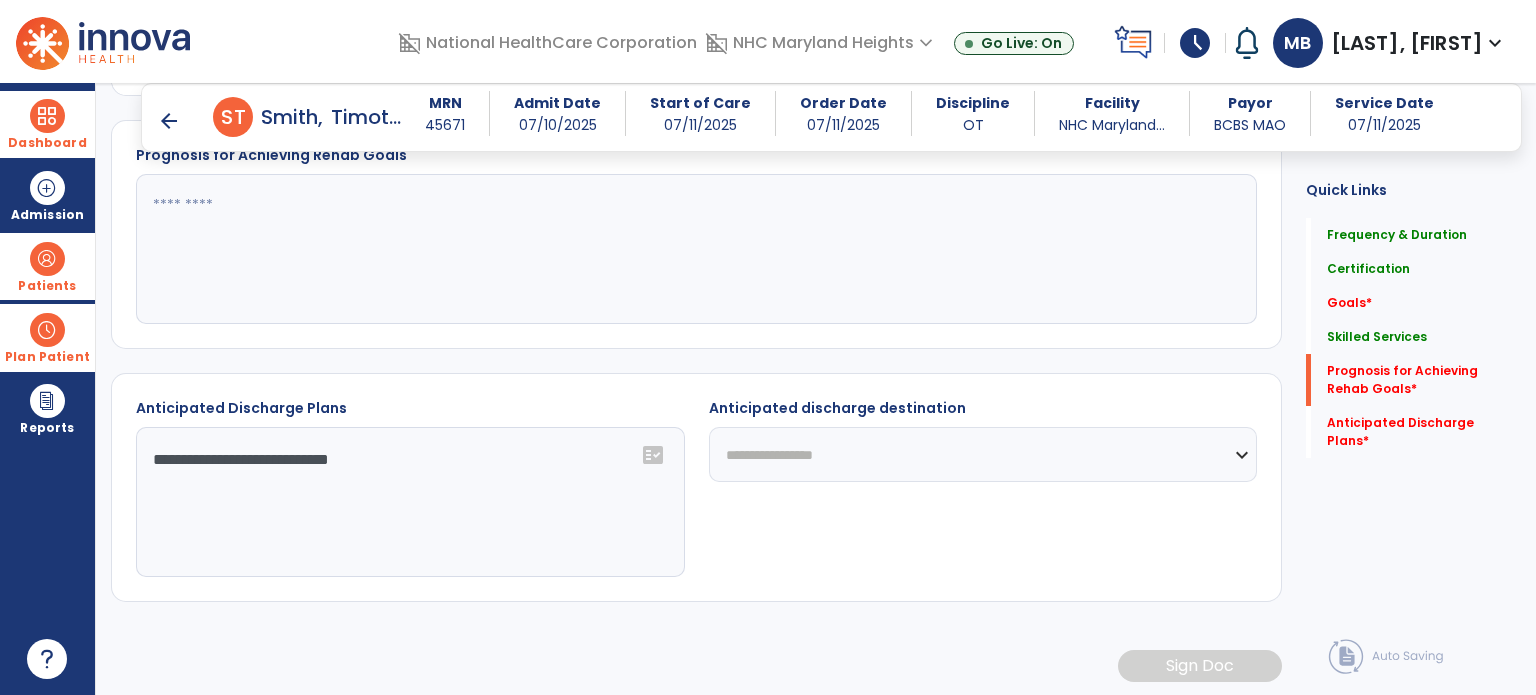 click on "**********" 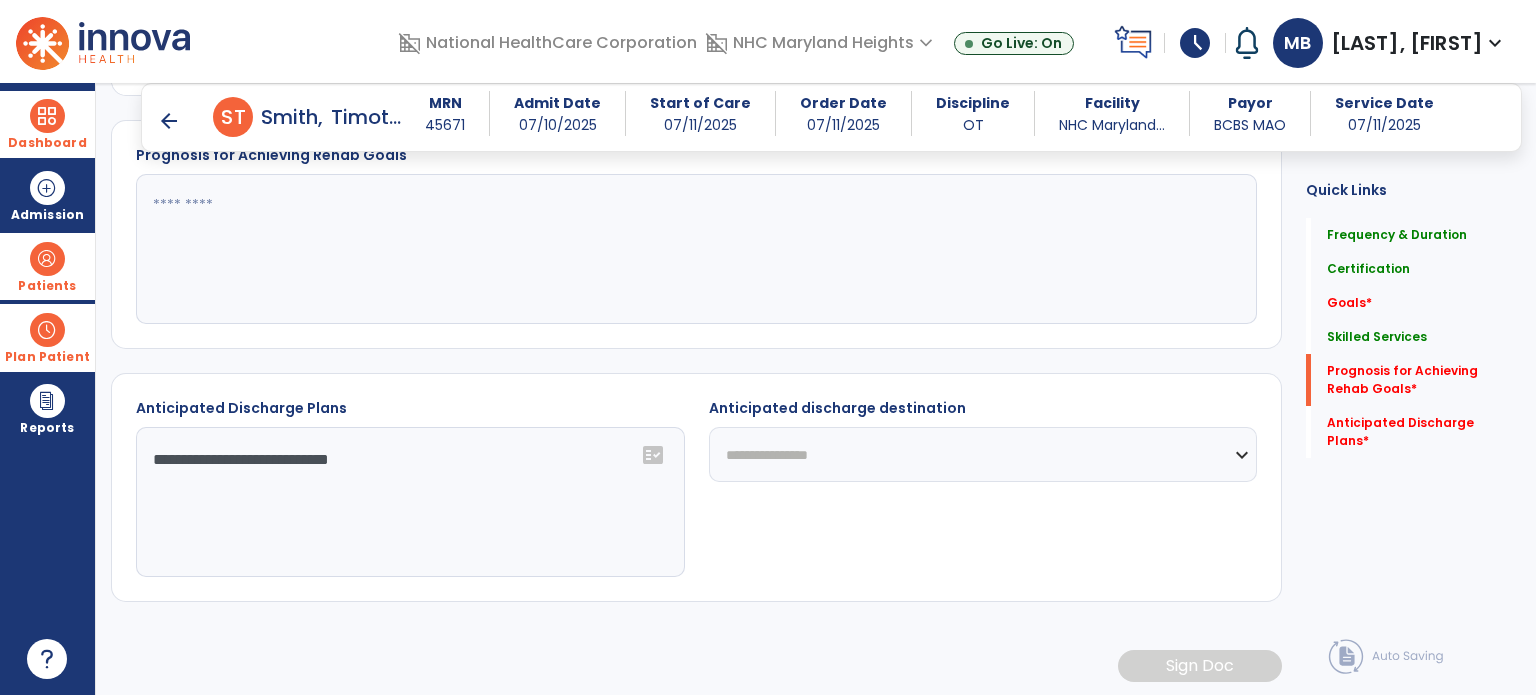 click on "**********" 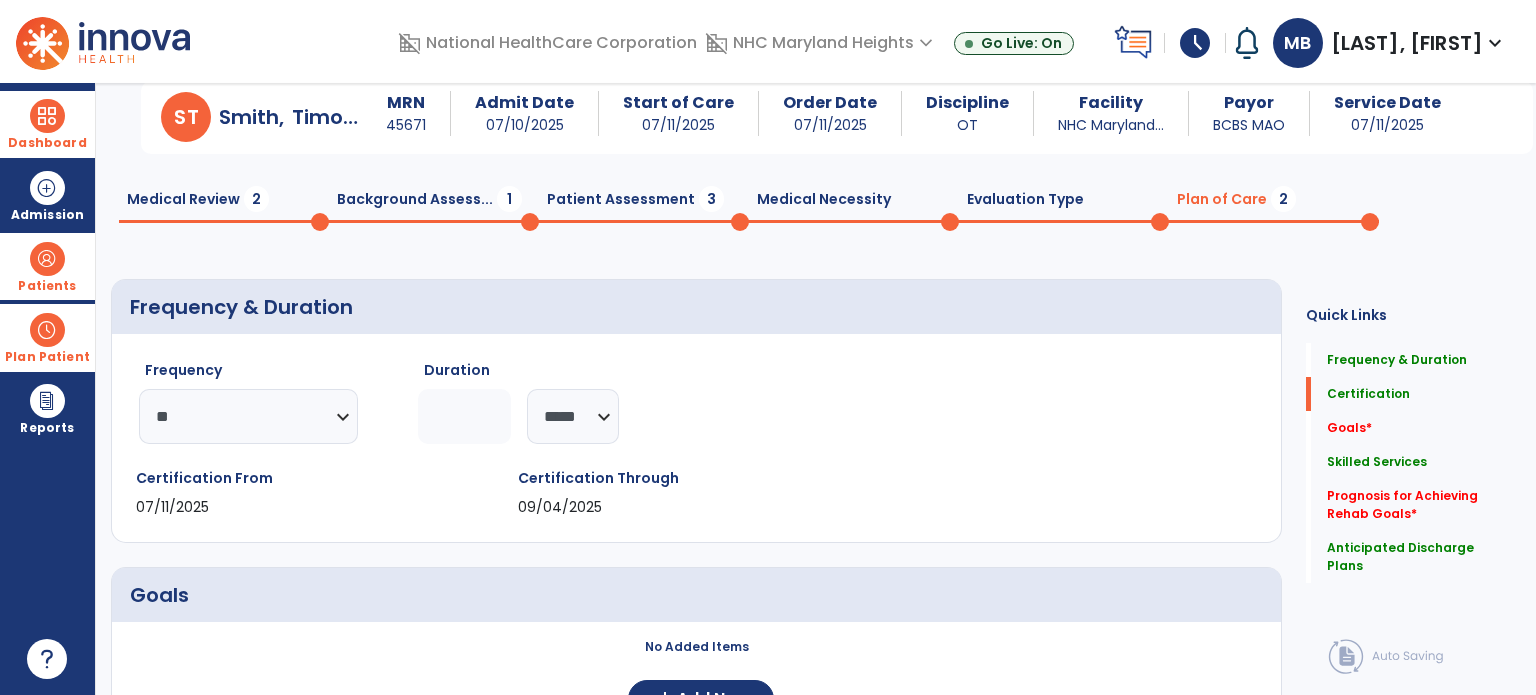 scroll, scrollTop: 0, scrollLeft: 0, axis: both 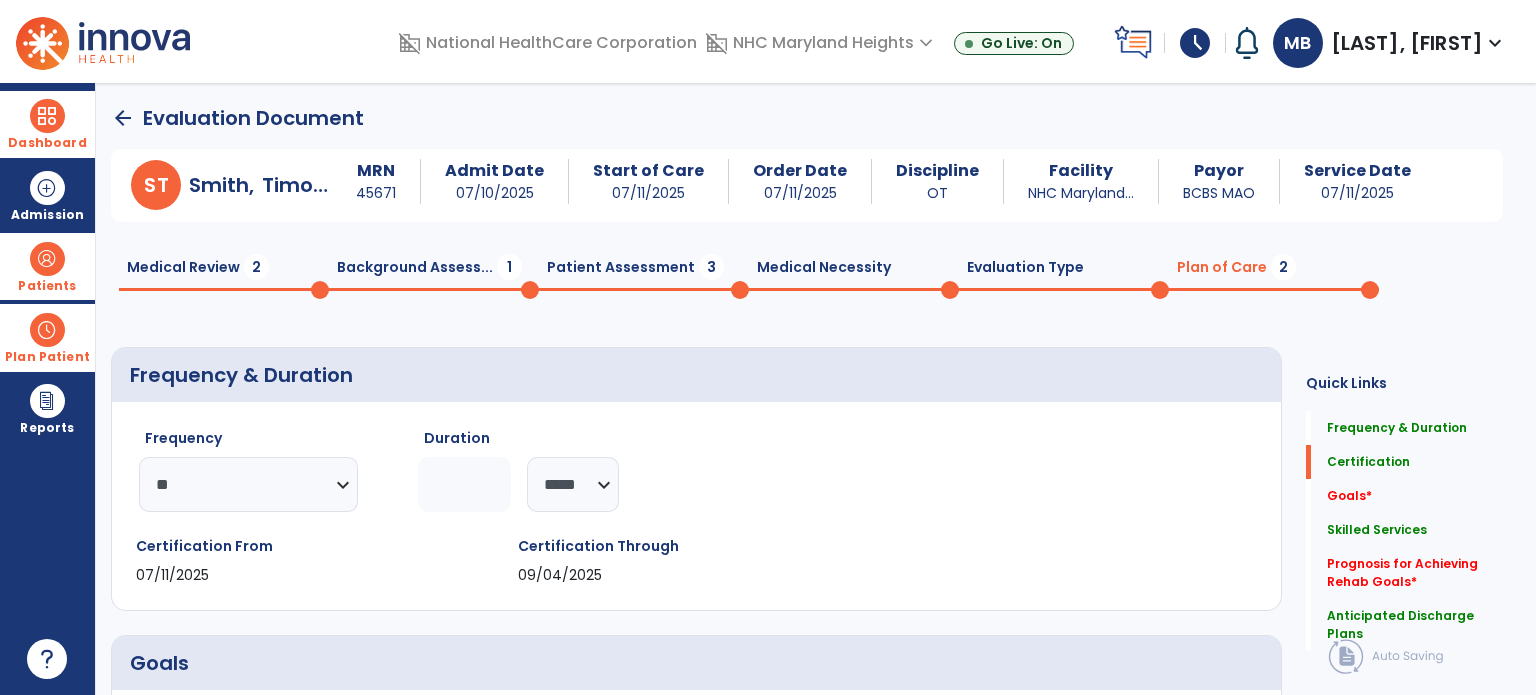 click on "arrow_back" 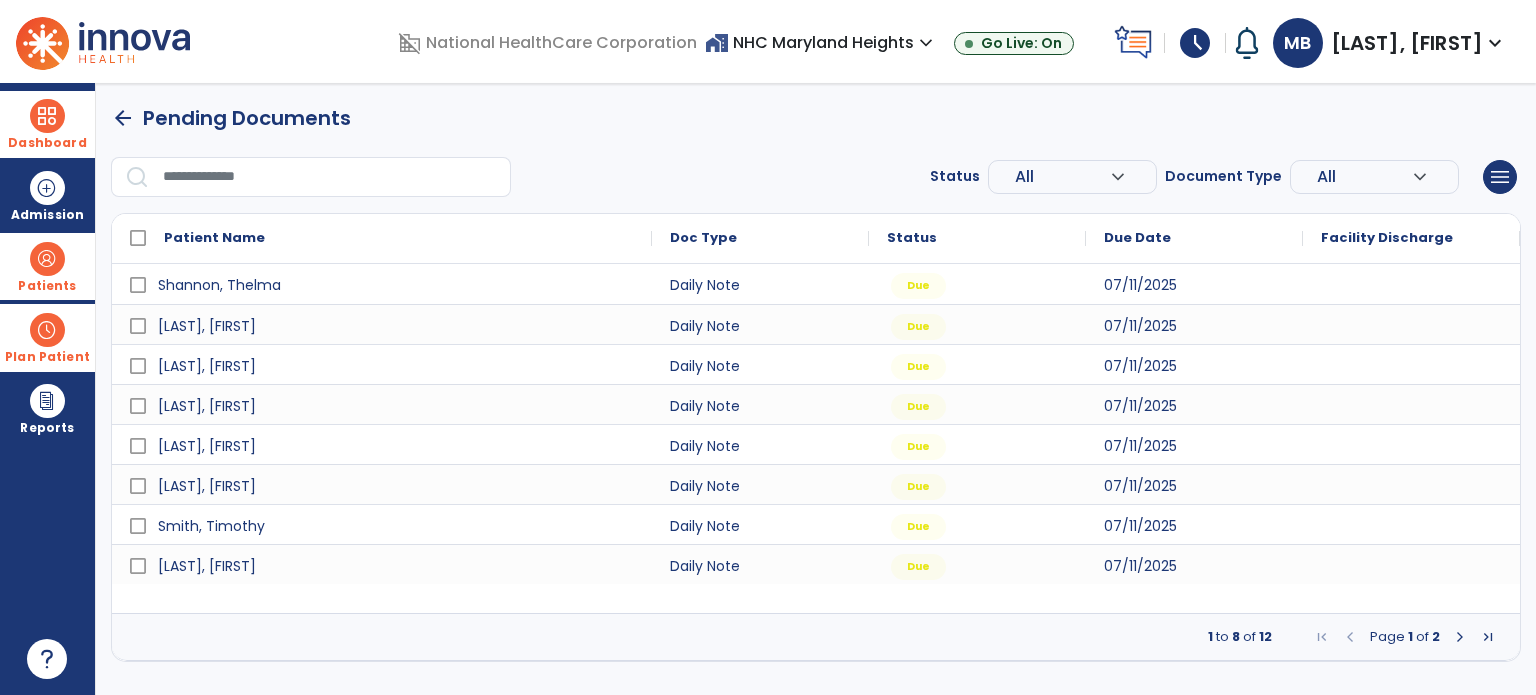 click on "Patients" at bounding box center (47, 266) 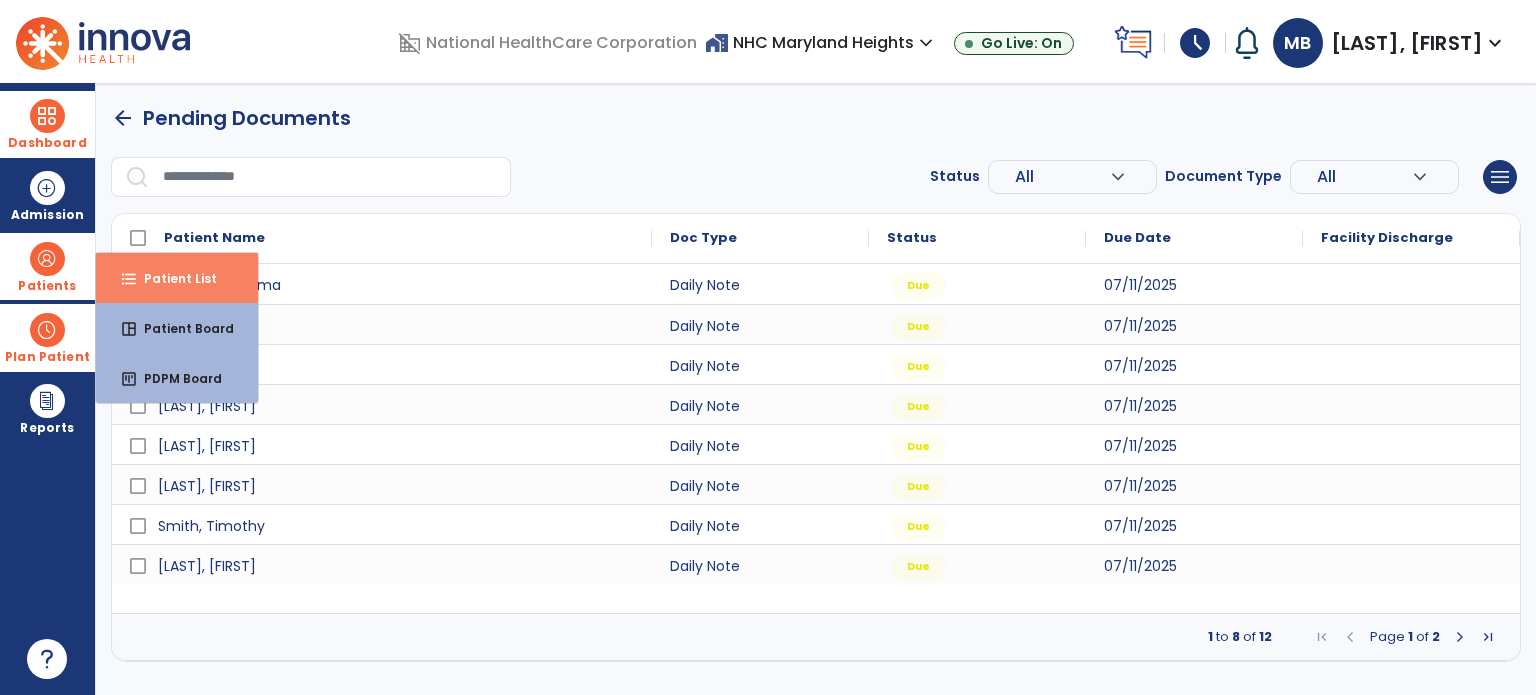 click on "Patient List" at bounding box center [172, 278] 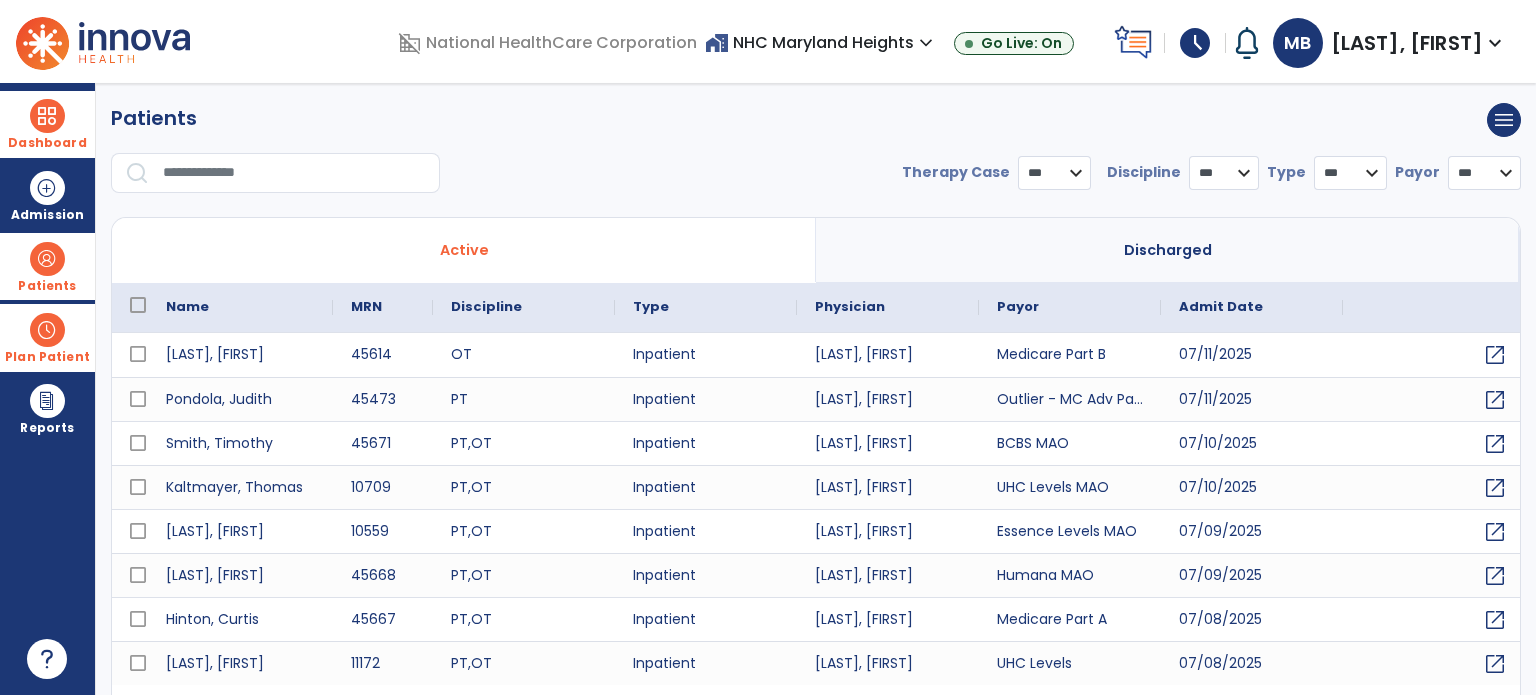 select on "***" 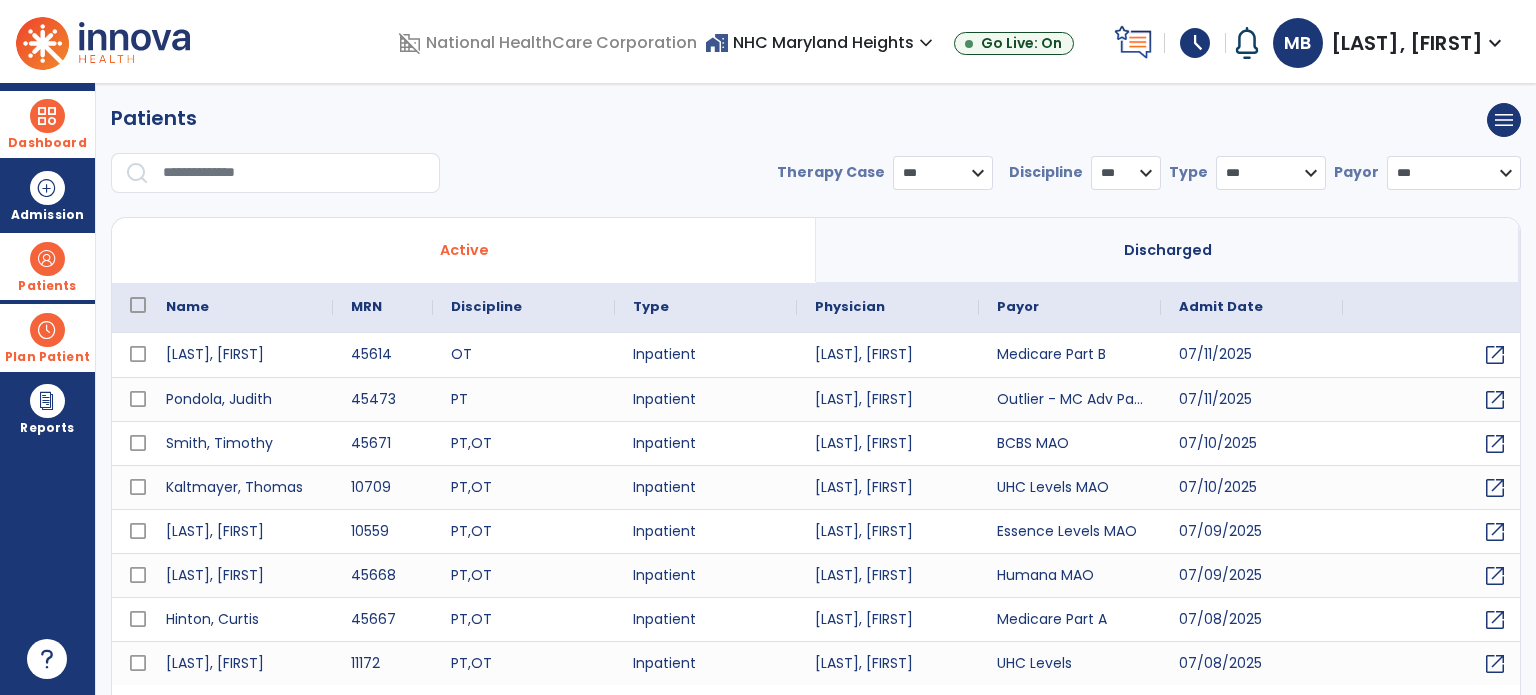 click on "Plan Patient" at bounding box center (47, 266) 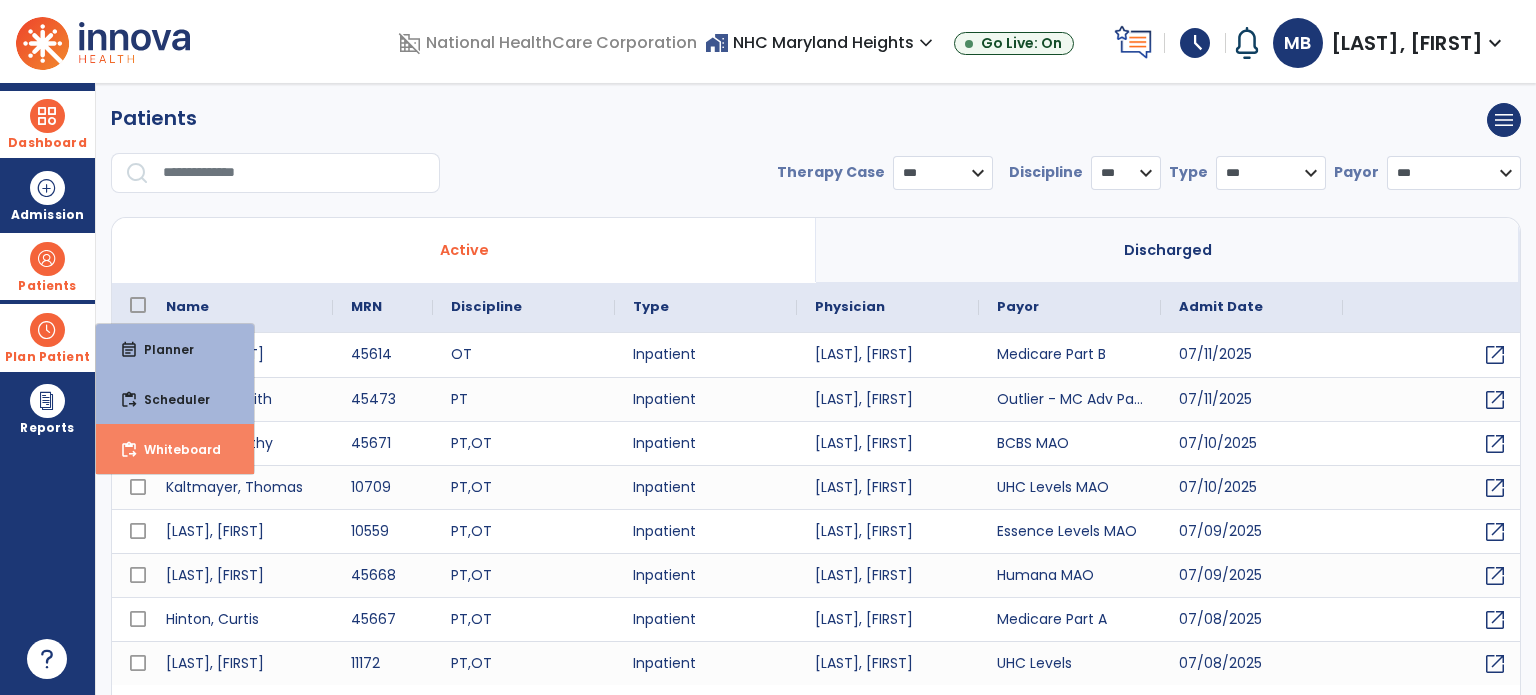 click on "content_paste_go  Whiteboard" at bounding box center [175, 449] 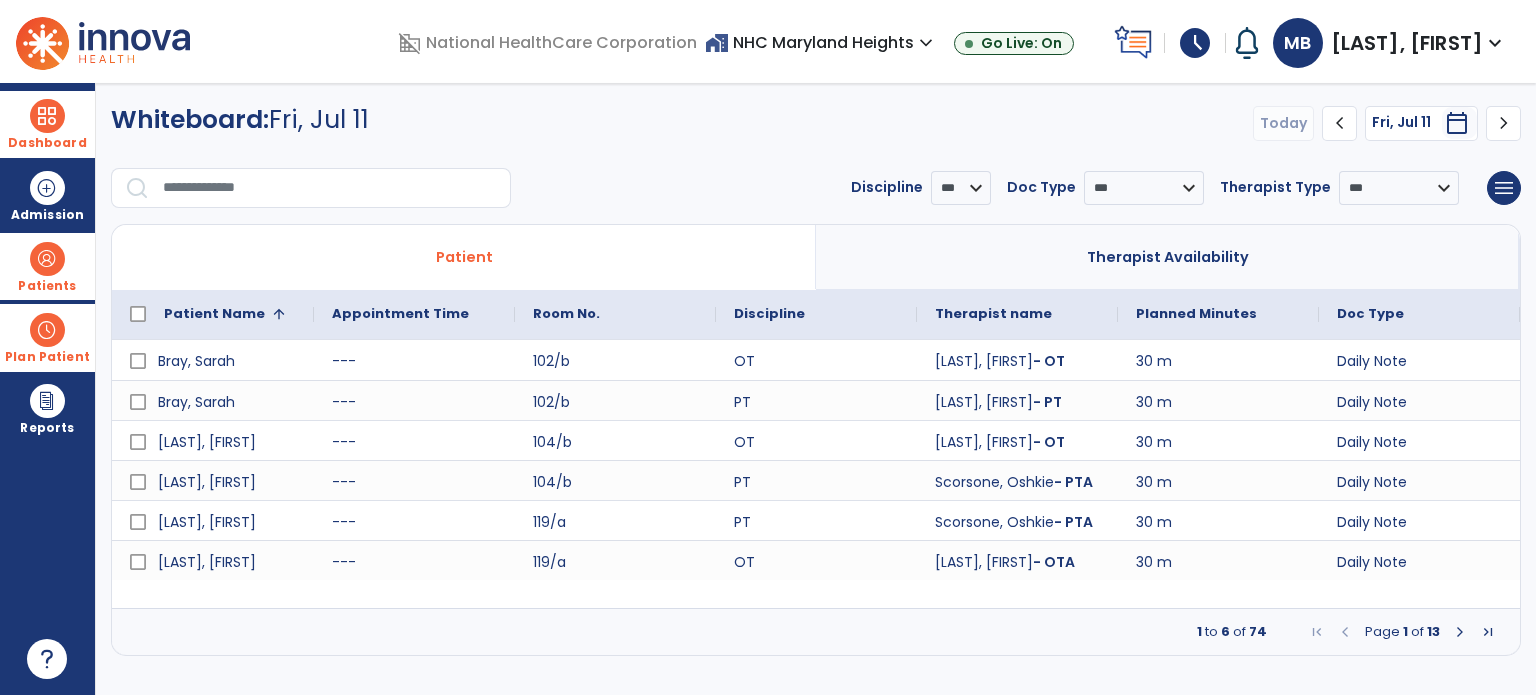 click at bounding box center (1460, 632) 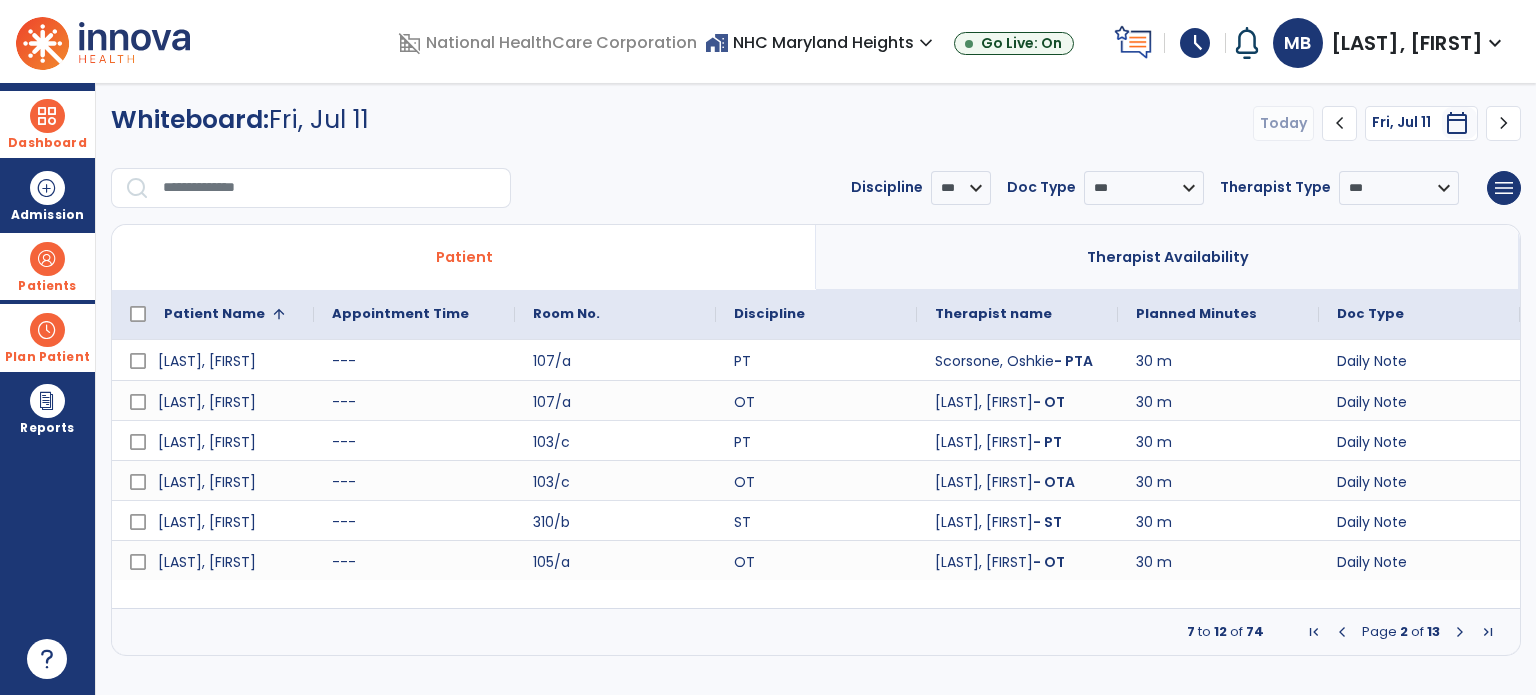 click at bounding box center [1460, 632] 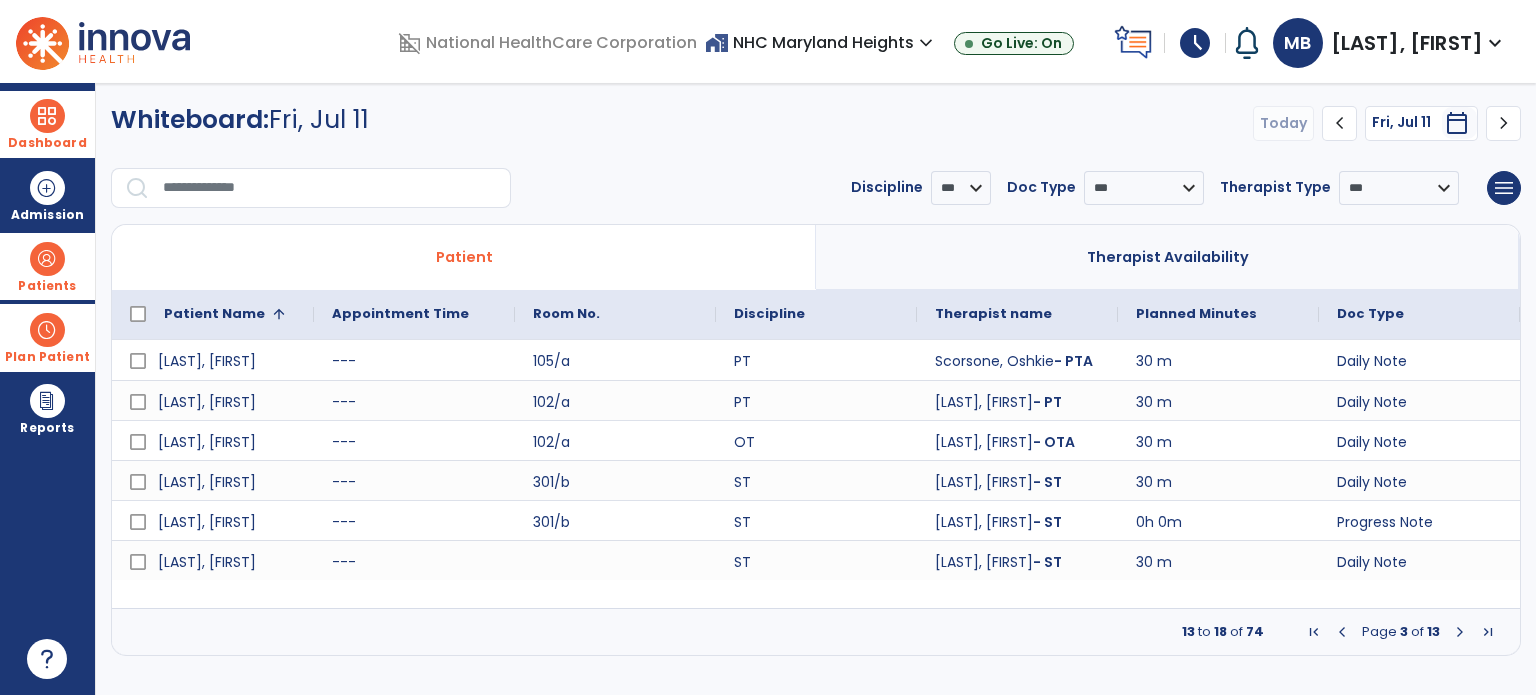 click at bounding box center (1460, 632) 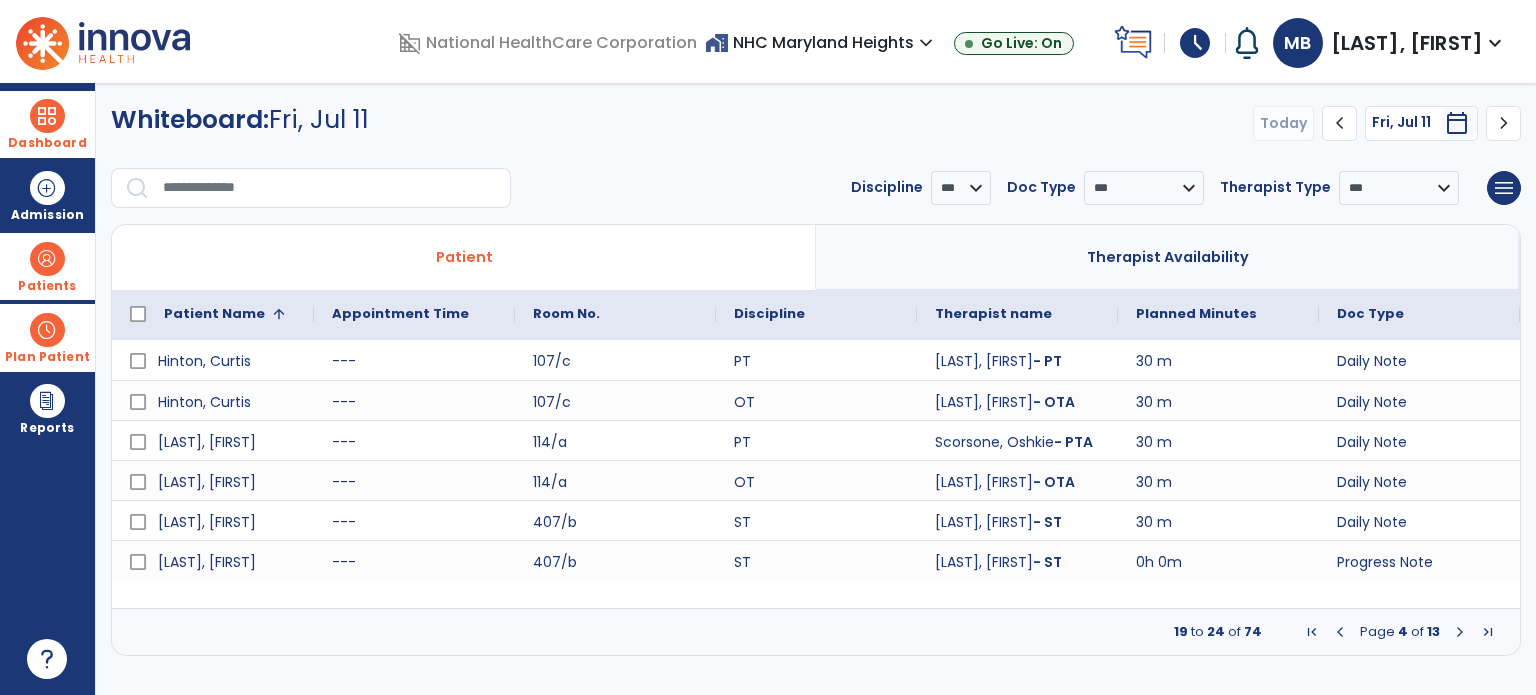click at bounding box center [1460, 632] 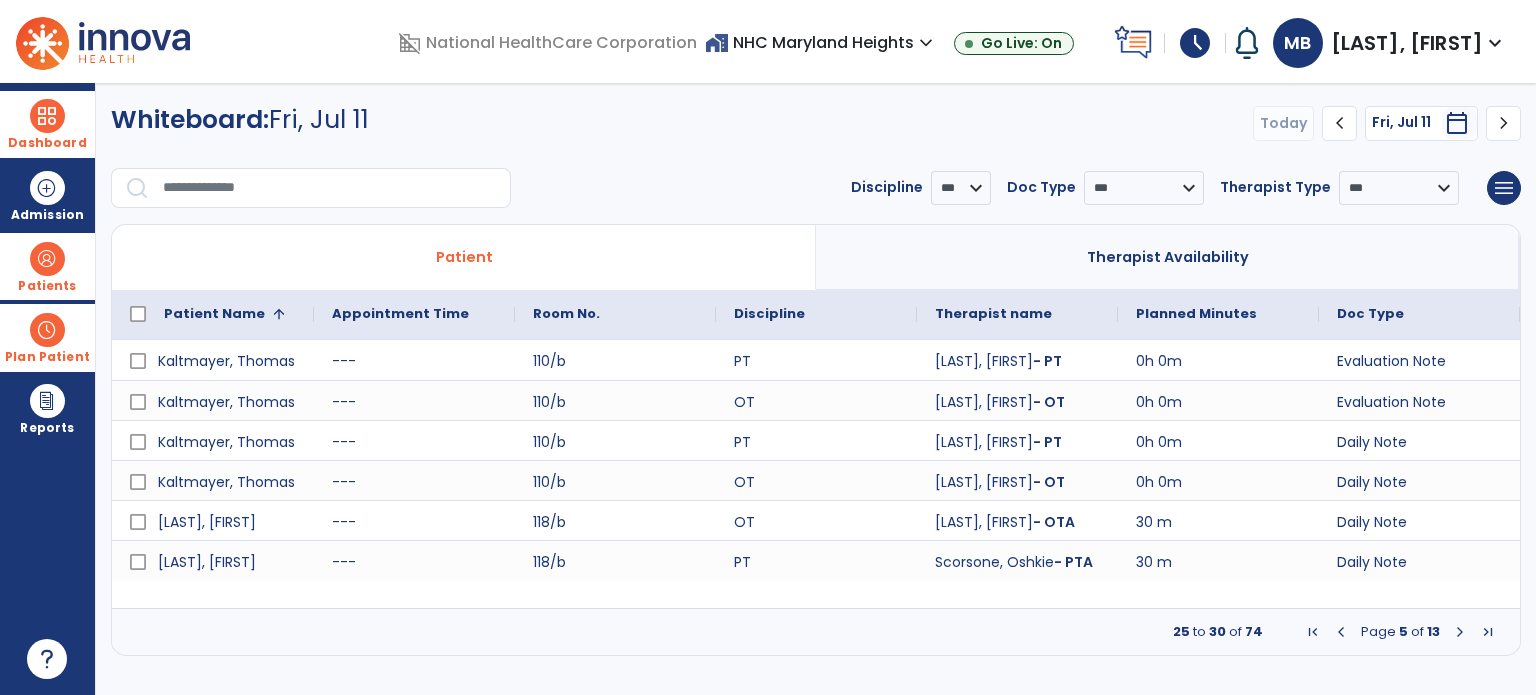 click at bounding box center (1460, 632) 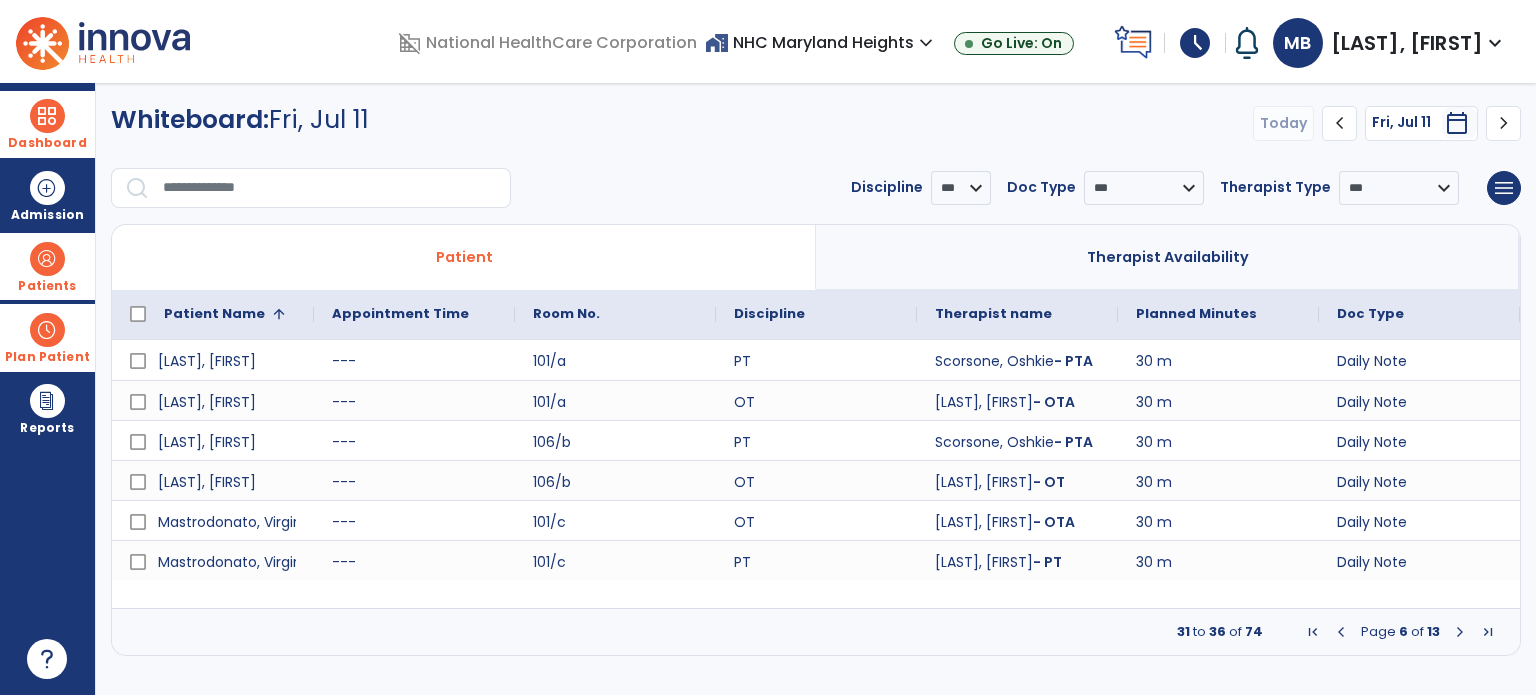 click at bounding box center [1460, 632] 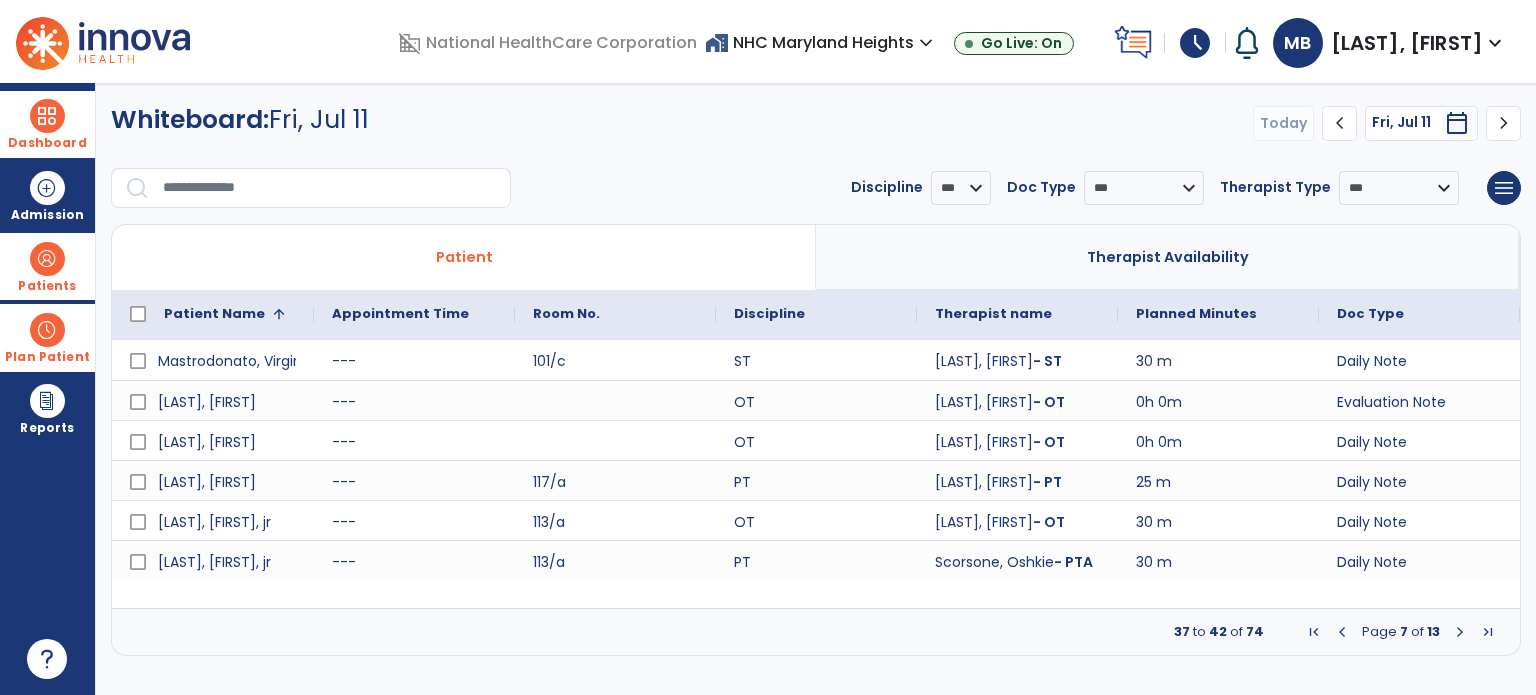 click at bounding box center (1460, 632) 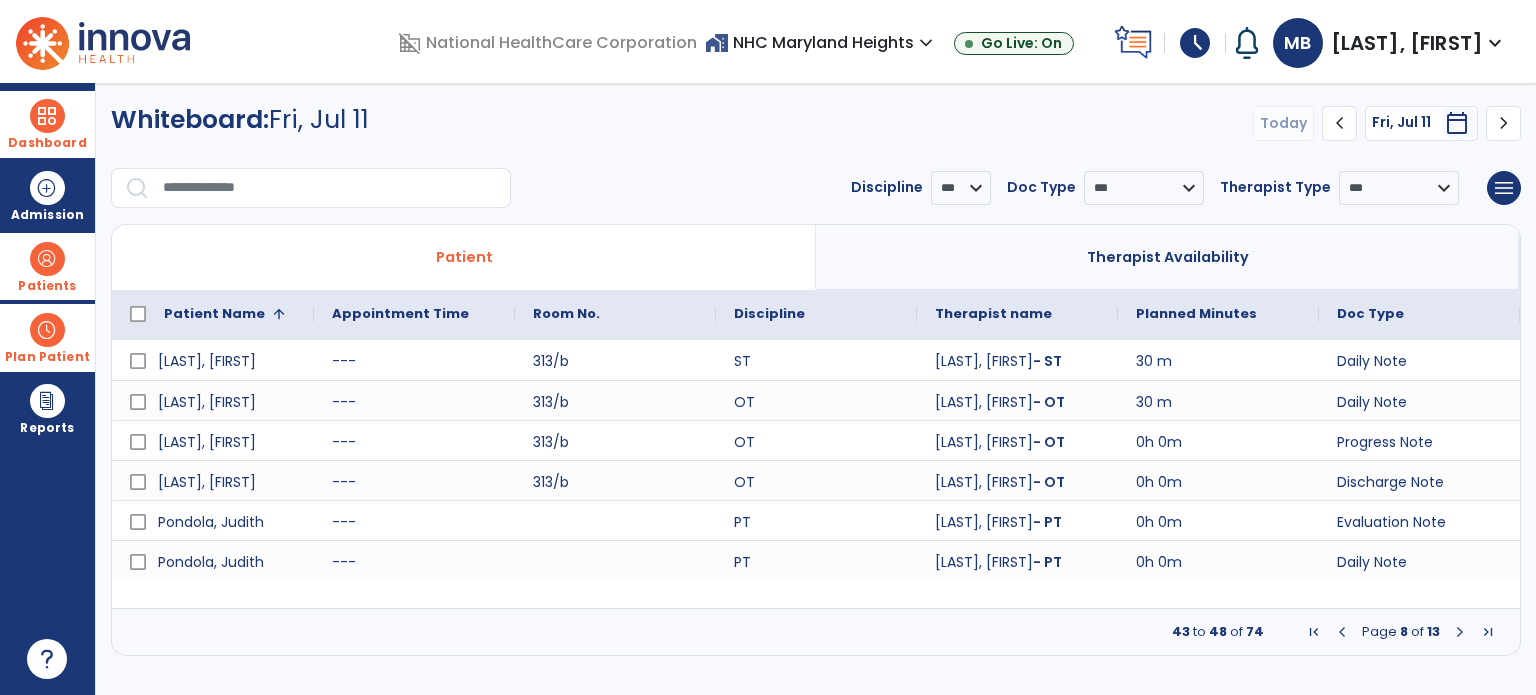 click at bounding box center (1460, 632) 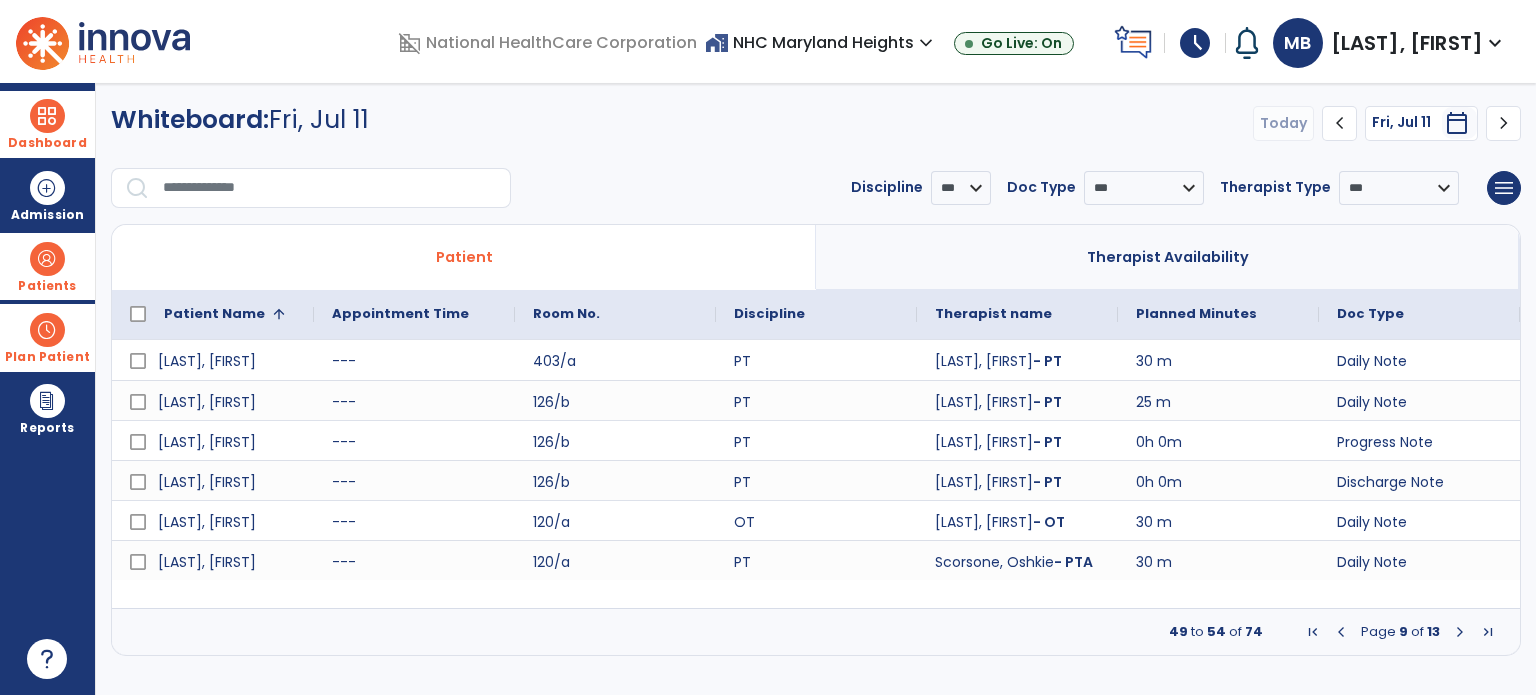 click at bounding box center [1460, 632] 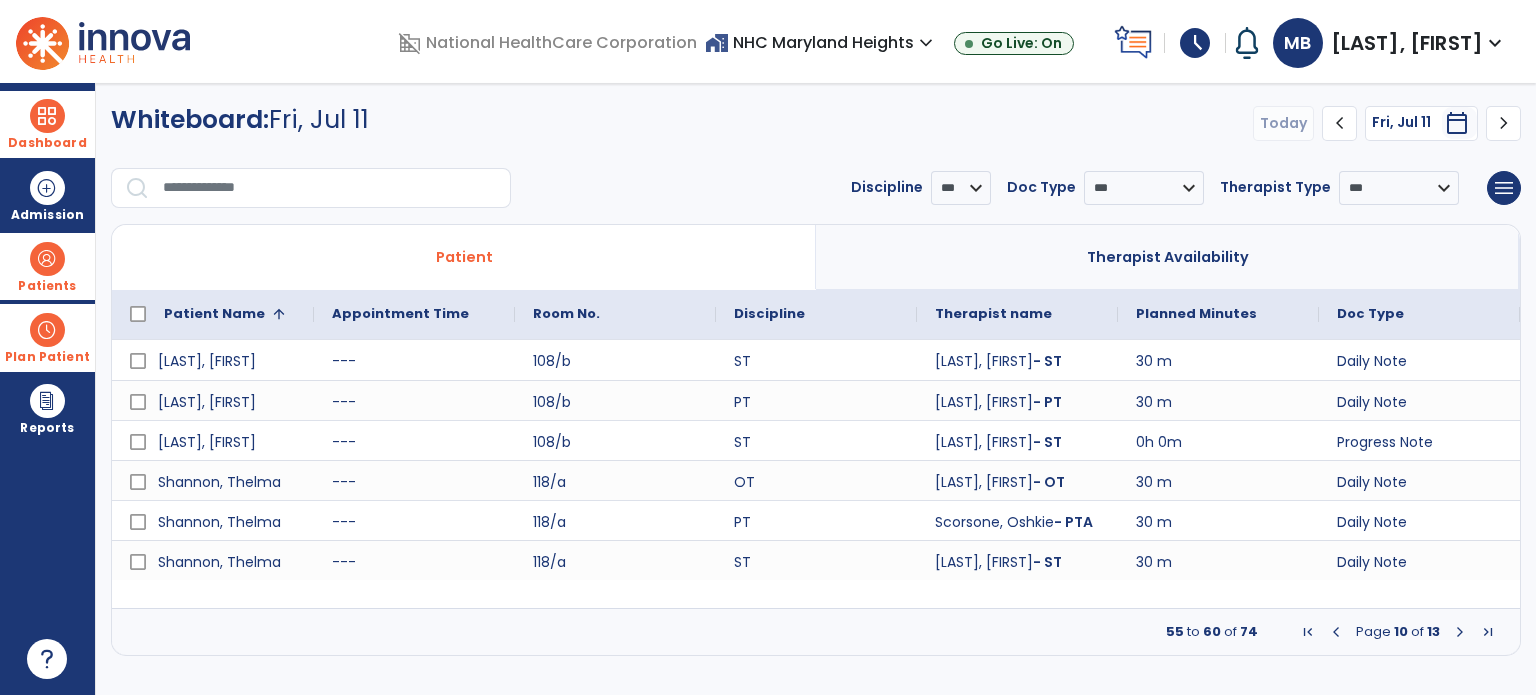click at bounding box center [1460, 632] 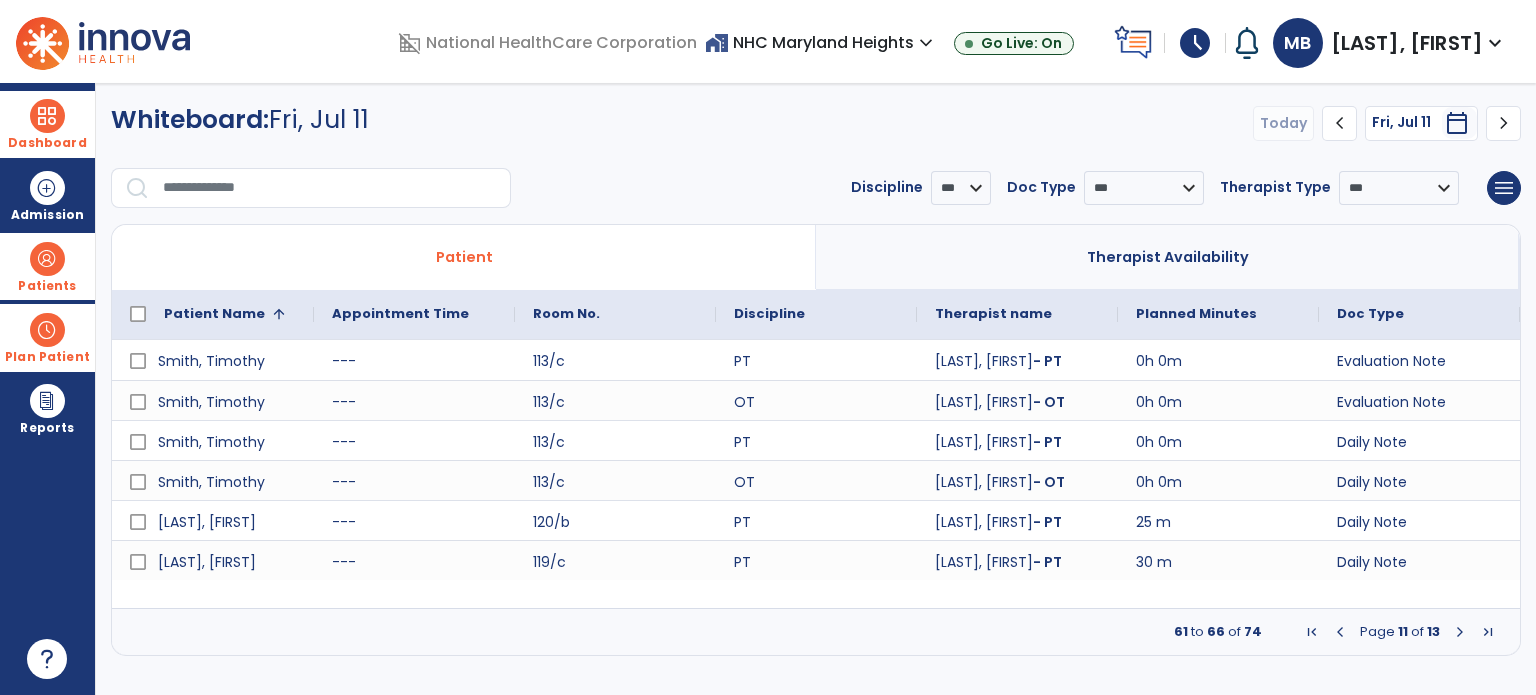 click at bounding box center (47, 259) 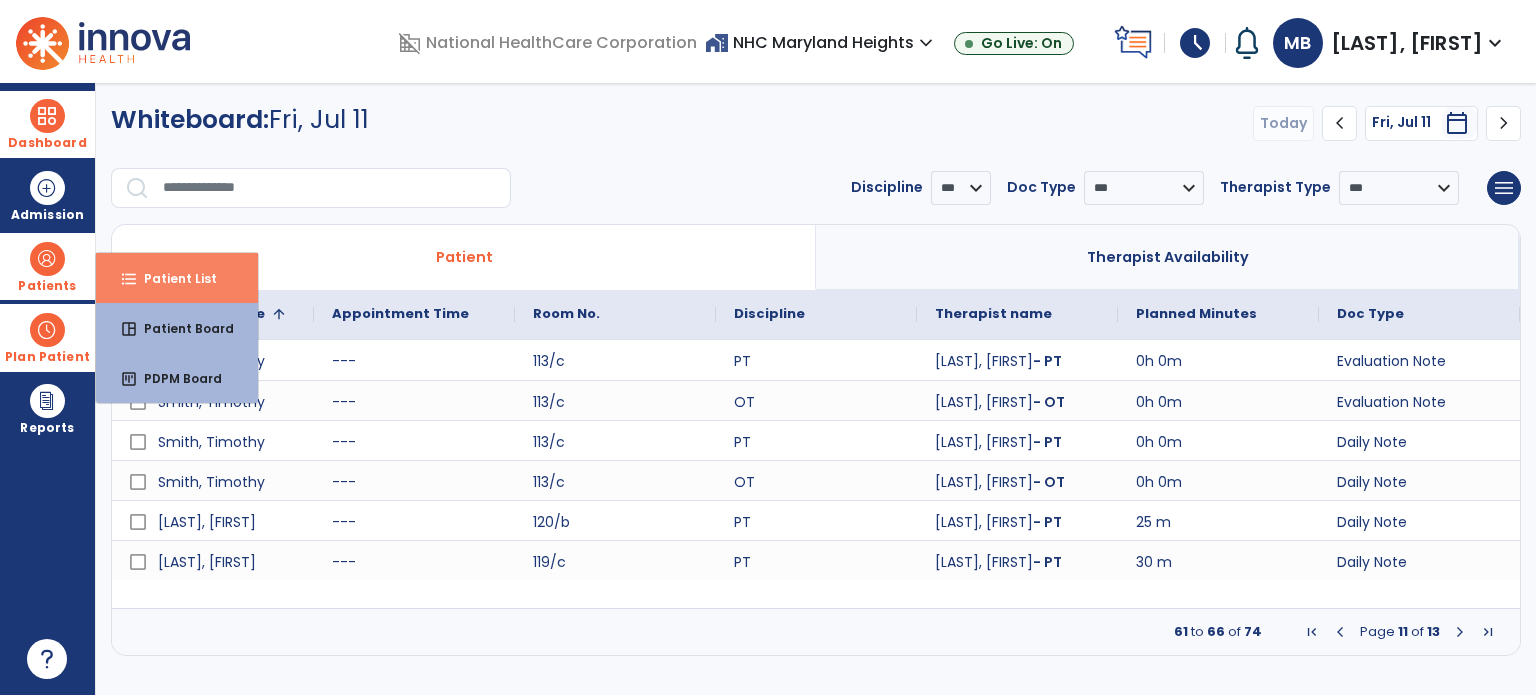 click on "format_list_bulleted" at bounding box center (129, 279) 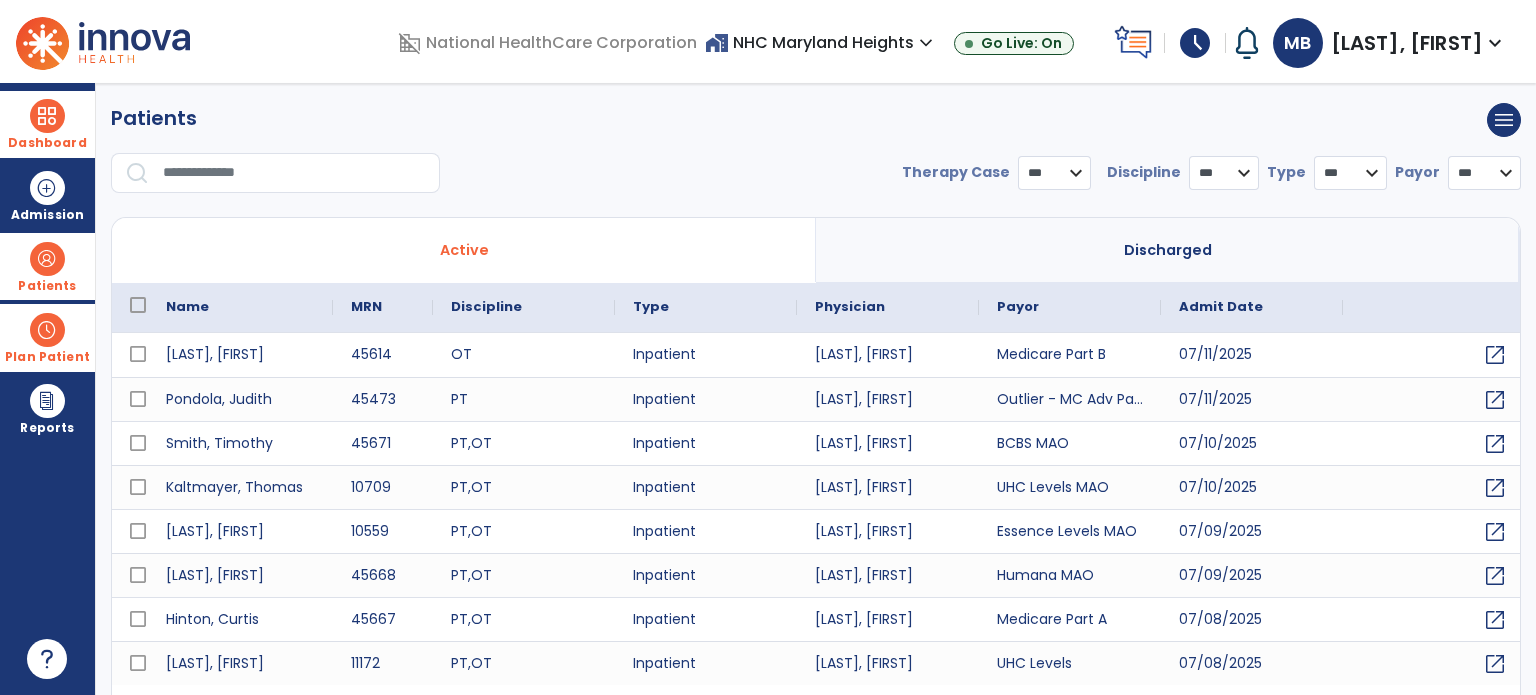 click at bounding box center [294, 173] 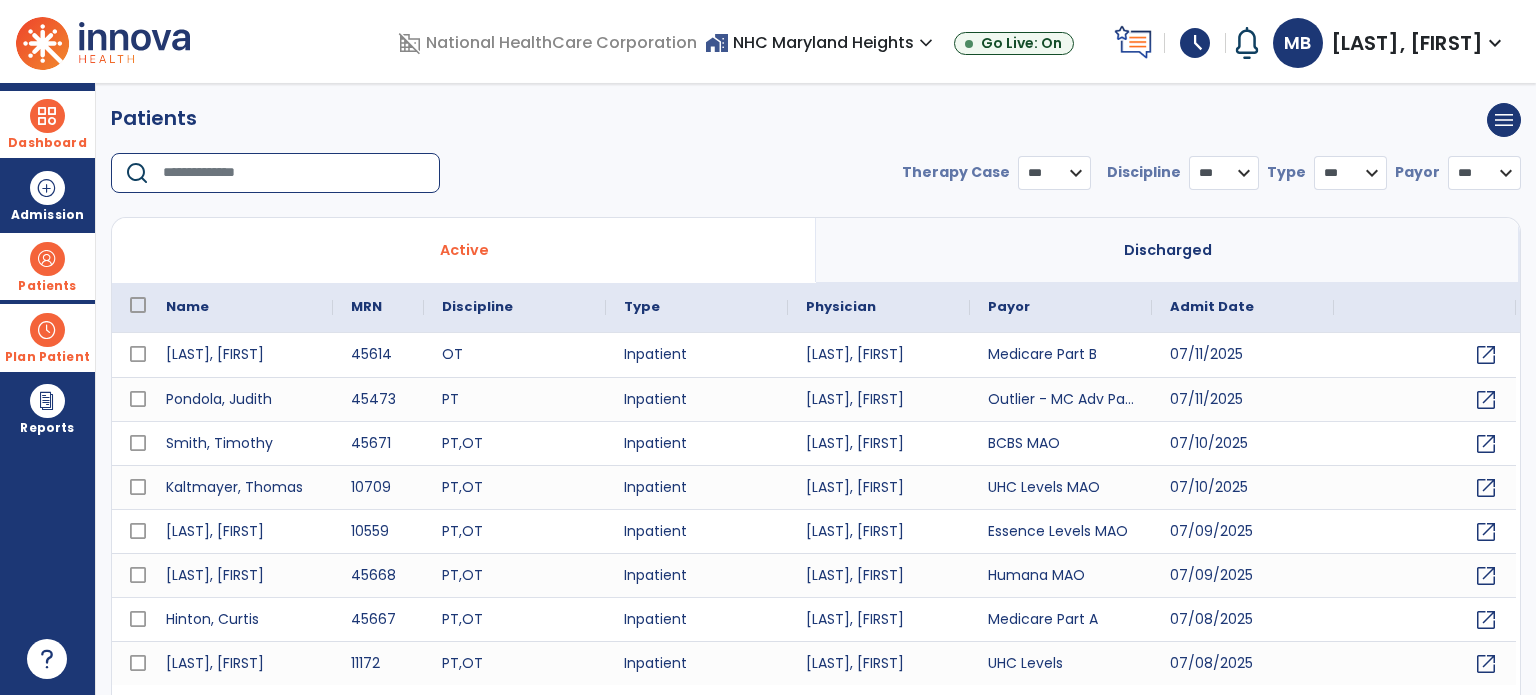 select on "***" 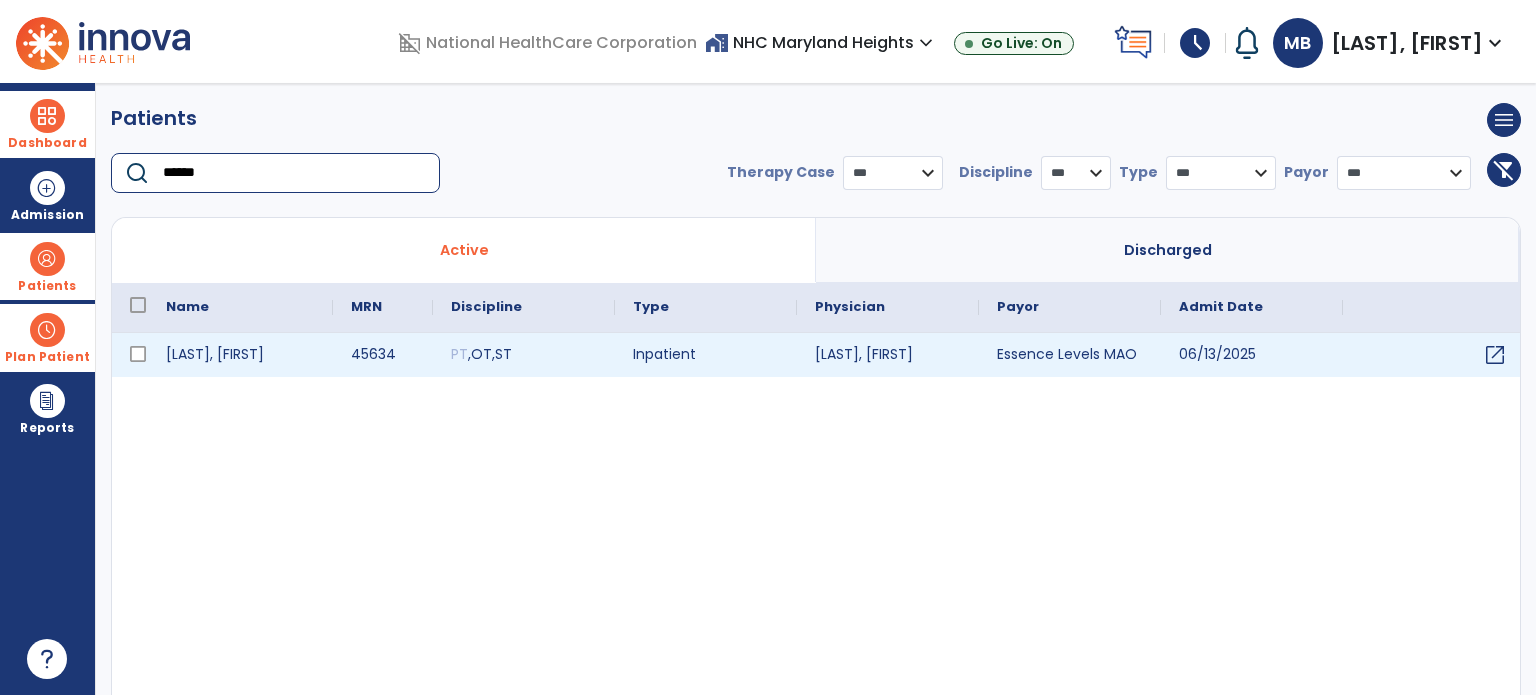 type on "******" 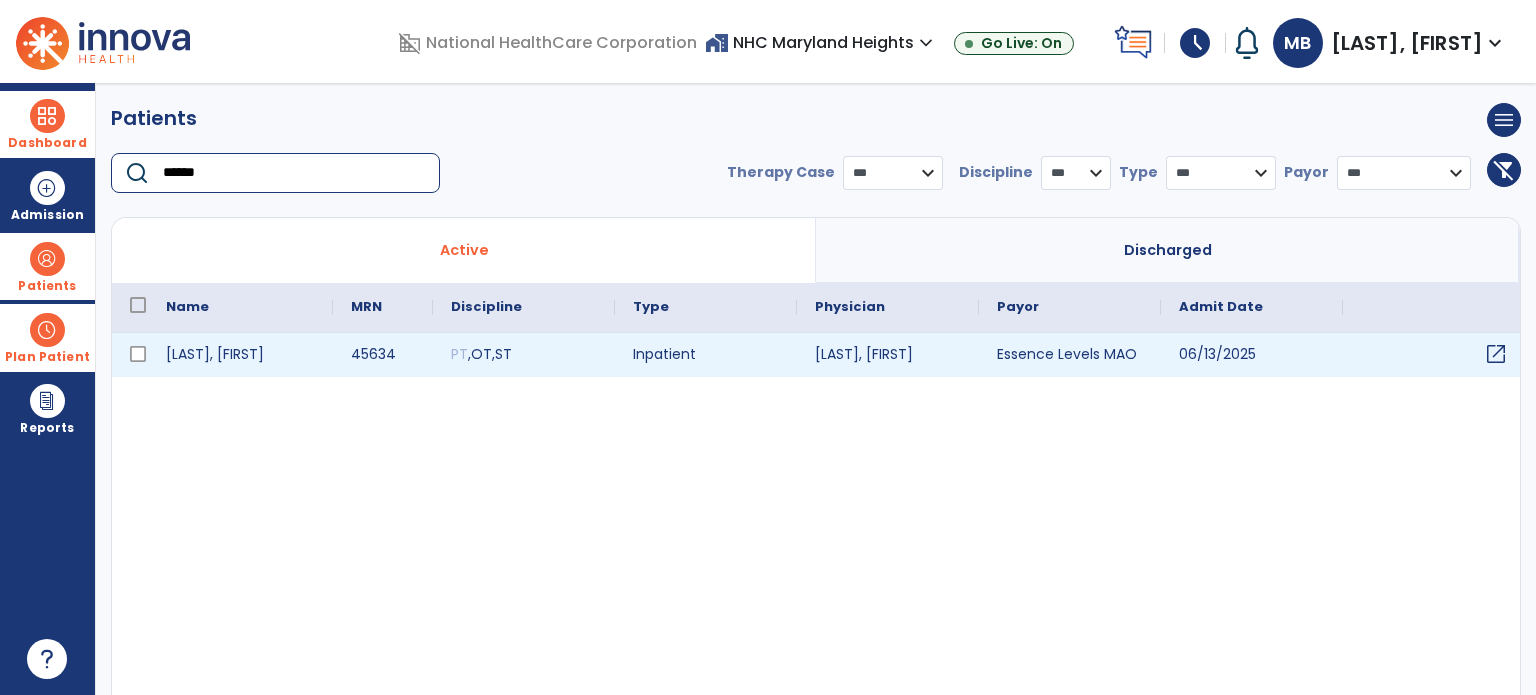 click on "open_in_new" at bounding box center (1496, 354) 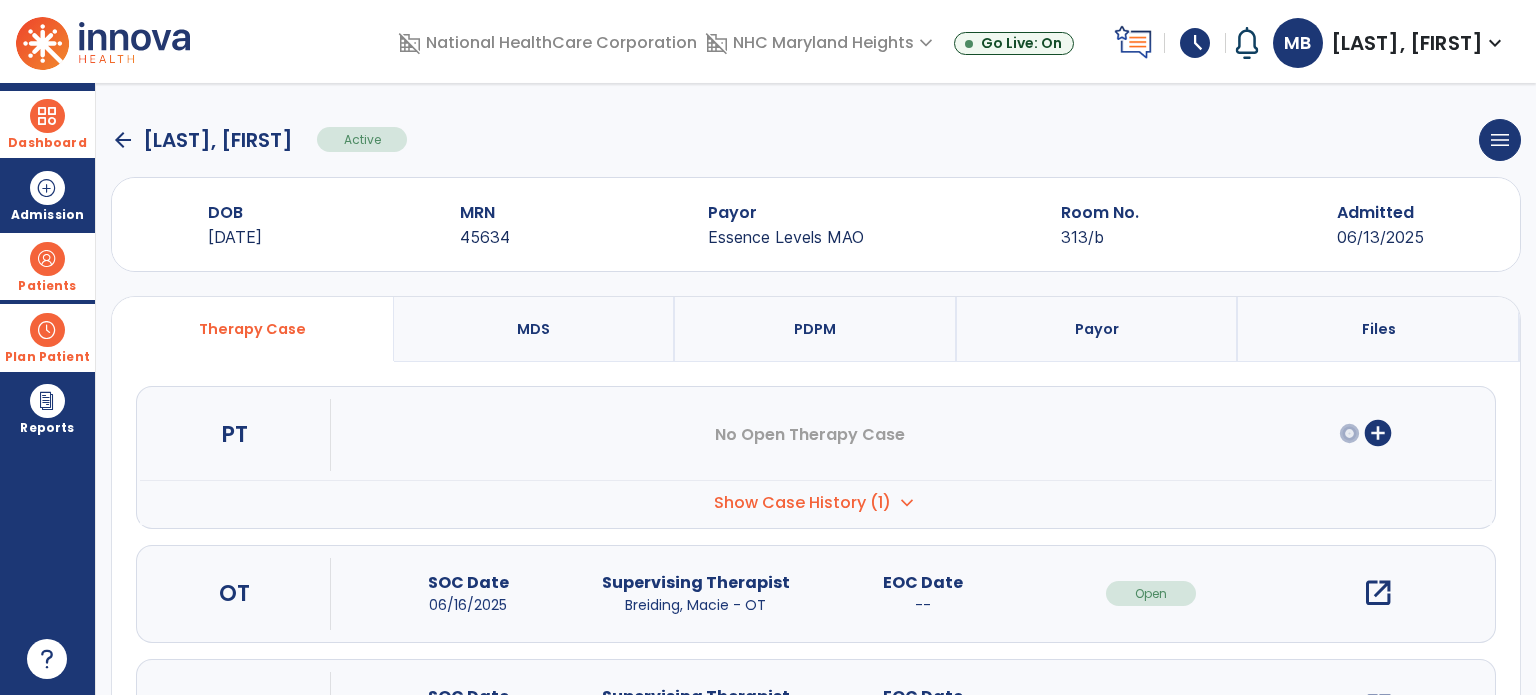 scroll, scrollTop: 107, scrollLeft: 0, axis: vertical 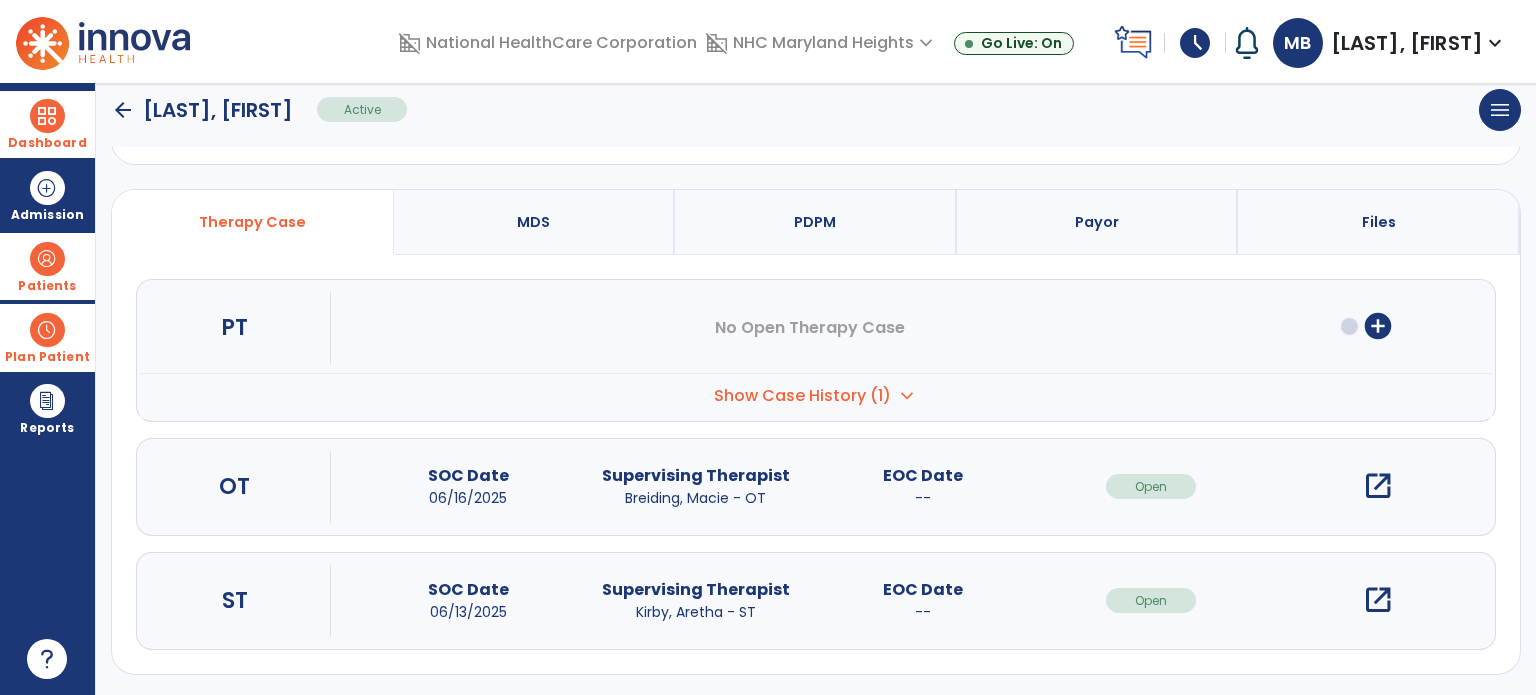 click on "expand_more" at bounding box center [907, 396] 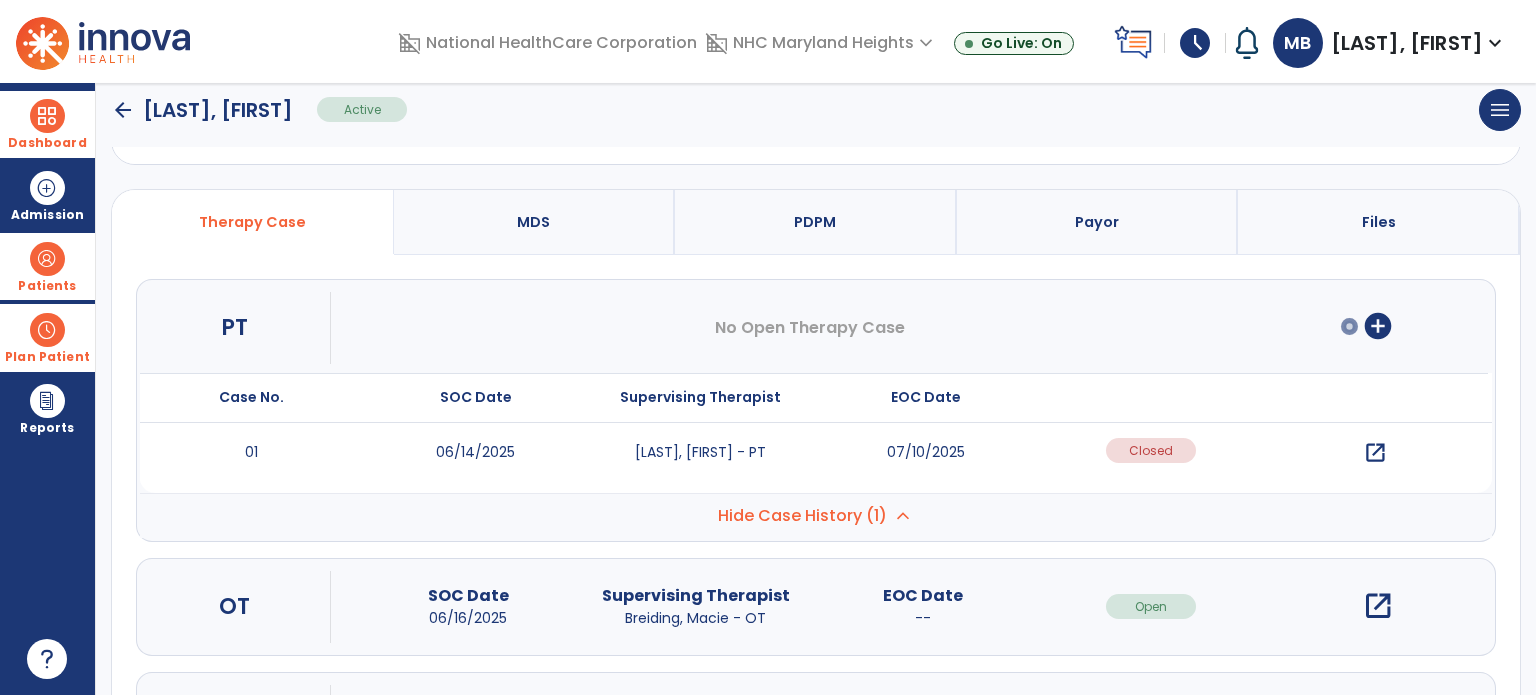 click on "open_in_new" at bounding box center [1375, 453] 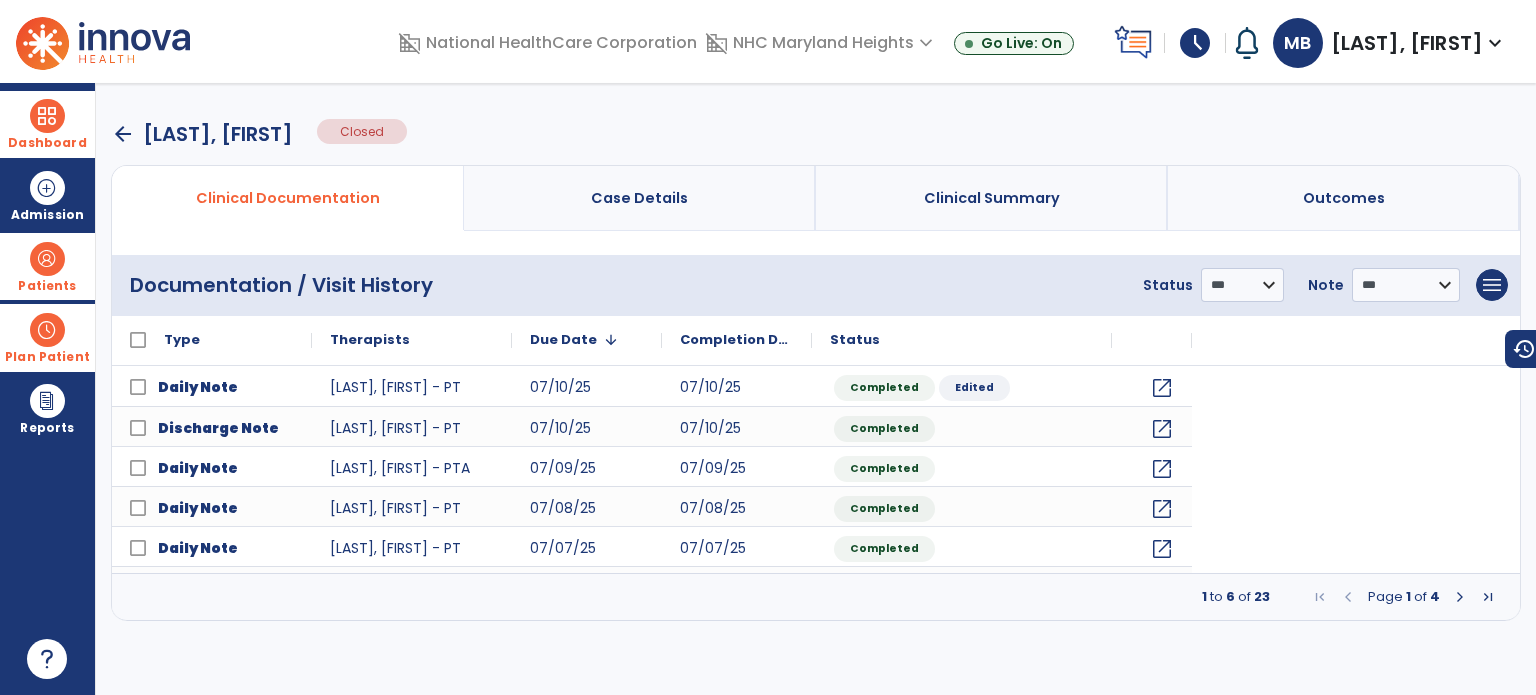 scroll, scrollTop: 0, scrollLeft: 0, axis: both 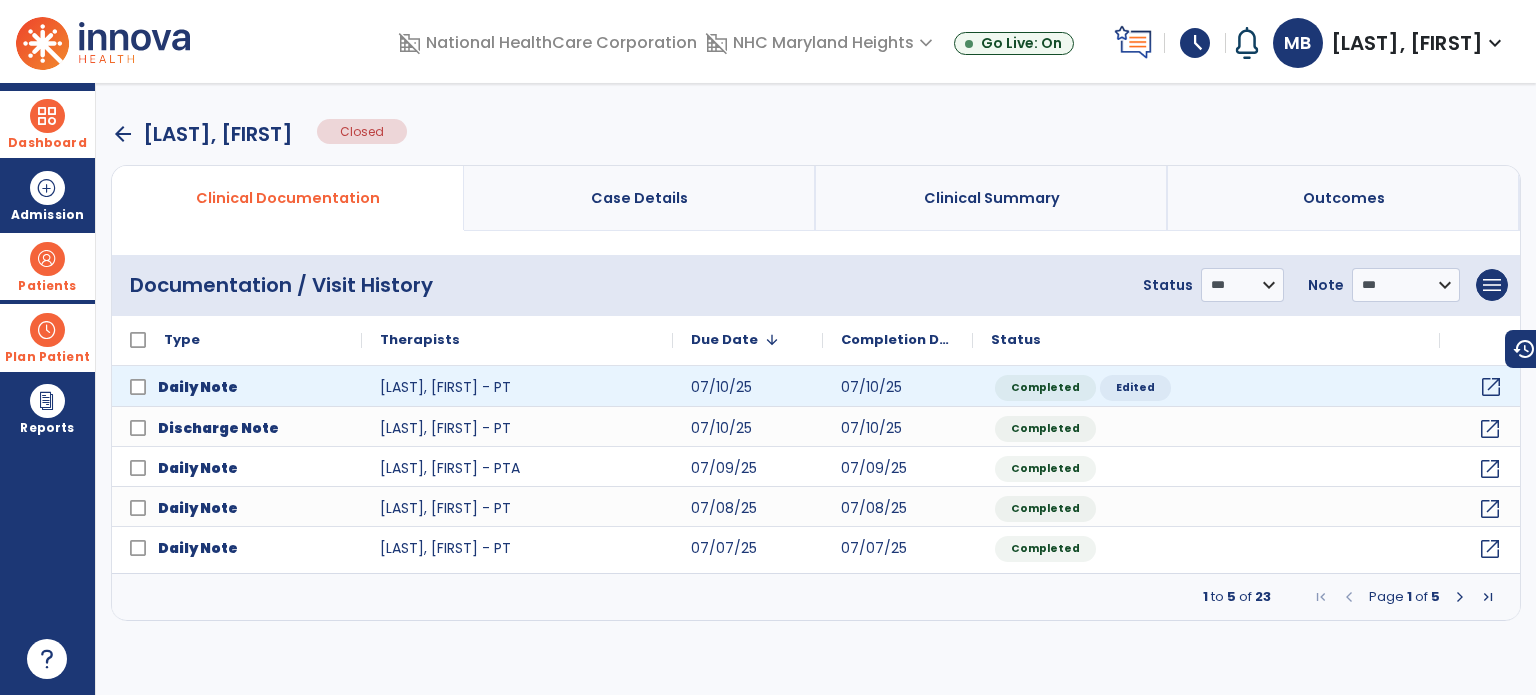 click on "open_in_new" 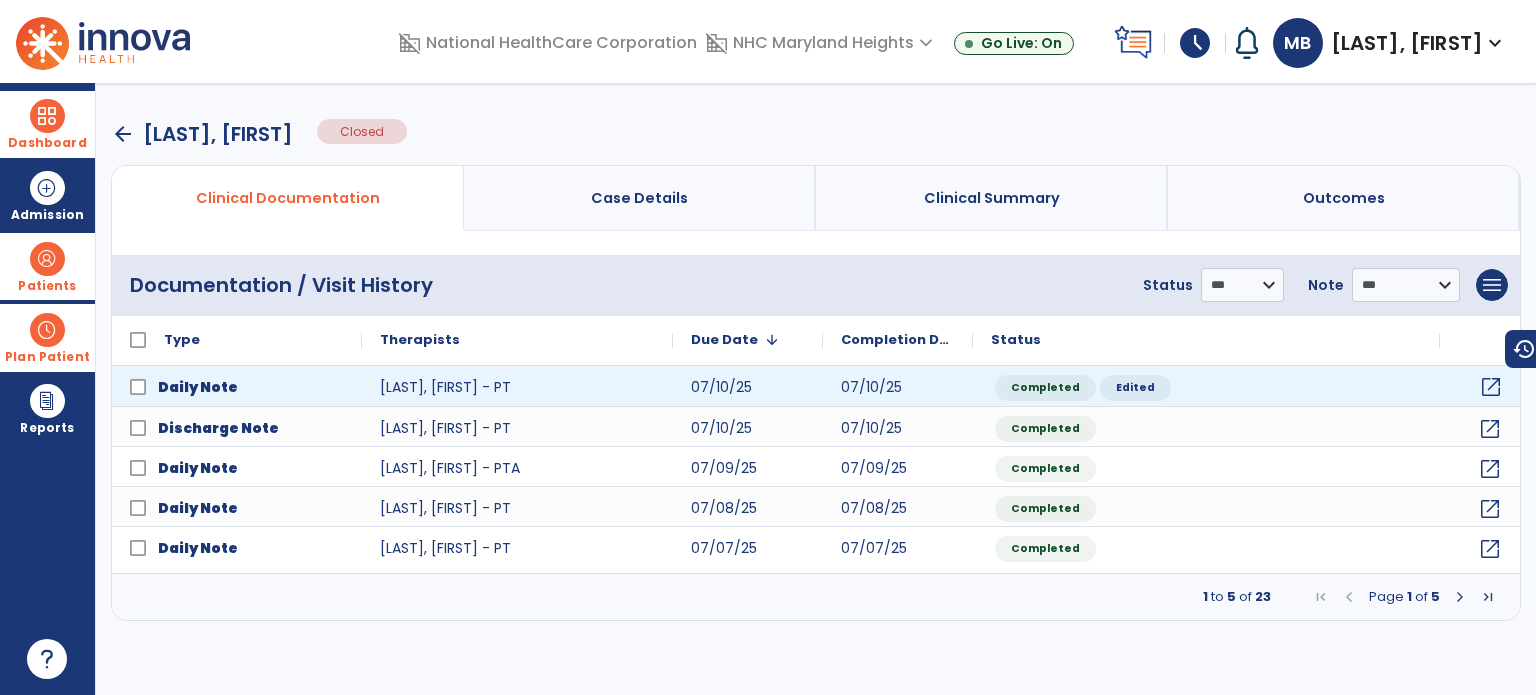 click on "open_in_new" 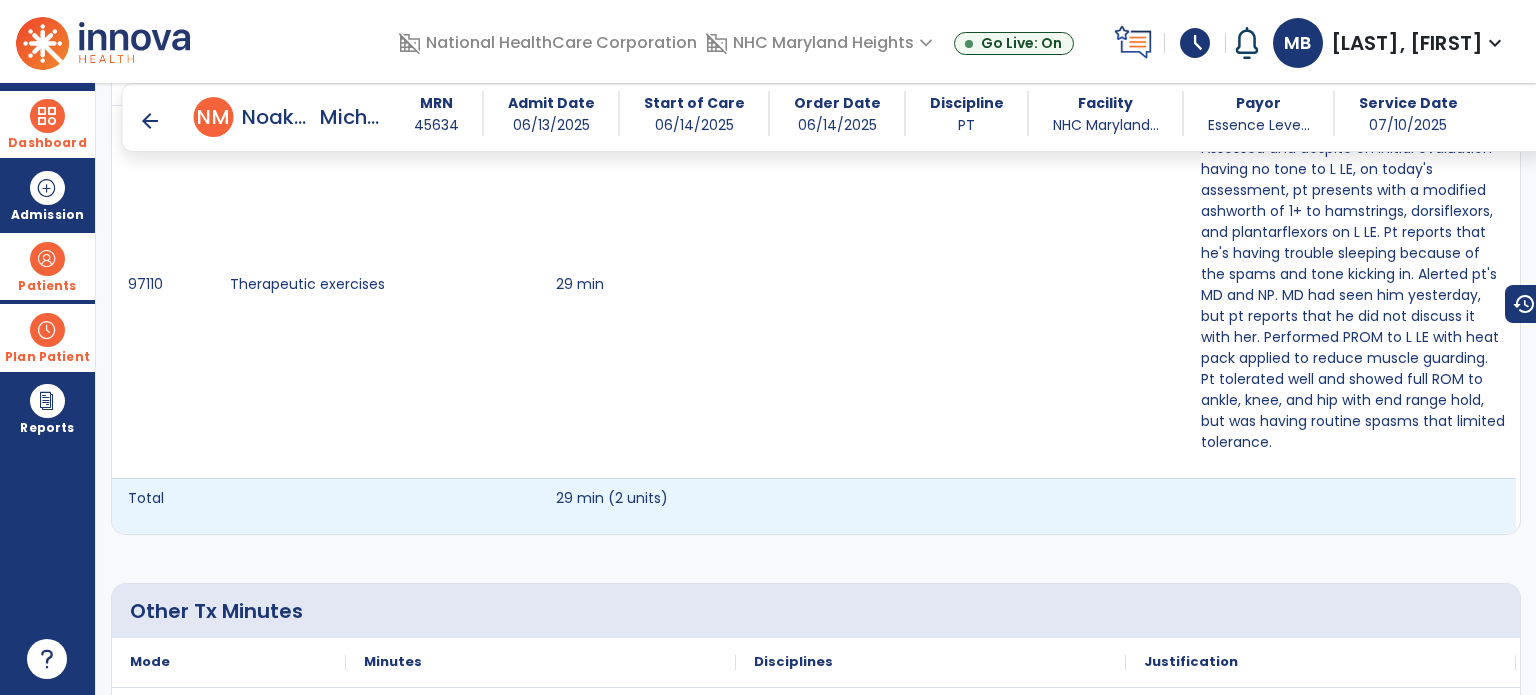 scroll, scrollTop: 1482, scrollLeft: 0, axis: vertical 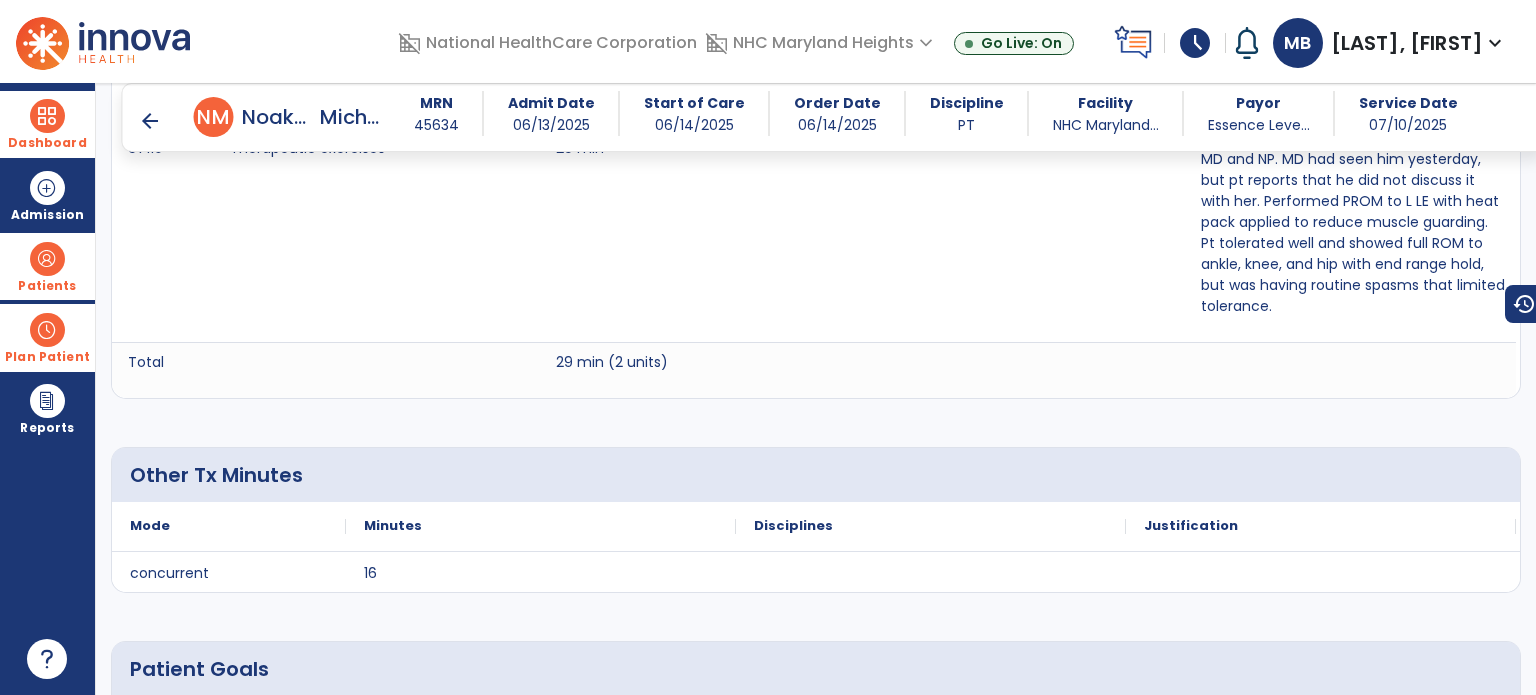click on "Dashboard  dashboard  Therapist Dashboard" at bounding box center [47, 124] 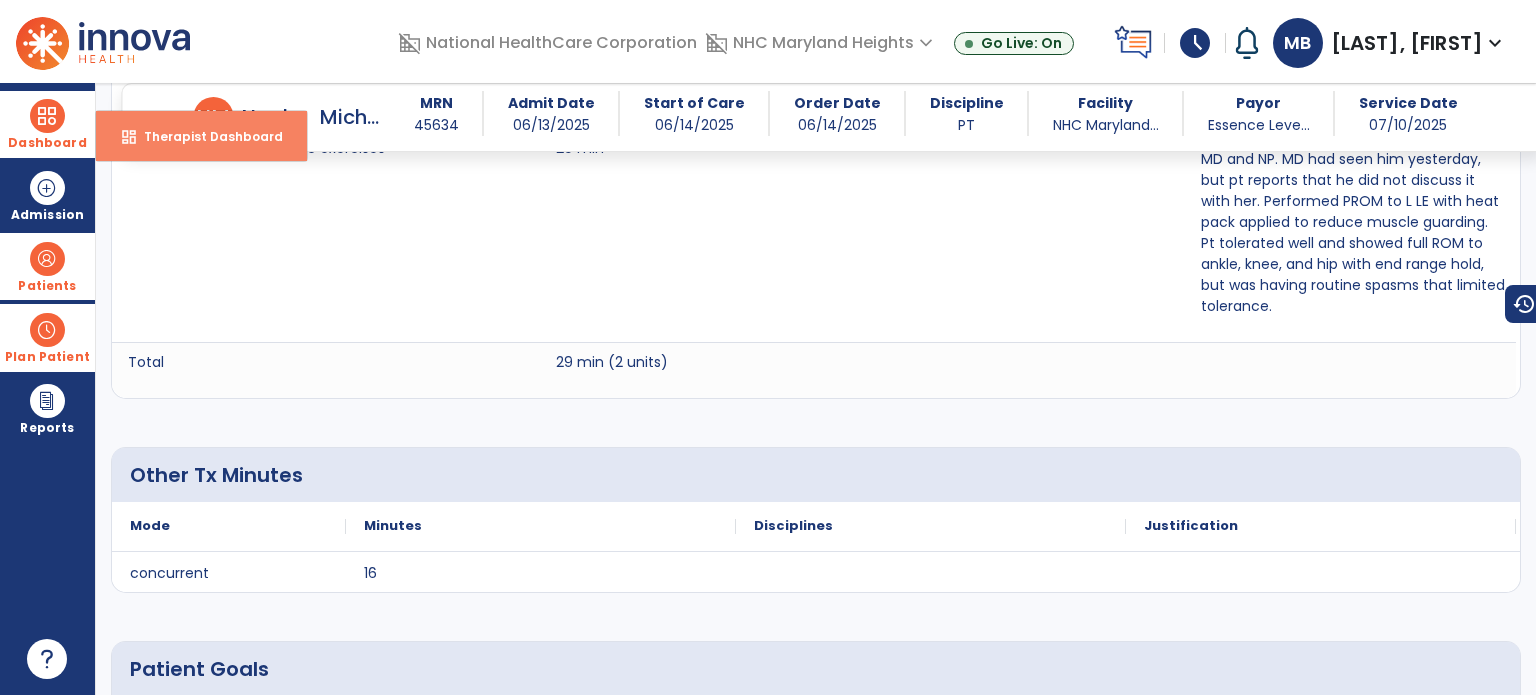 click on "Therapist Dashboard" at bounding box center [205, 136] 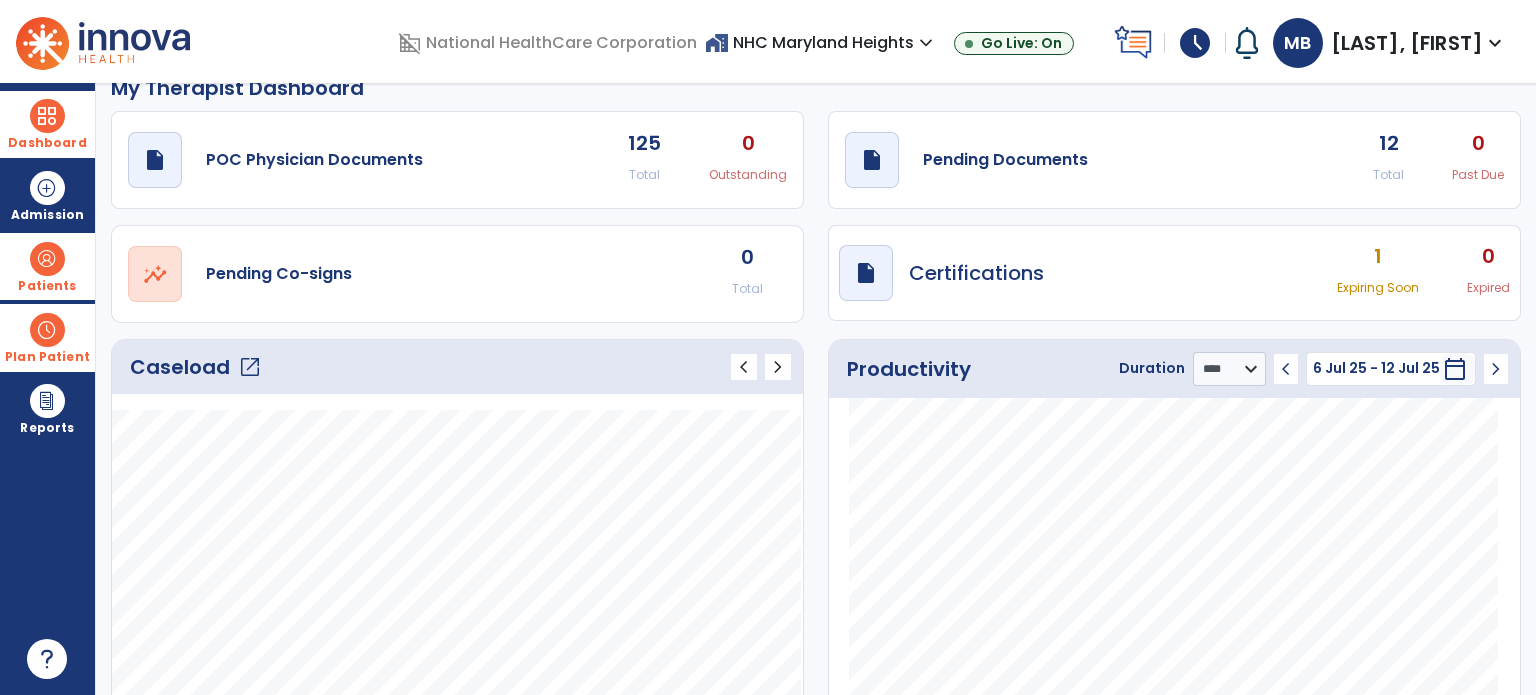 scroll, scrollTop: 0, scrollLeft: 0, axis: both 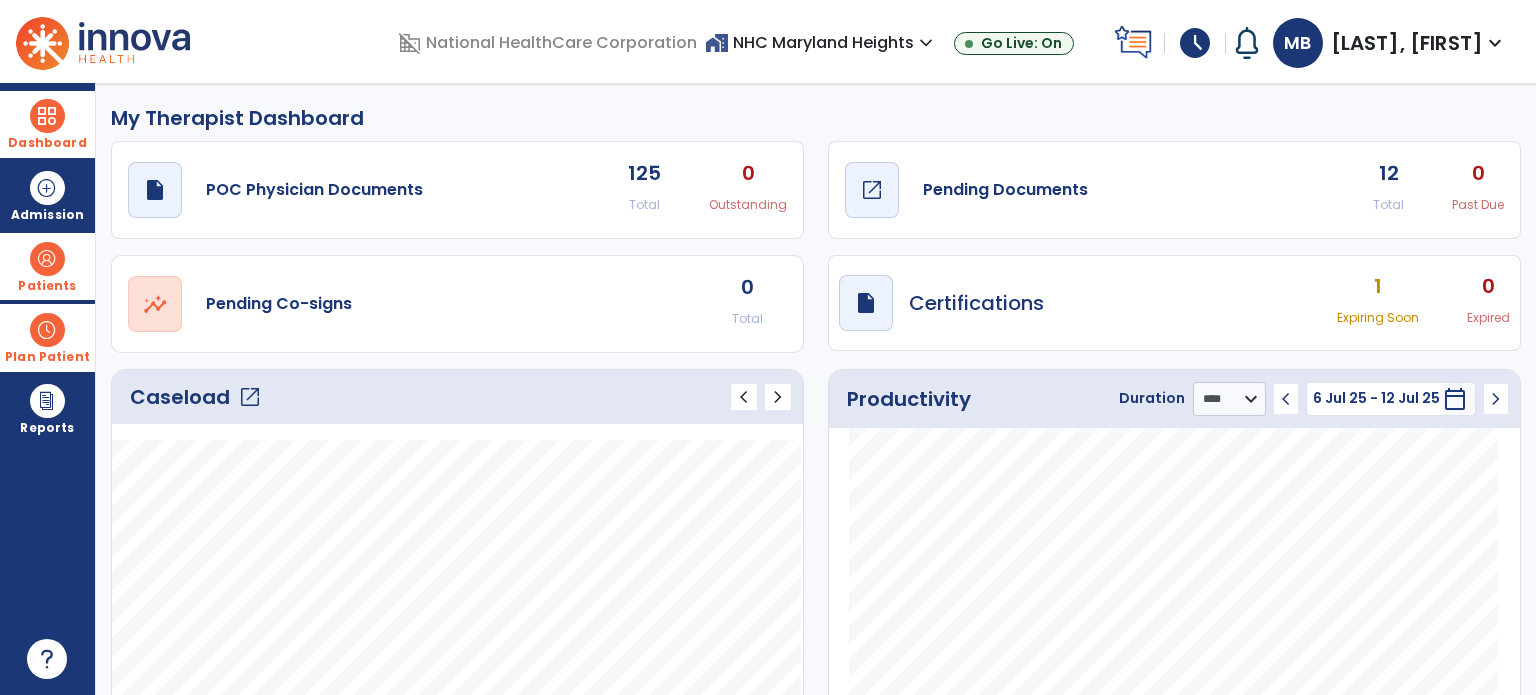 click on "draft   open_in_new  Pending Documents" 